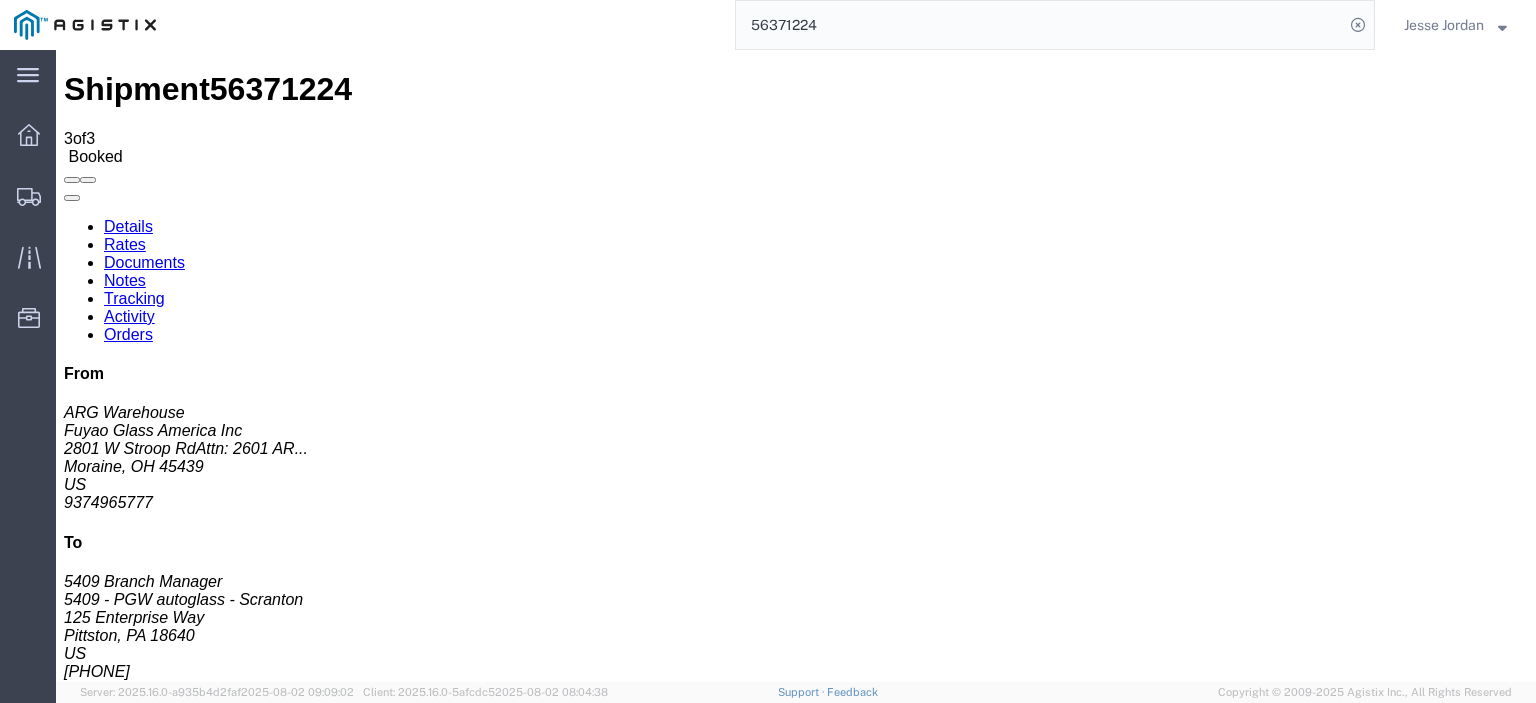 scroll, scrollTop: 0, scrollLeft: 0, axis: both 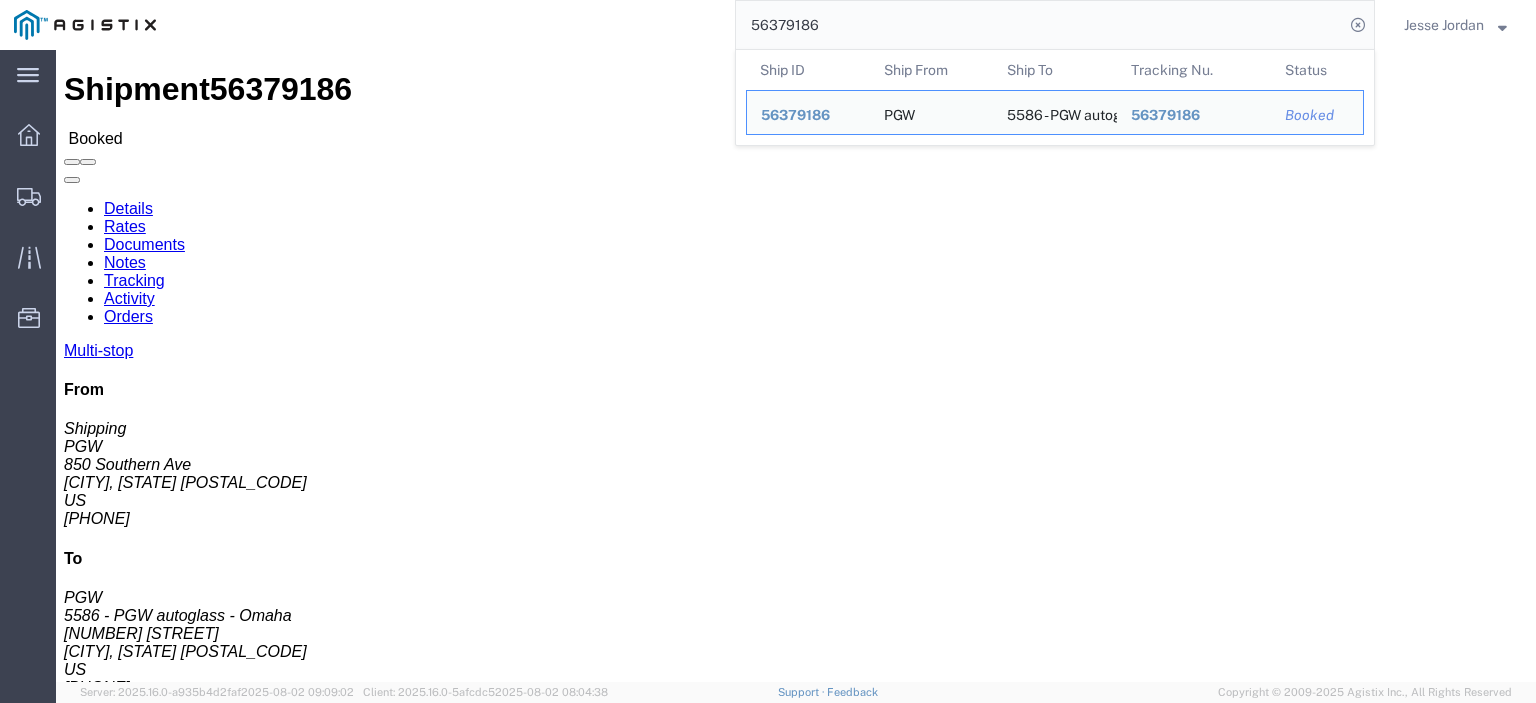 drag, startPoint x: 139, startPoint y: 229, endPoint x: 4, endPoint y: 237, distance: 135.23683 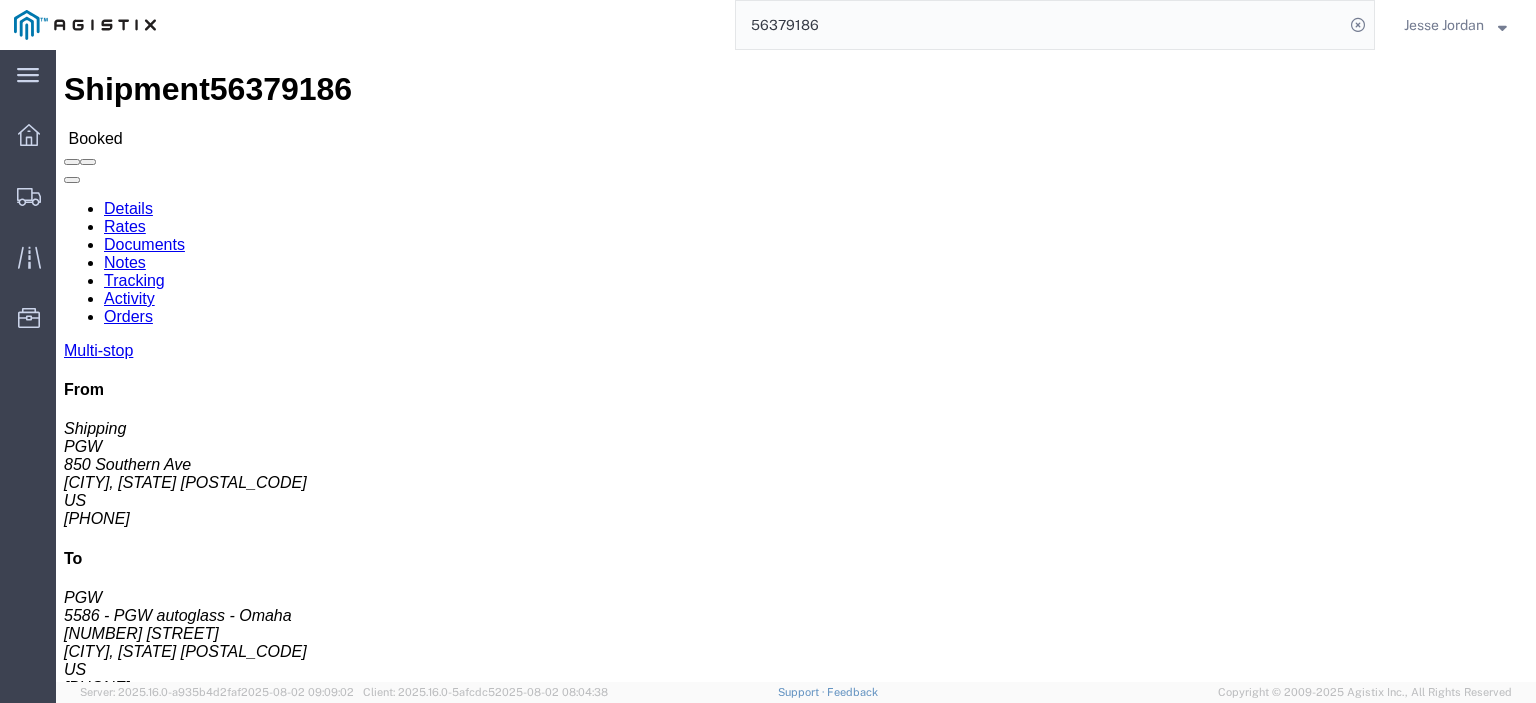 copy on "850 Southern Ave" 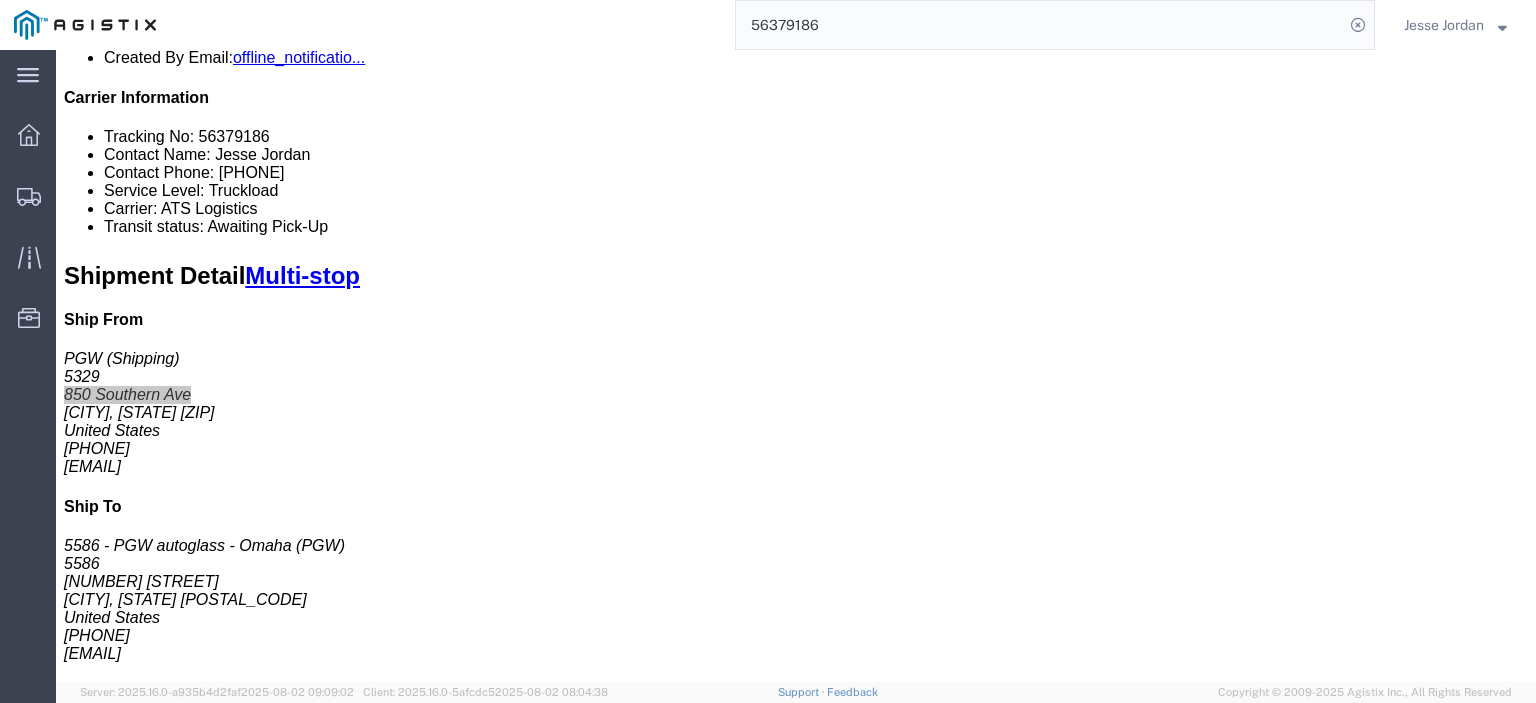 scroll, scrollTop: 280, scrollLeft: 0, axis: vertical 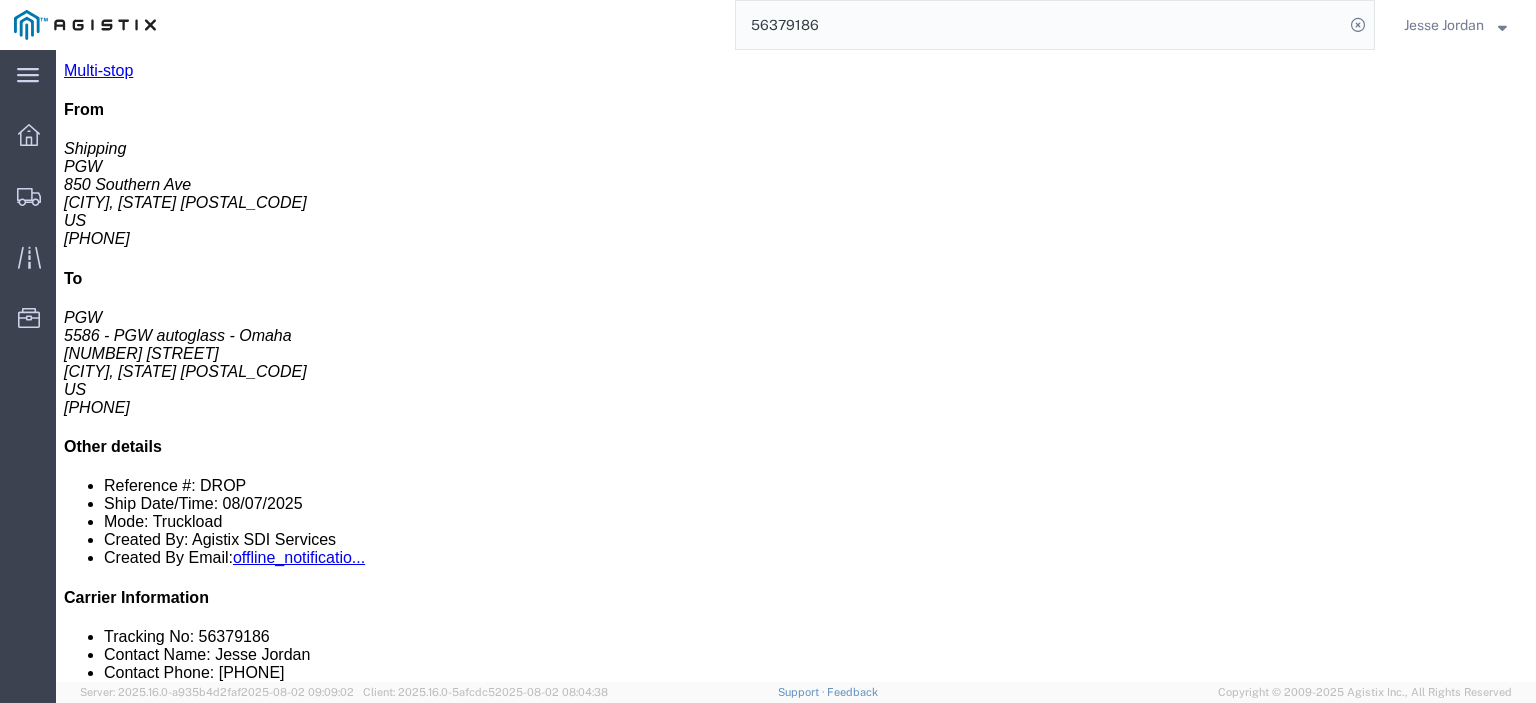 drag, startPoint x: 438, startPoint y: 311, endPoint x: 208, endPoint y: 316, distance: 230.05434 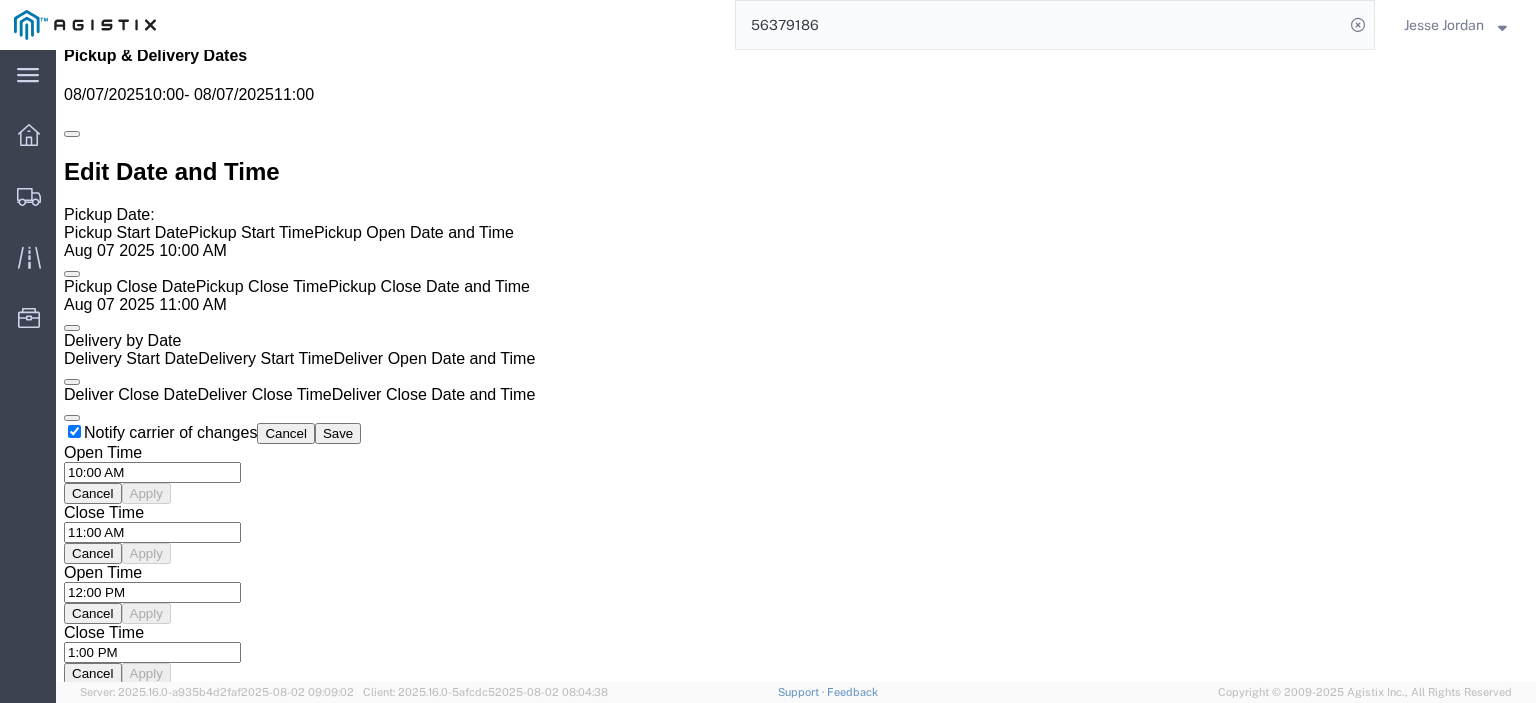 scroll, scrollTop: 1480, scrollLeft: 0, axis: vertical 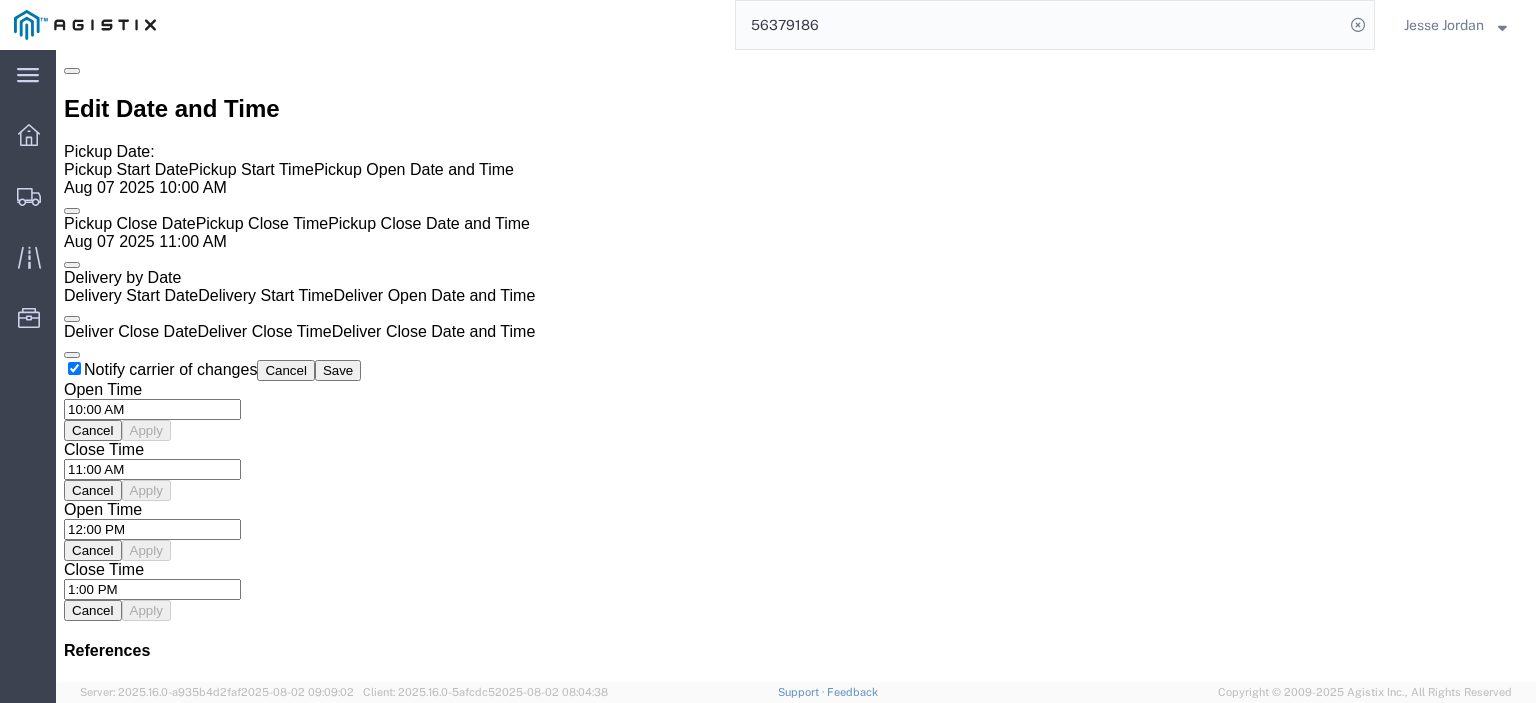 click on "Rates" 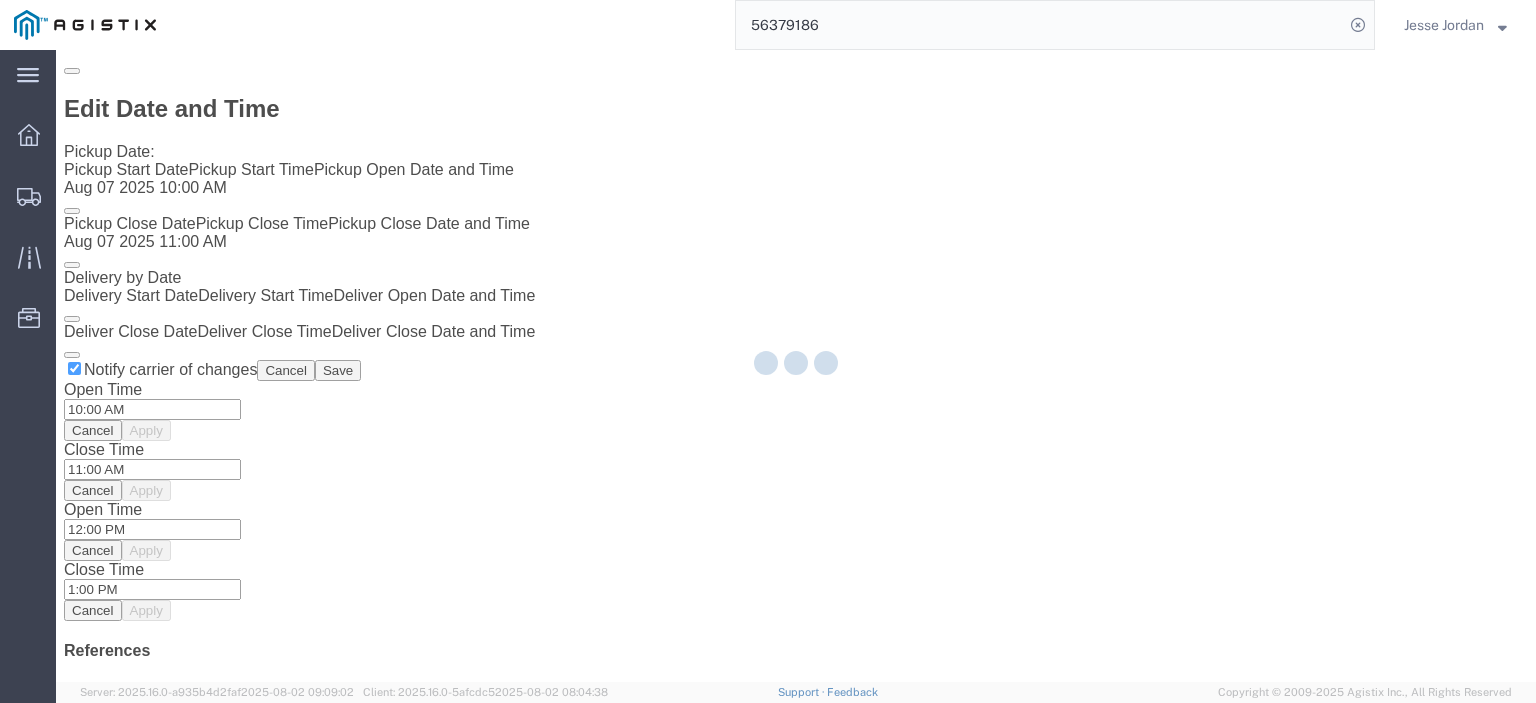 scroll, scrollTop: 0, scrollLeft: 0, axis: both 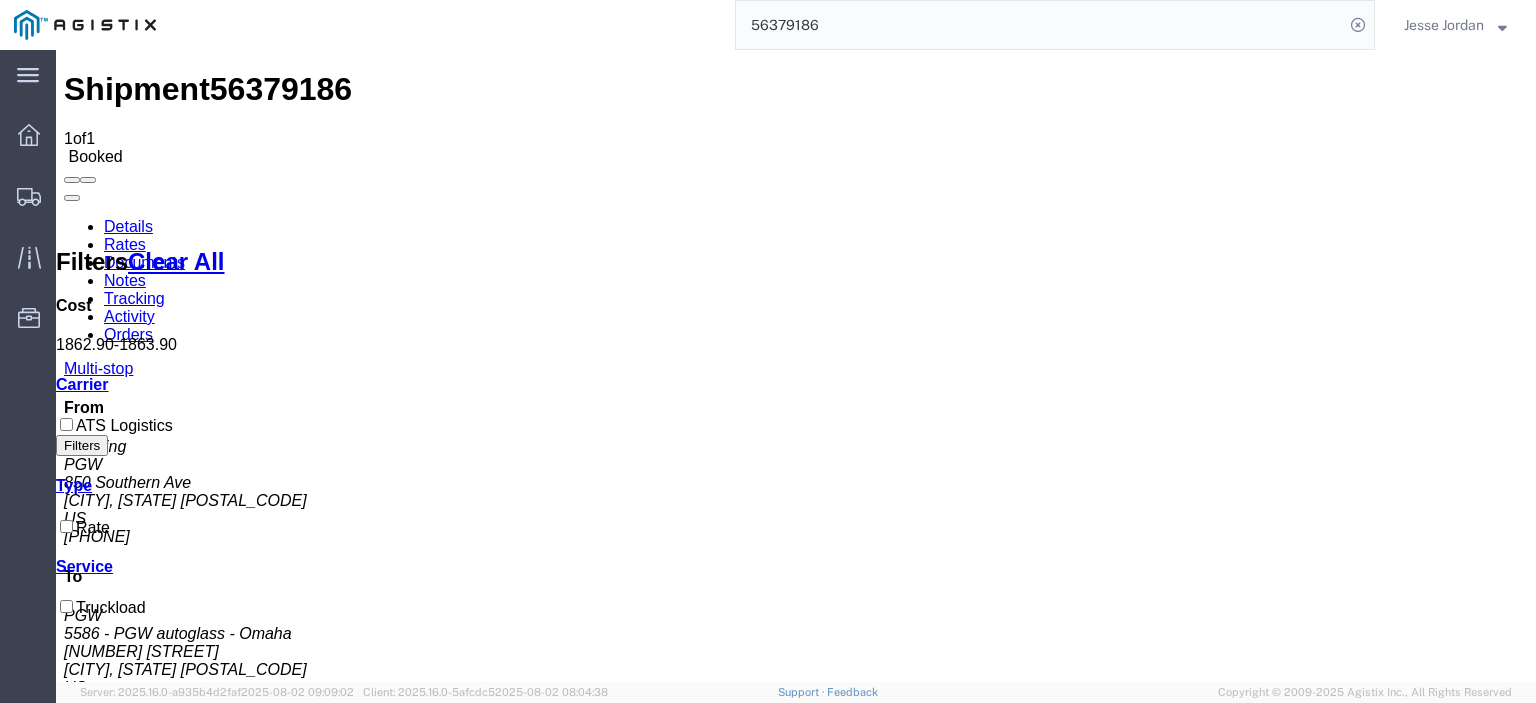 click on "Notes" at bounding box center [125, 280] 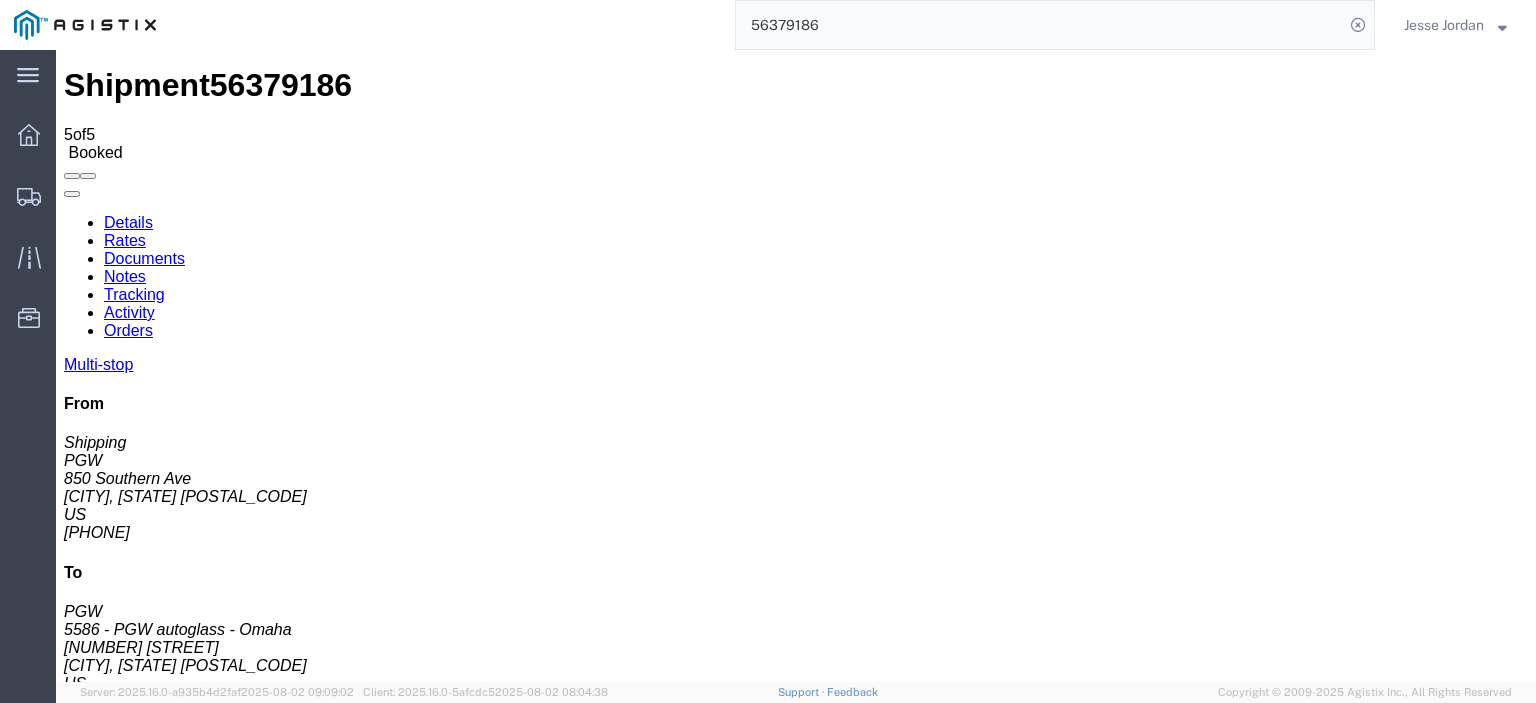 scroll, scrollTop: 13, scrollLeft: 0, axis: vertical 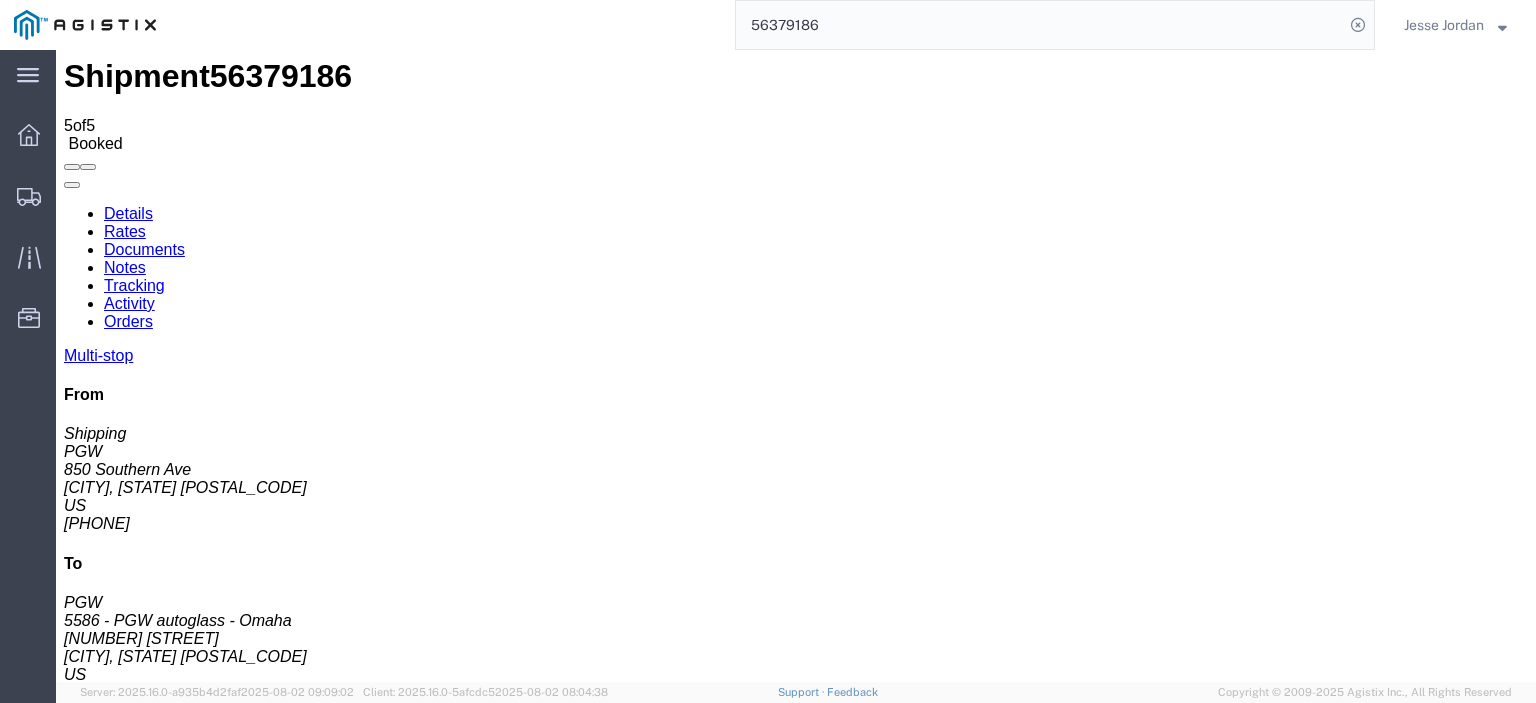 drag, startPoint x: 601, startPoint y: -5, endPoint x: 482, endPoint y: -38, distance: 123.49089 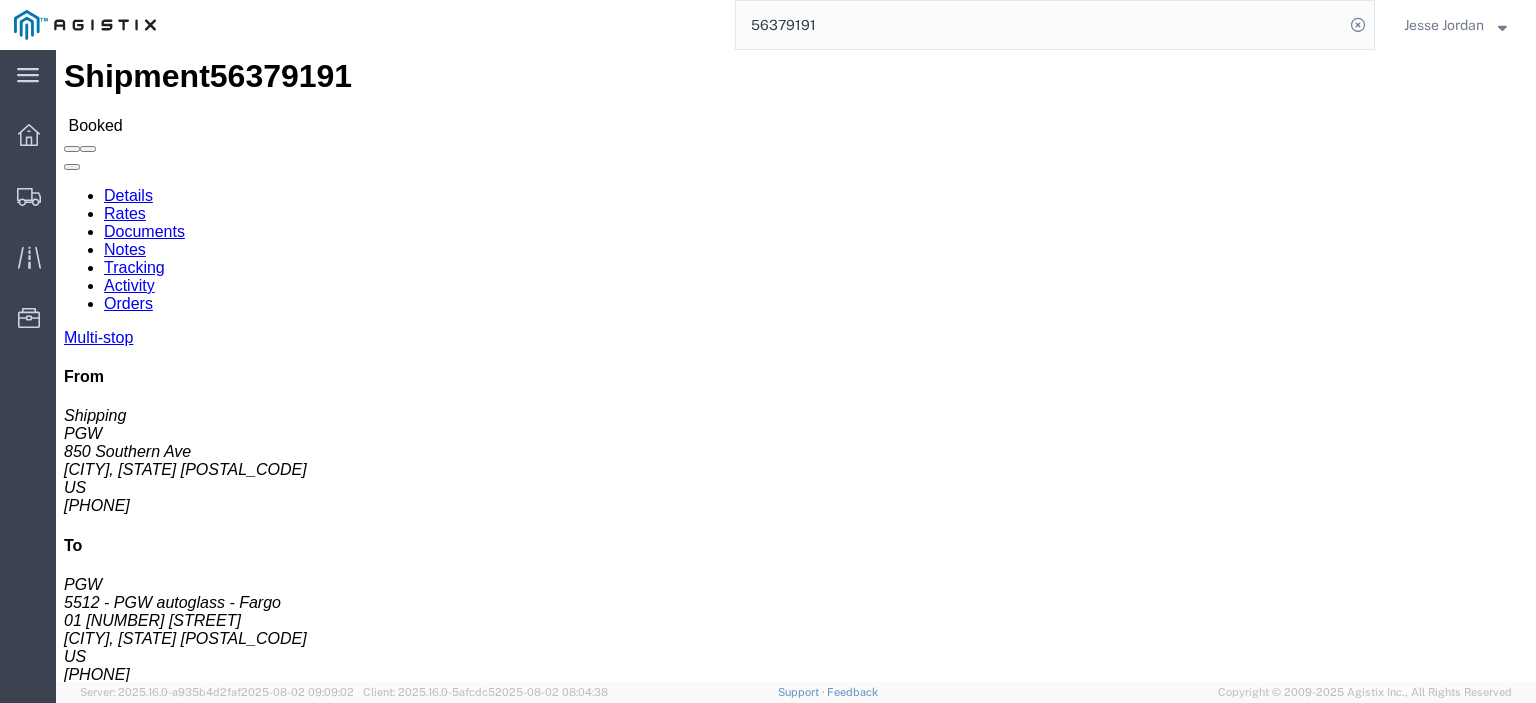 click on "56379191" 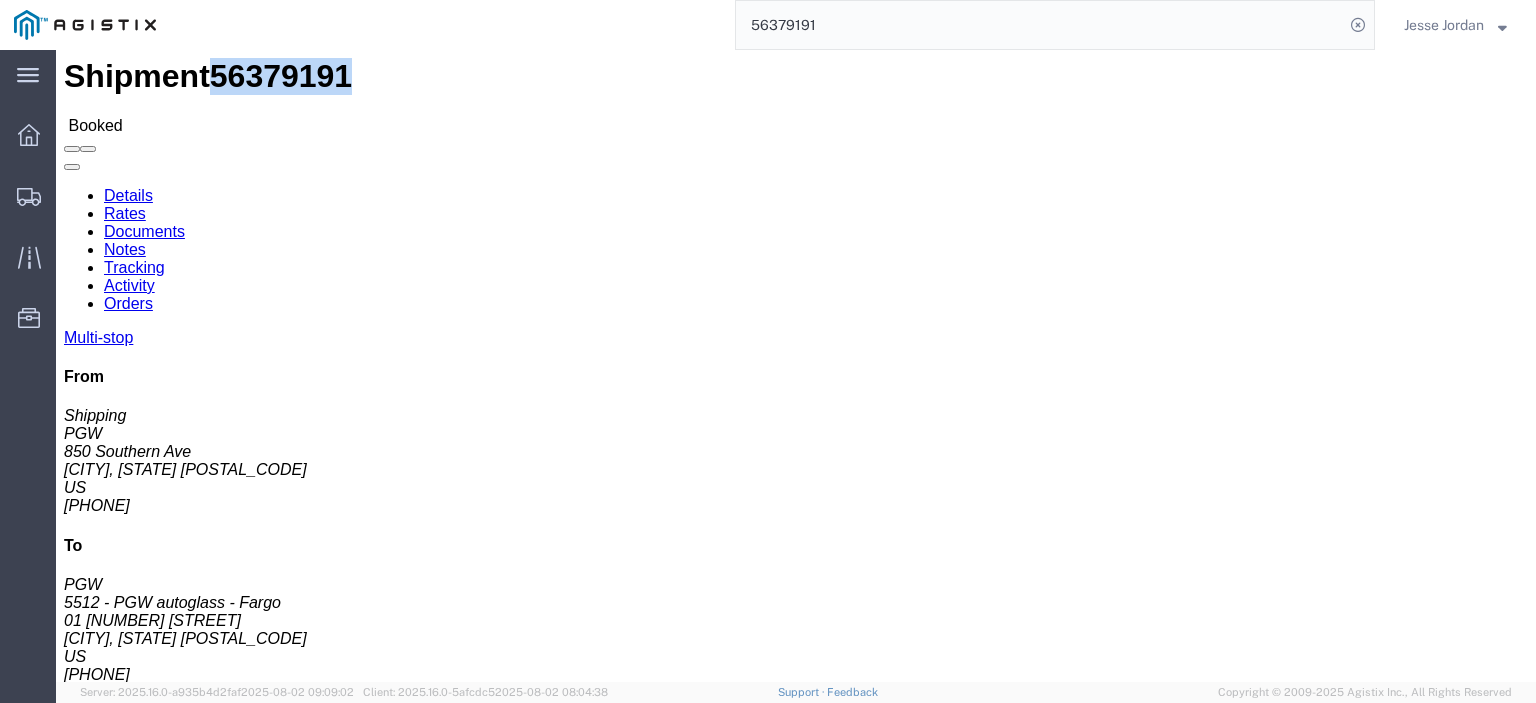 click on "56379191" 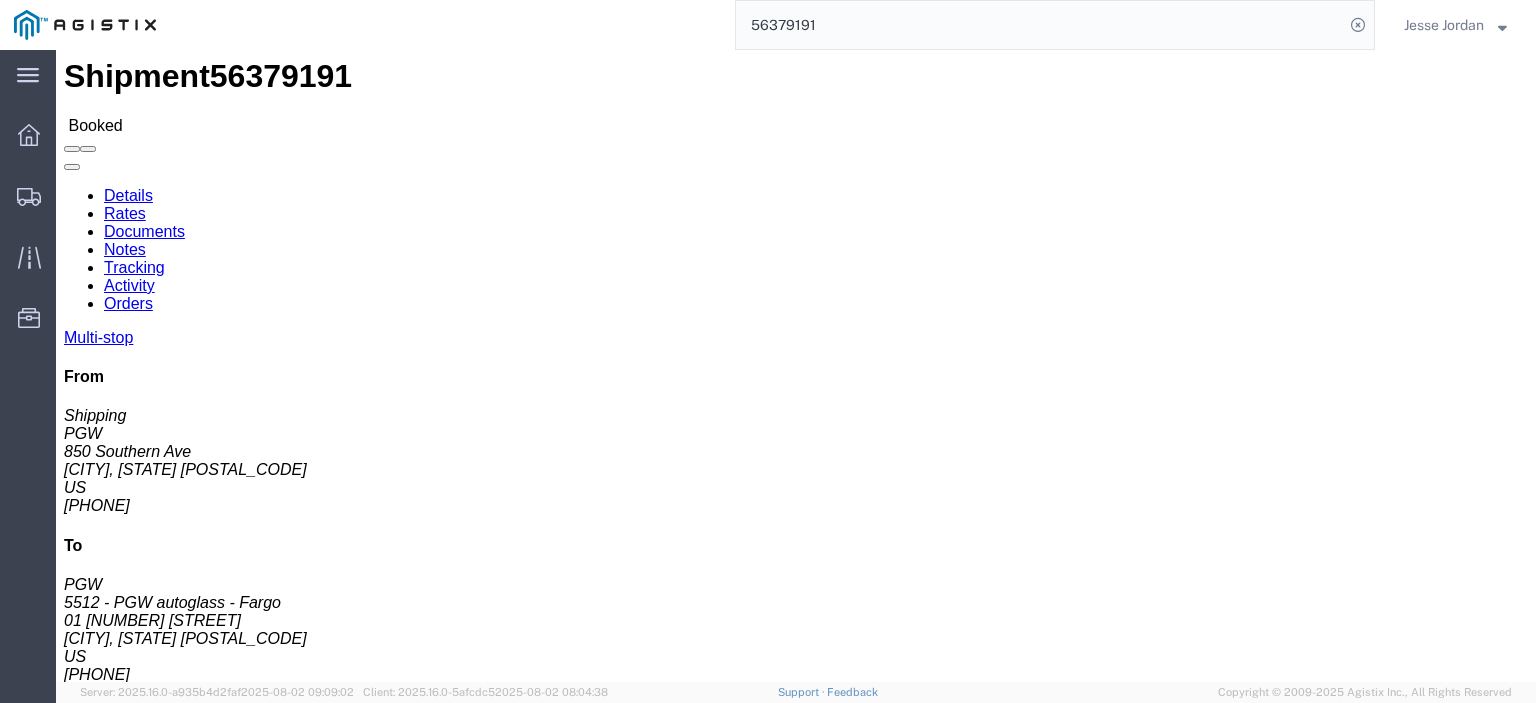 drag, startPoint x: 178, startPoint y: 32, endPoint x: 232, endPoint y: 44, distance: 55.31727 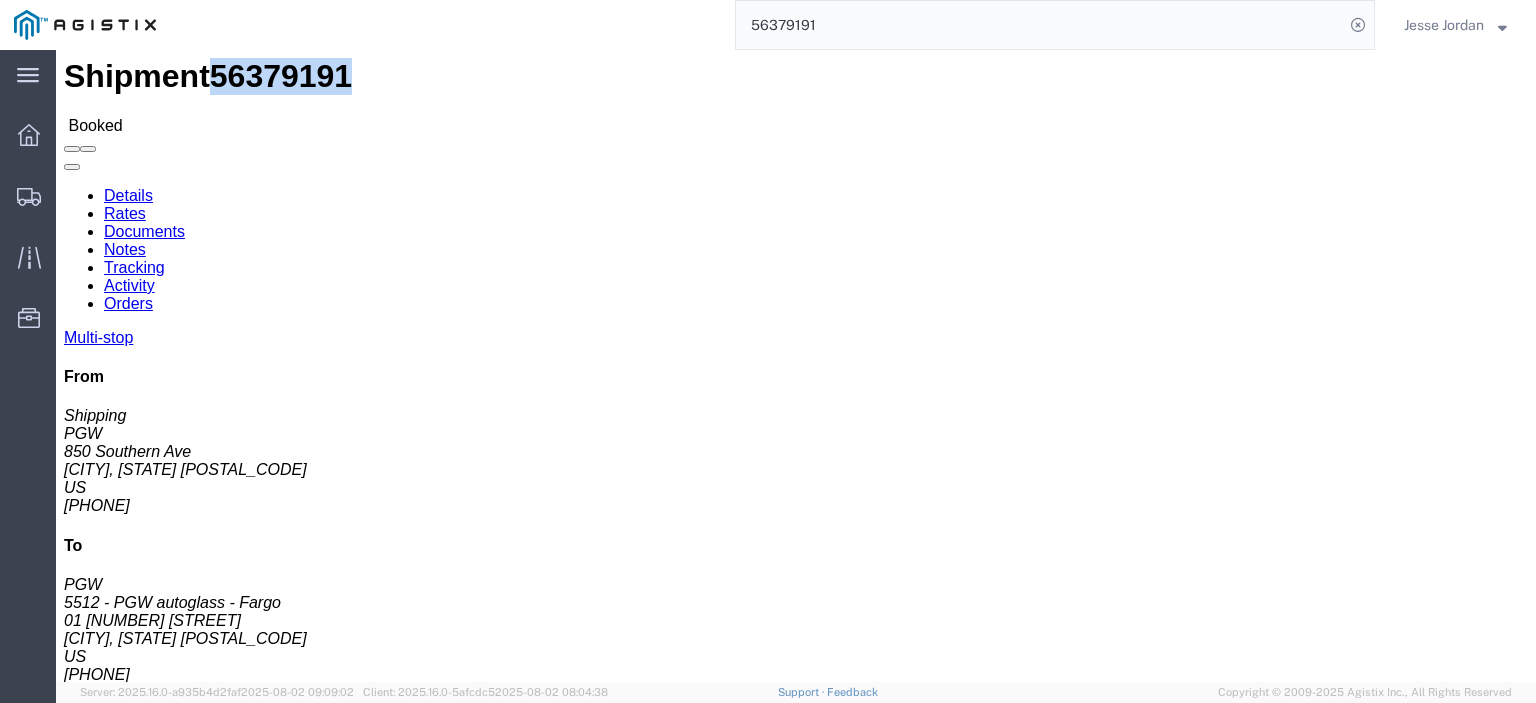 click on "56379191" 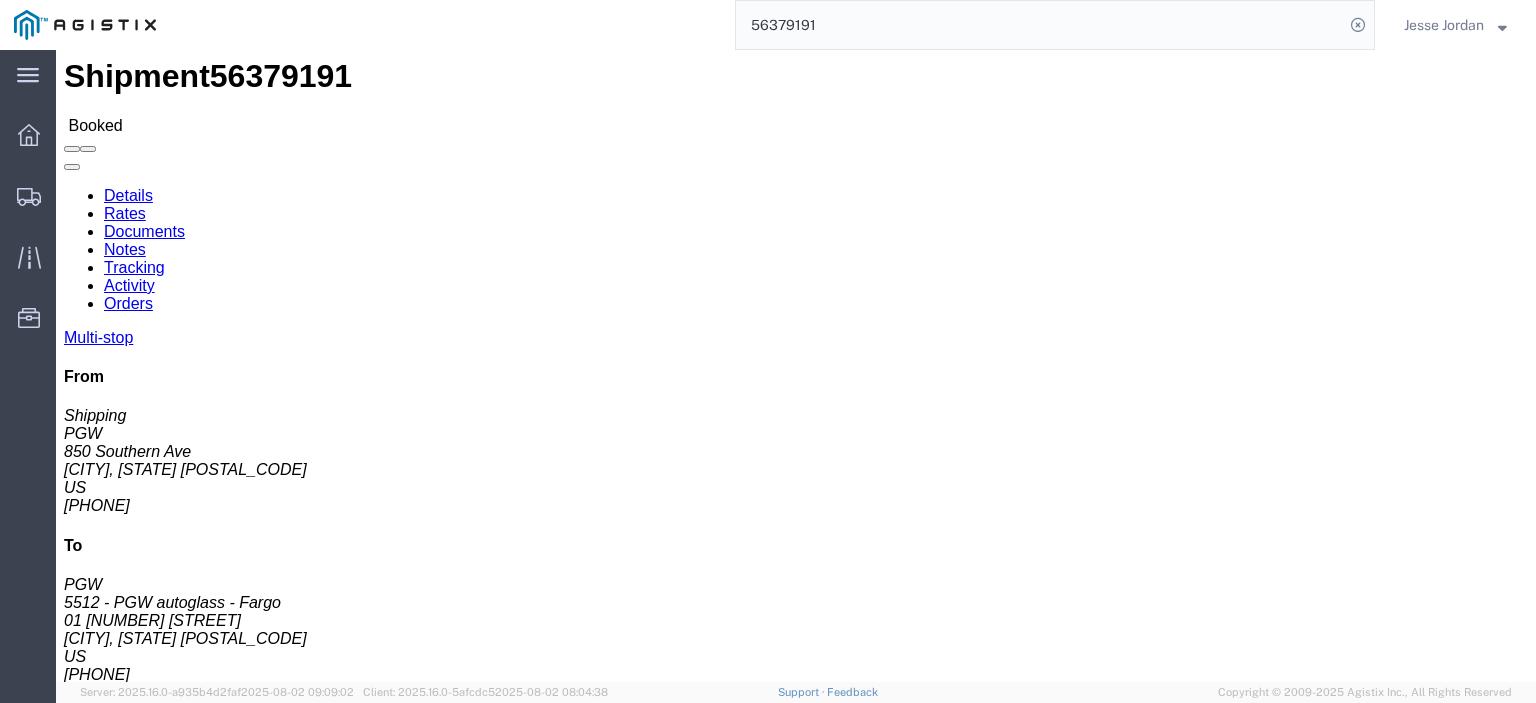 drag, startPoint x: 136, startPoint y: 225, endPoint x: 8, endPoint y: 227, distance: 128.01562 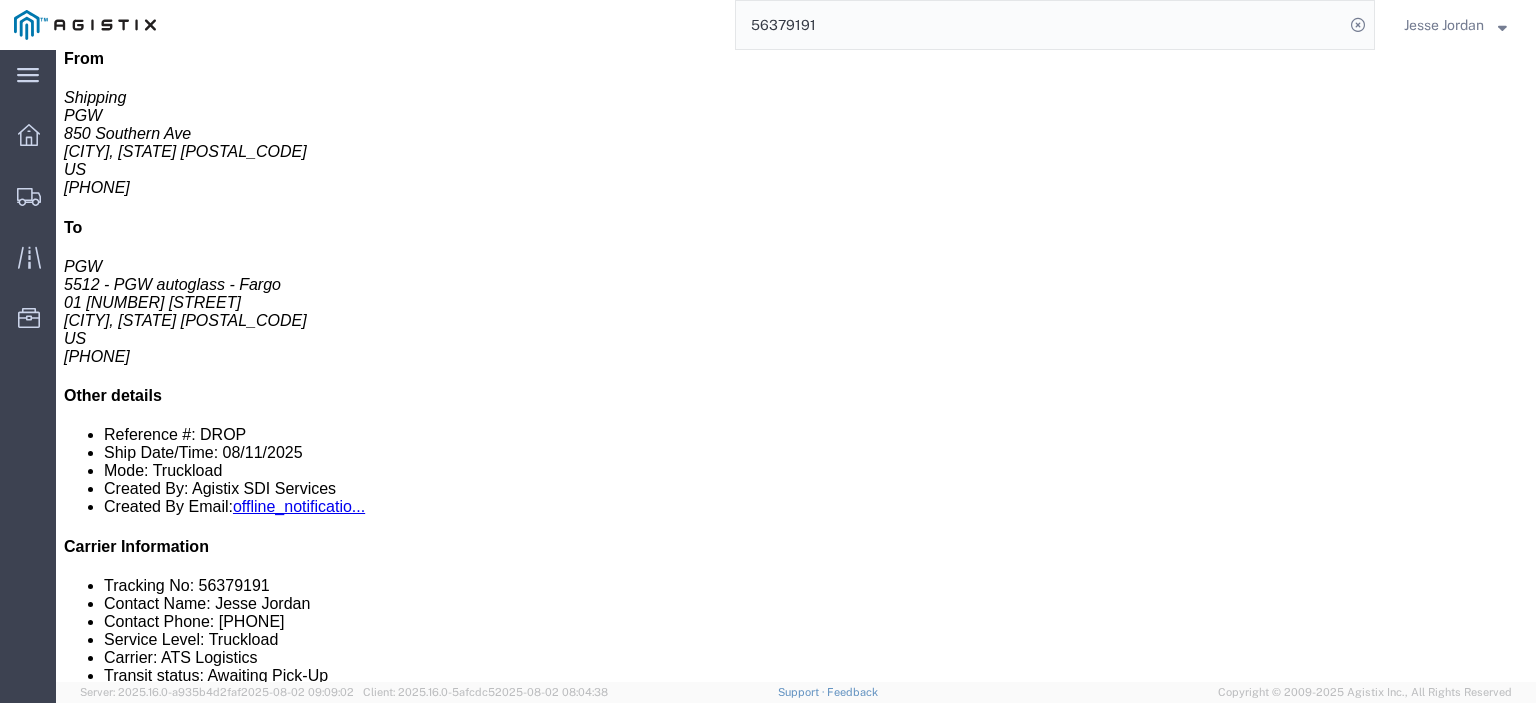 scroll, scrollTop: 180, scrollLeft: 0, axis: vertical 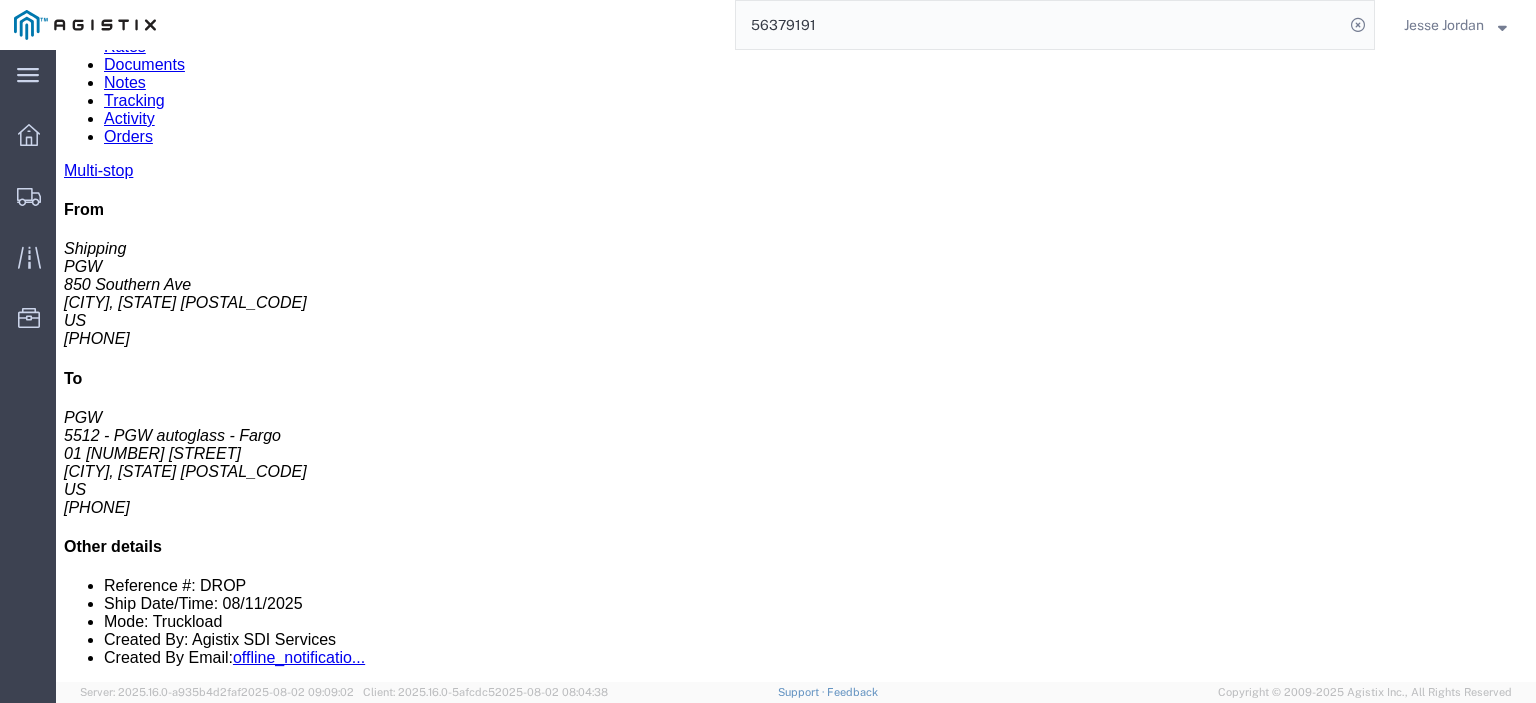 drag, startPoint x: 317, startPoint y: 411, endPoint x: 228, endPoint y: 411, distance: 89 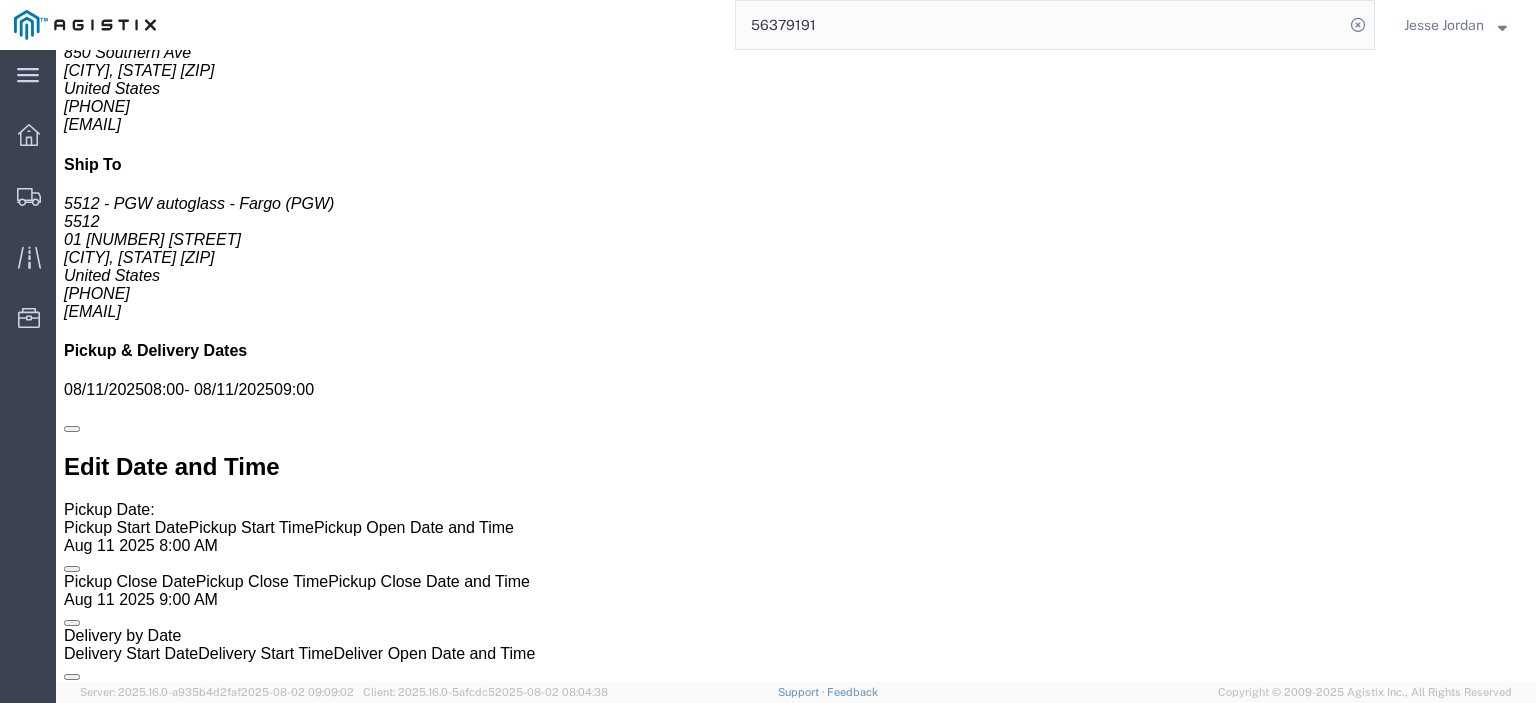 scroll, scrollTop: 1280, scrollLeft: 0, axis: vertical 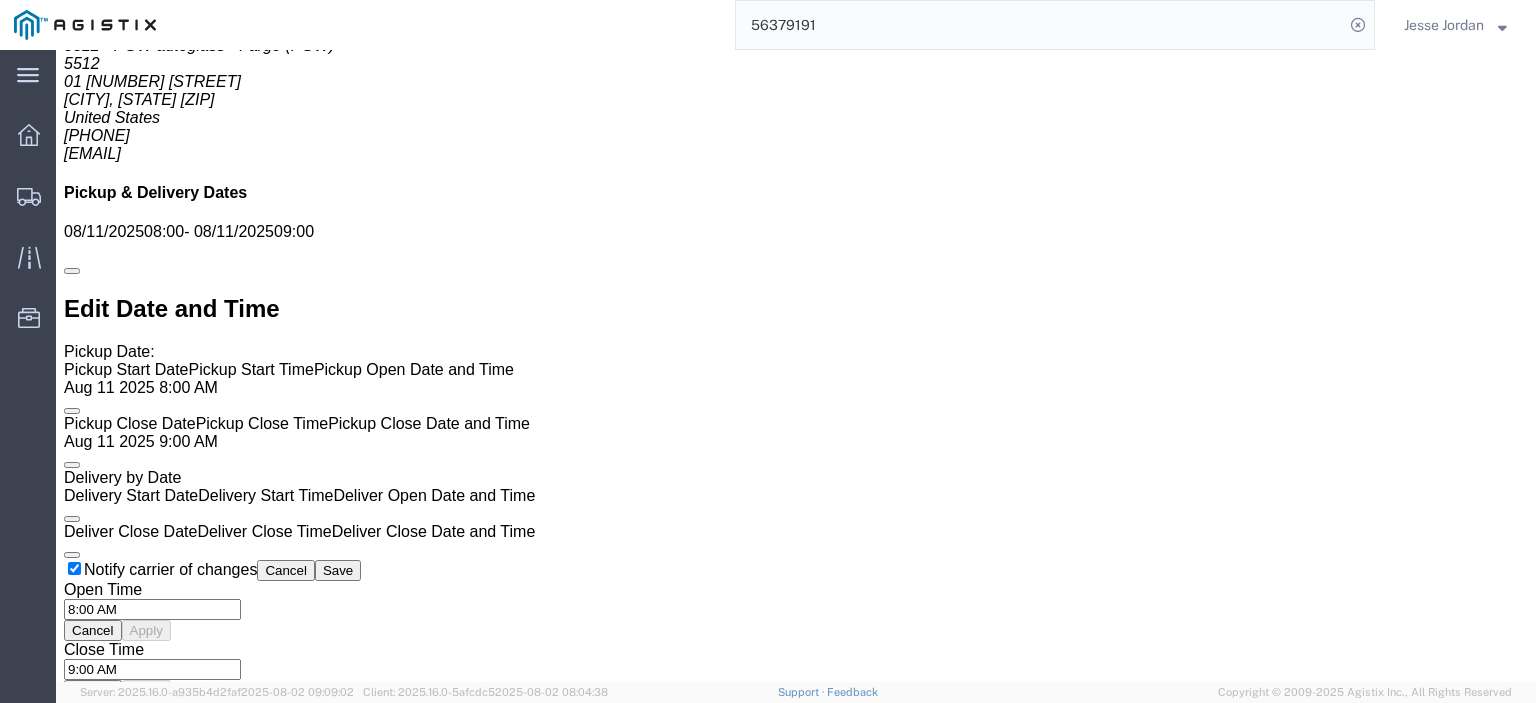 click on "Rates" 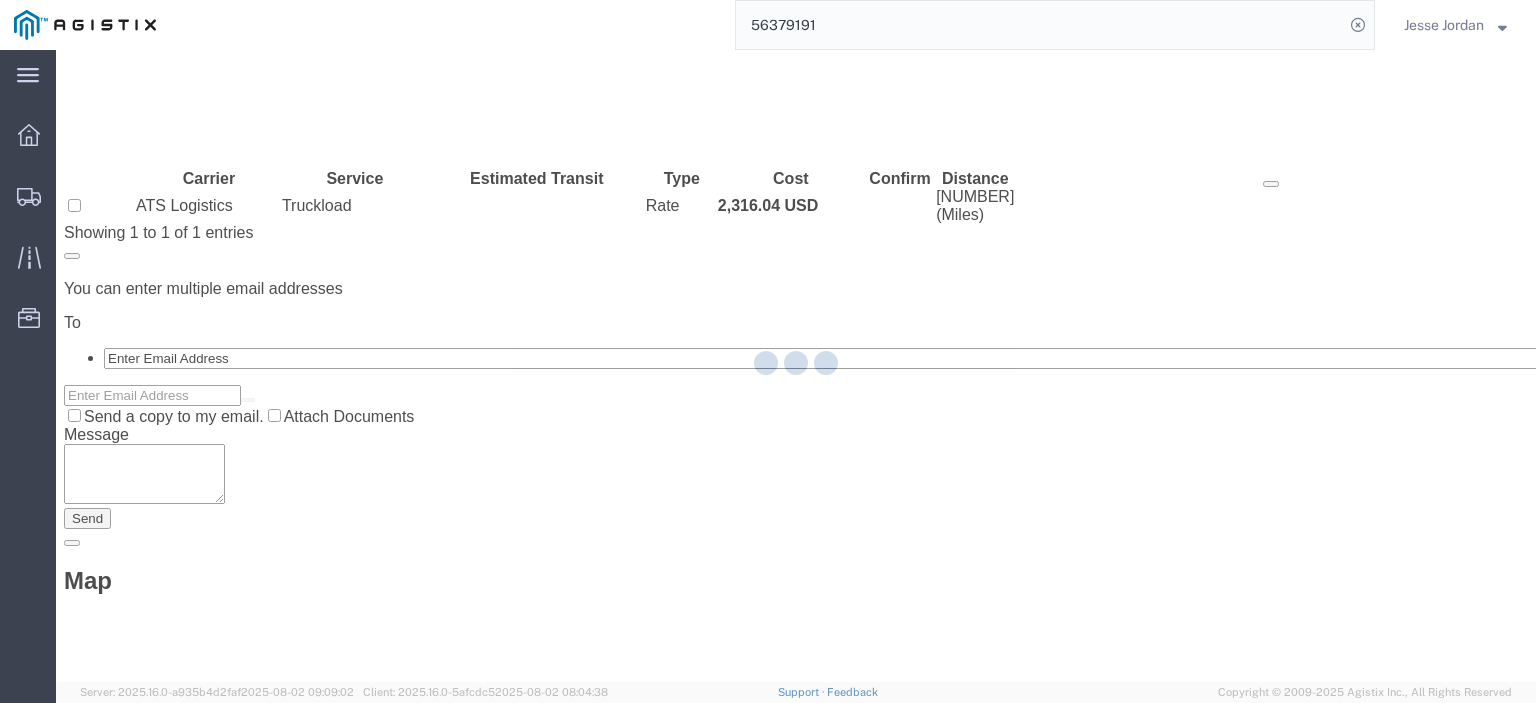 scroll, scrollTop: 0, scrollLeft: 0, axis: both 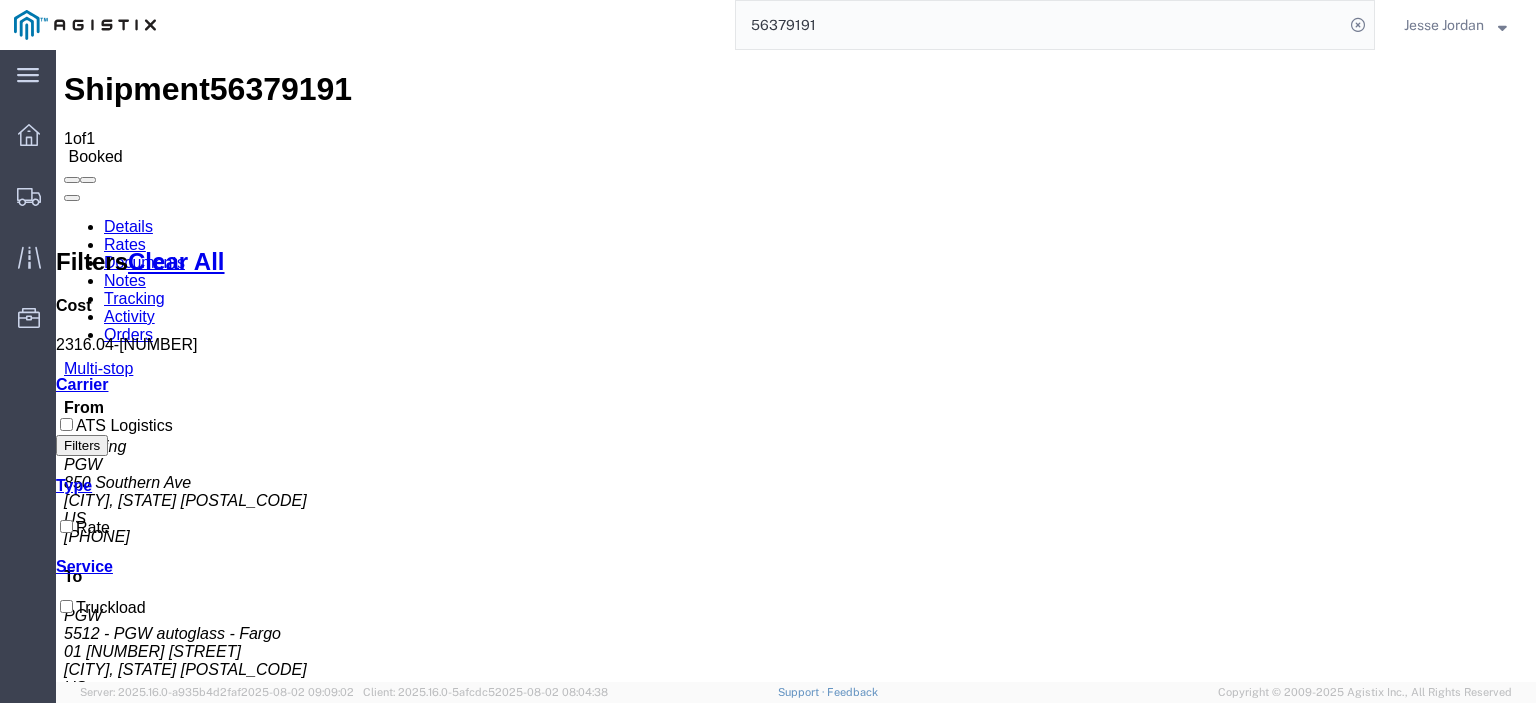 click on "Notes" at bounding box center (125, 280) 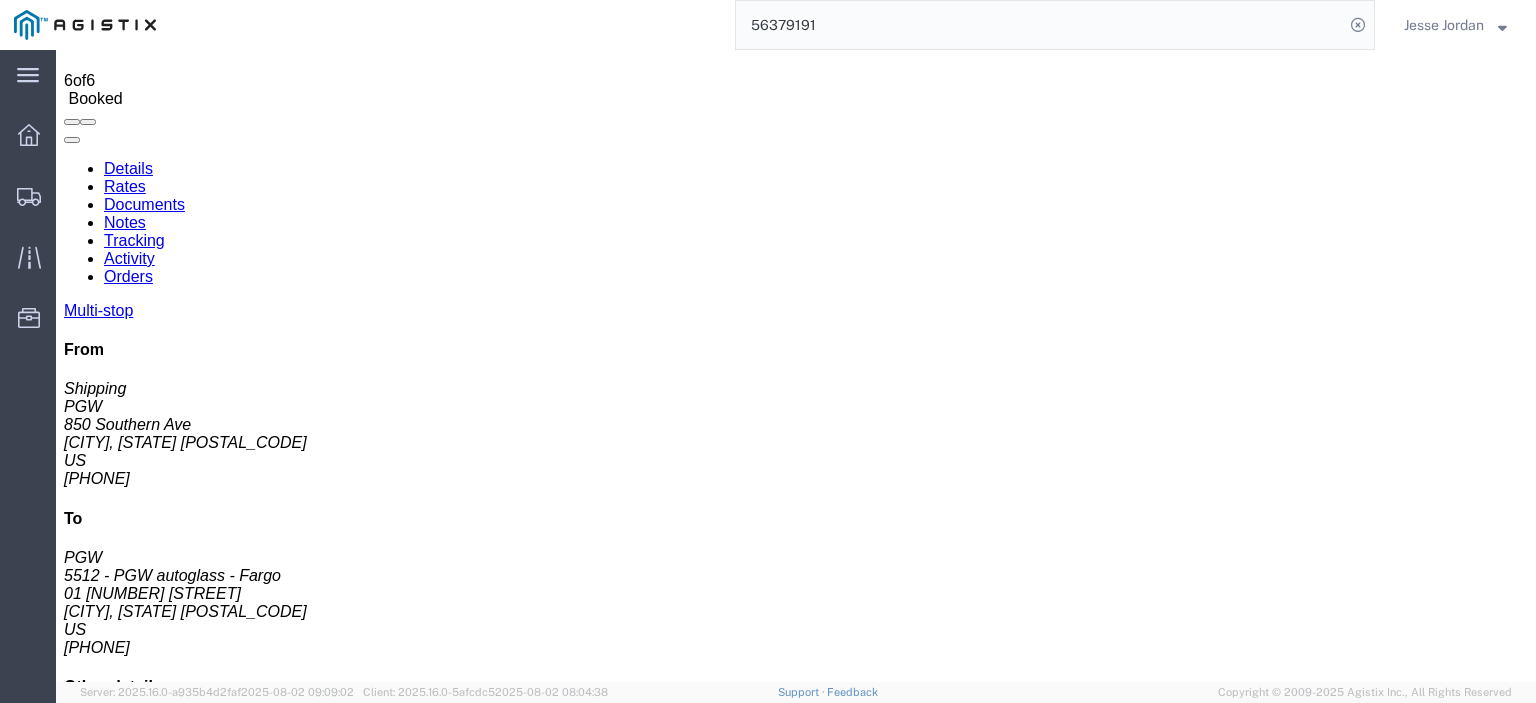 scroll, scrollTop: 24, scrollLeft: 0, axis: vertical 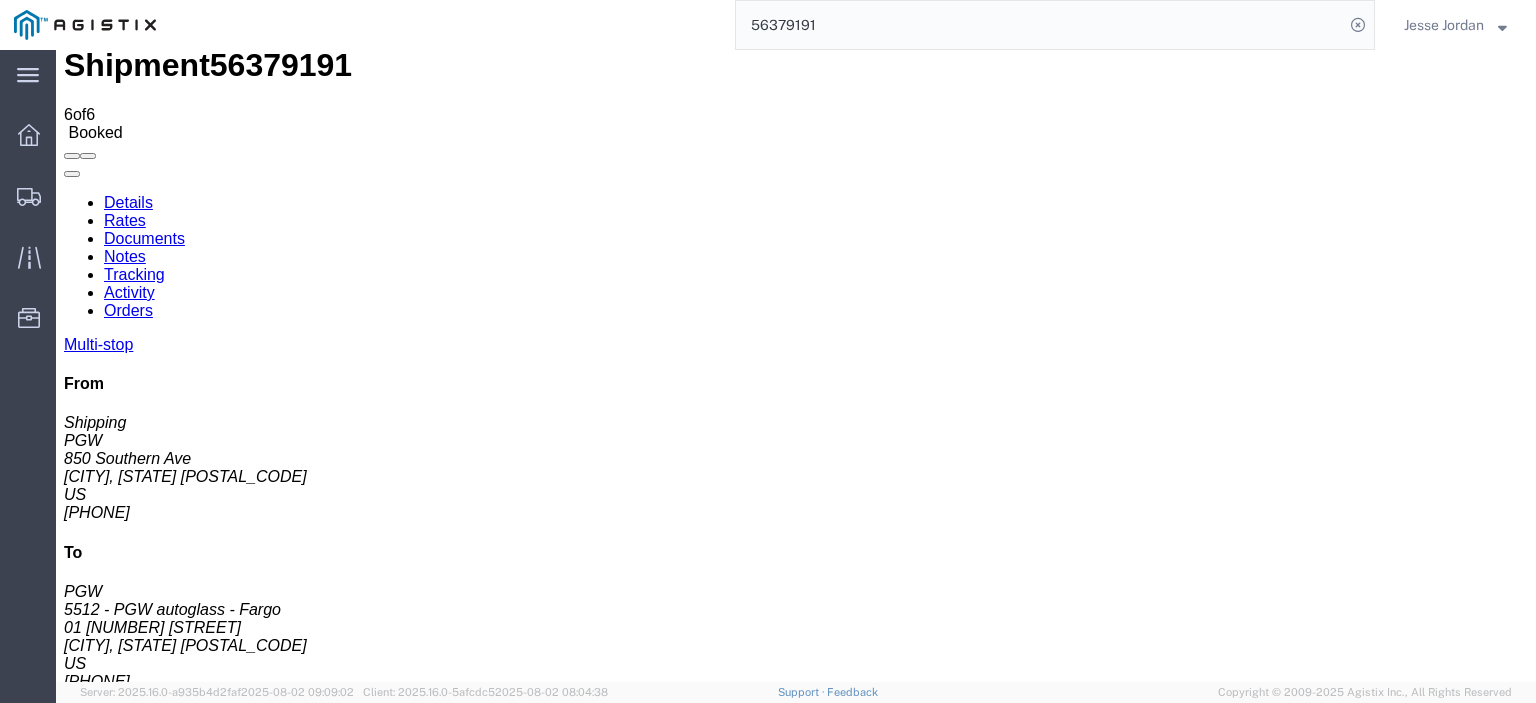 drag, startPoint x: 825, startPoint y: 32, endPoint x: 662, endPoint y: 18, distance: 163.60013 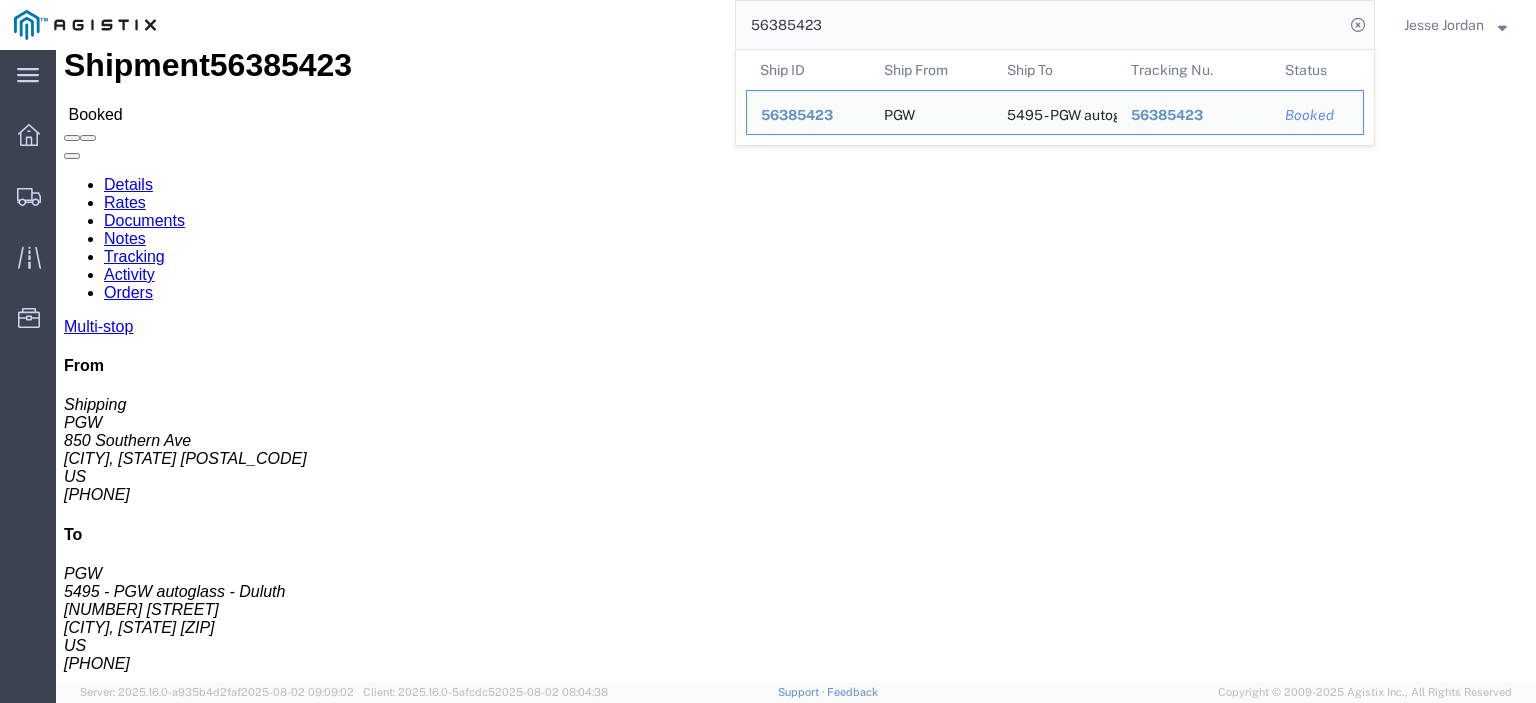 drag, startPoint x: 134, startPoint y: 208, endPoint x: 20, endPoint y: 209, distance: 114.00439 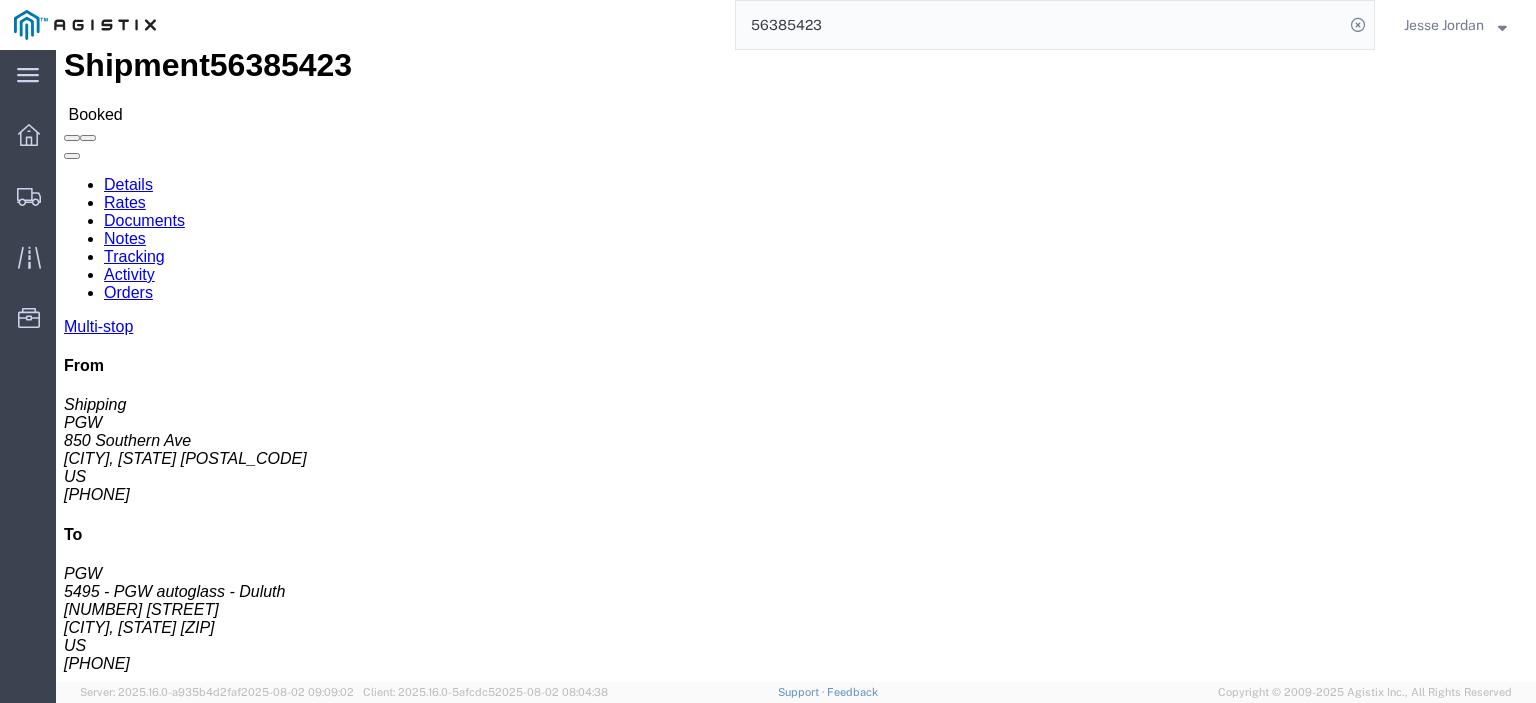drag, startPoint x: 32, startPoint y: 199, endPoint x: 156, endPoint y: 309, distance: 165.75887 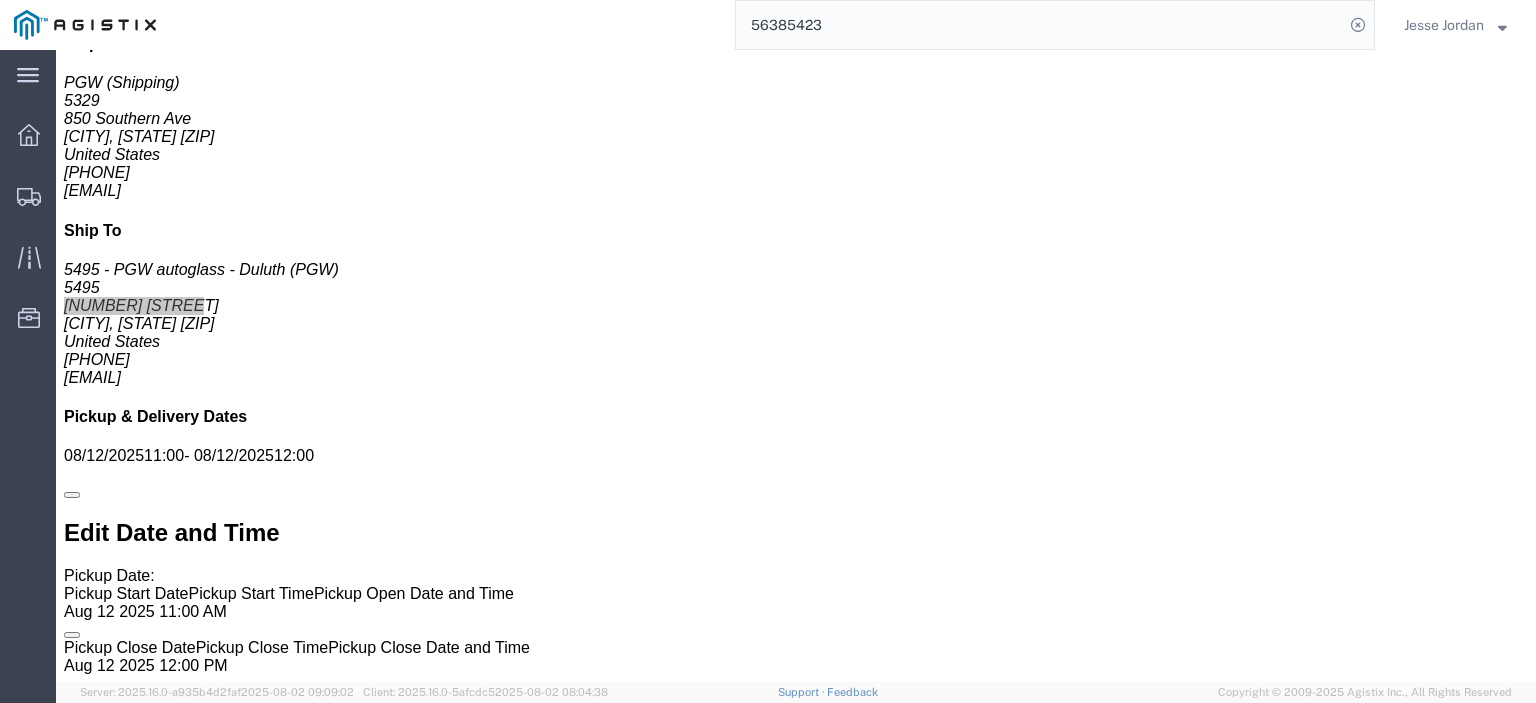 scroll, scrollTop: 324, scrollLeft: 0, axis: vertical 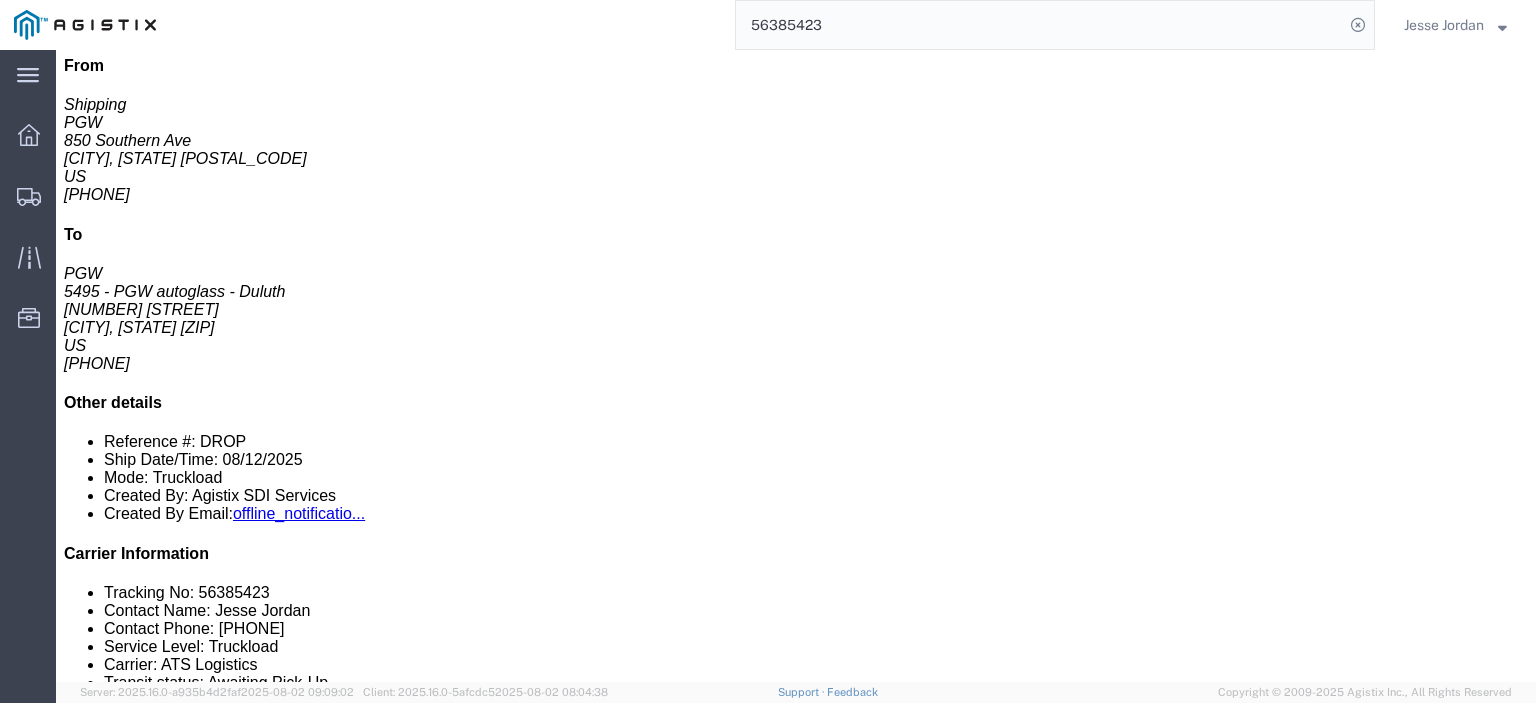 drag, startPoint x: 397, startPoint y: 266, endPoint x: 218, endPoint y: 274, distance: 179.17868 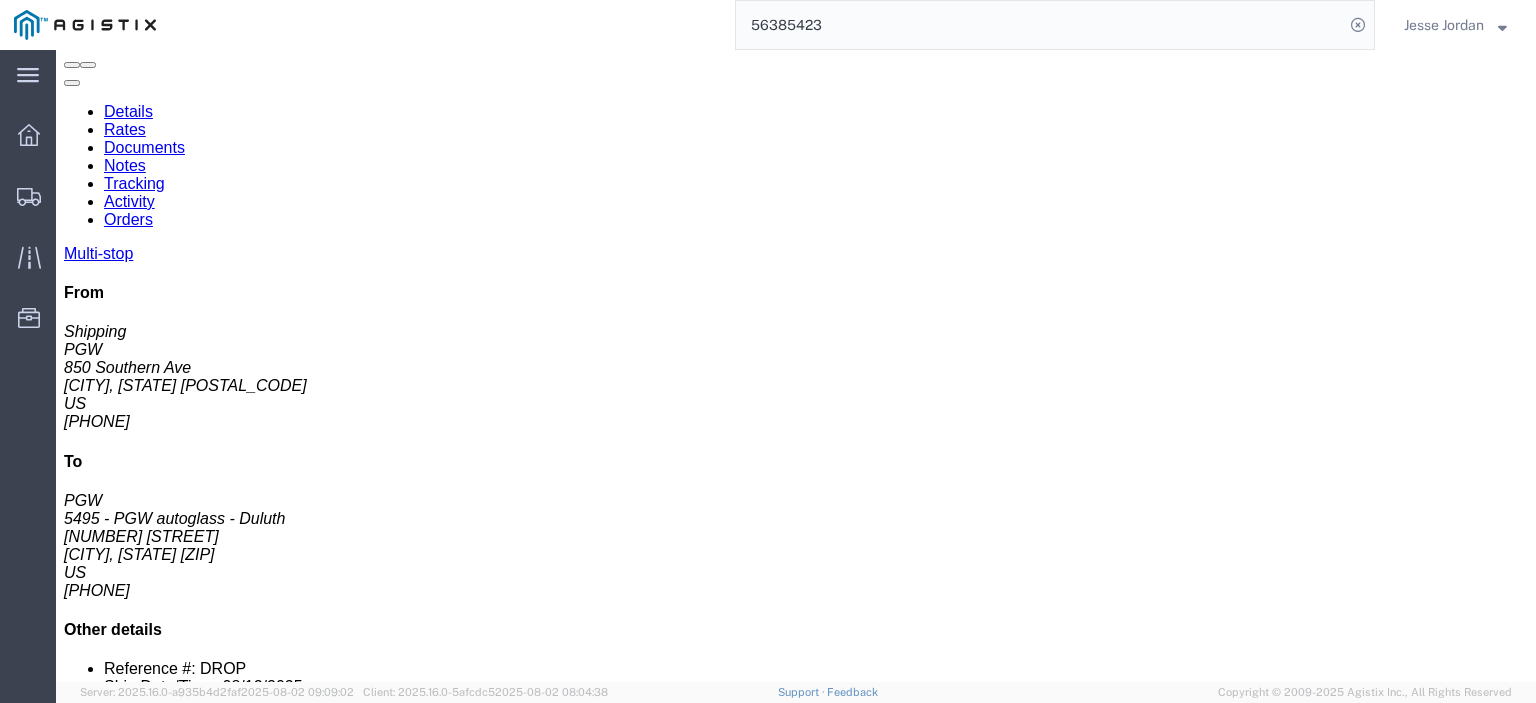scroll, scrollTop: 224, scrollLeft: 0, axis: vertical 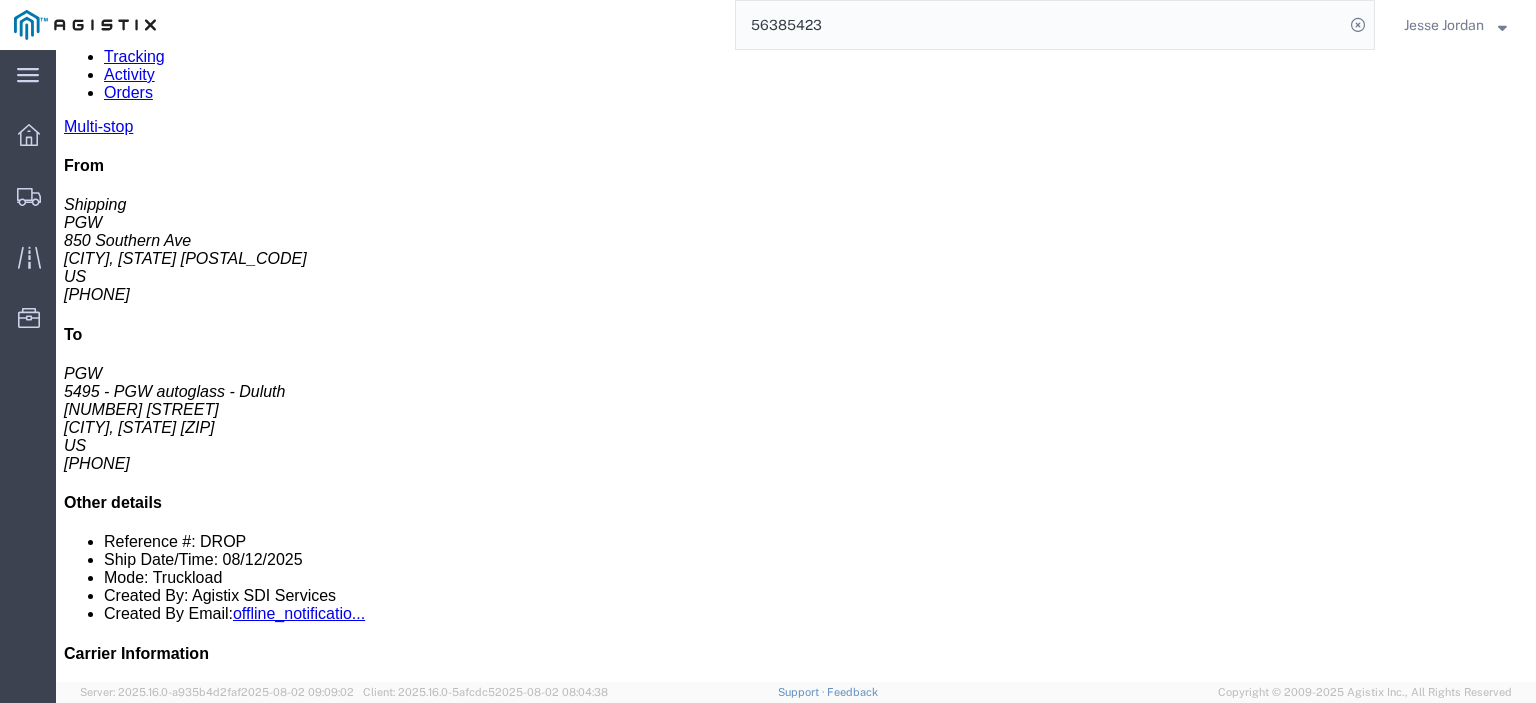 drag, startPoint x: 403, startPoint y: 404, endPoint x: 222, endPoint y: 406, distance: 181.01105 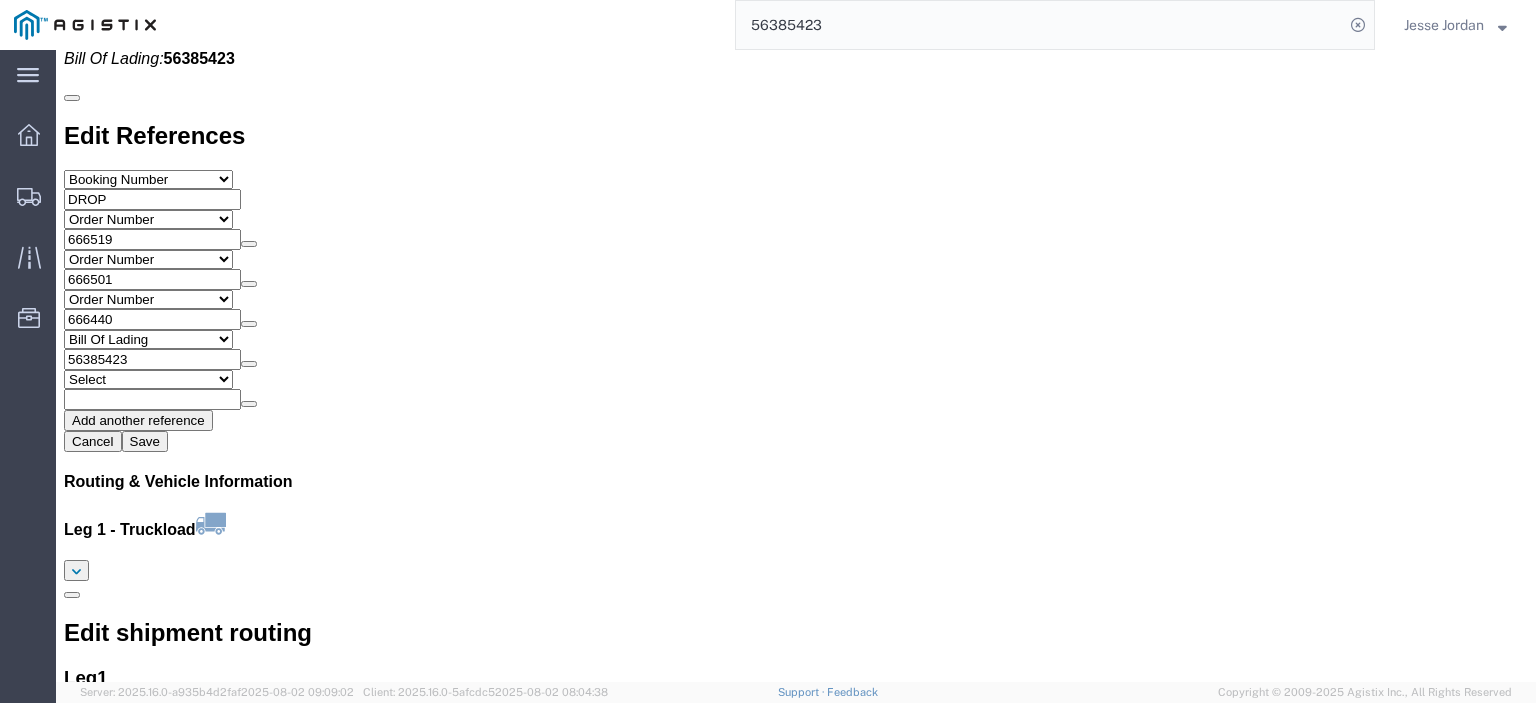 scroll, scrollTop: 2124, scrollLeft: 0, axis: vertical 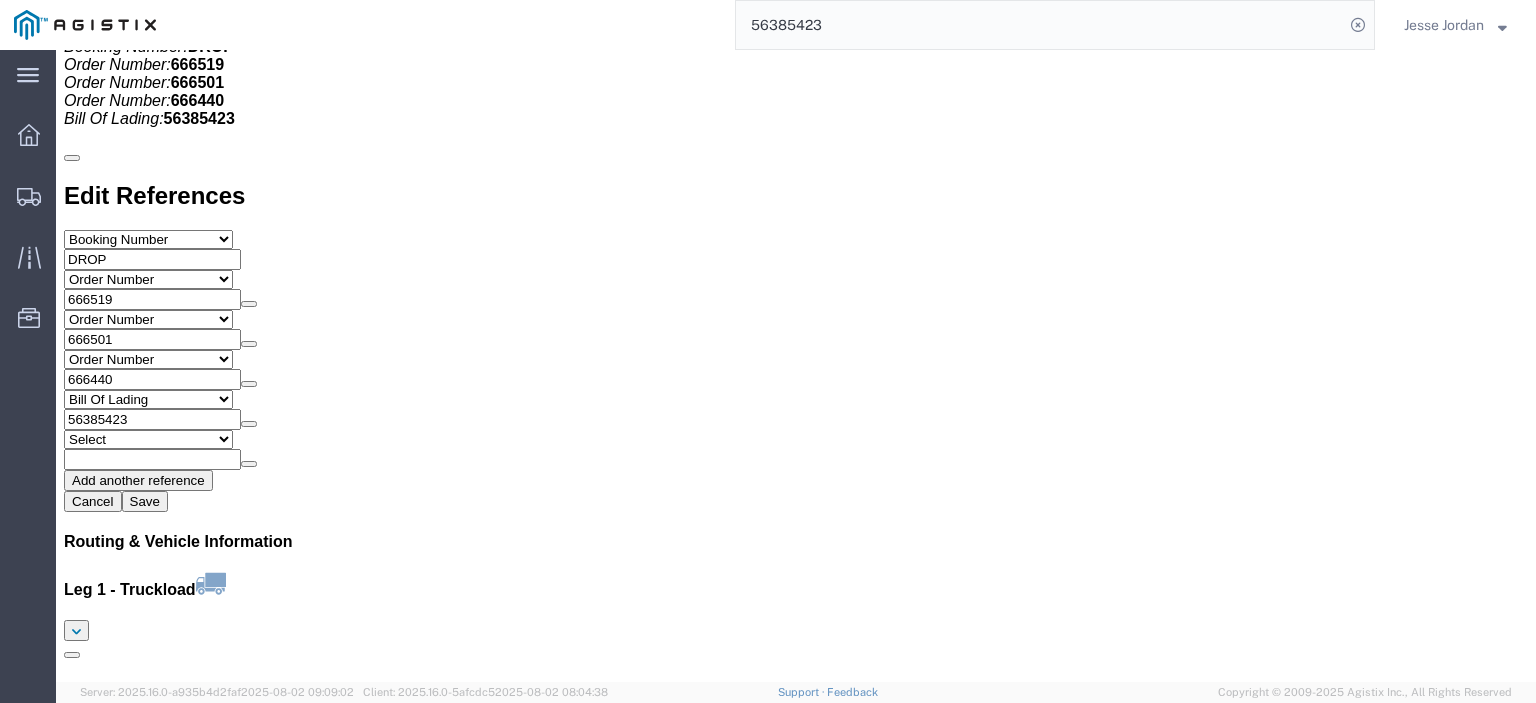 click on "Rates" 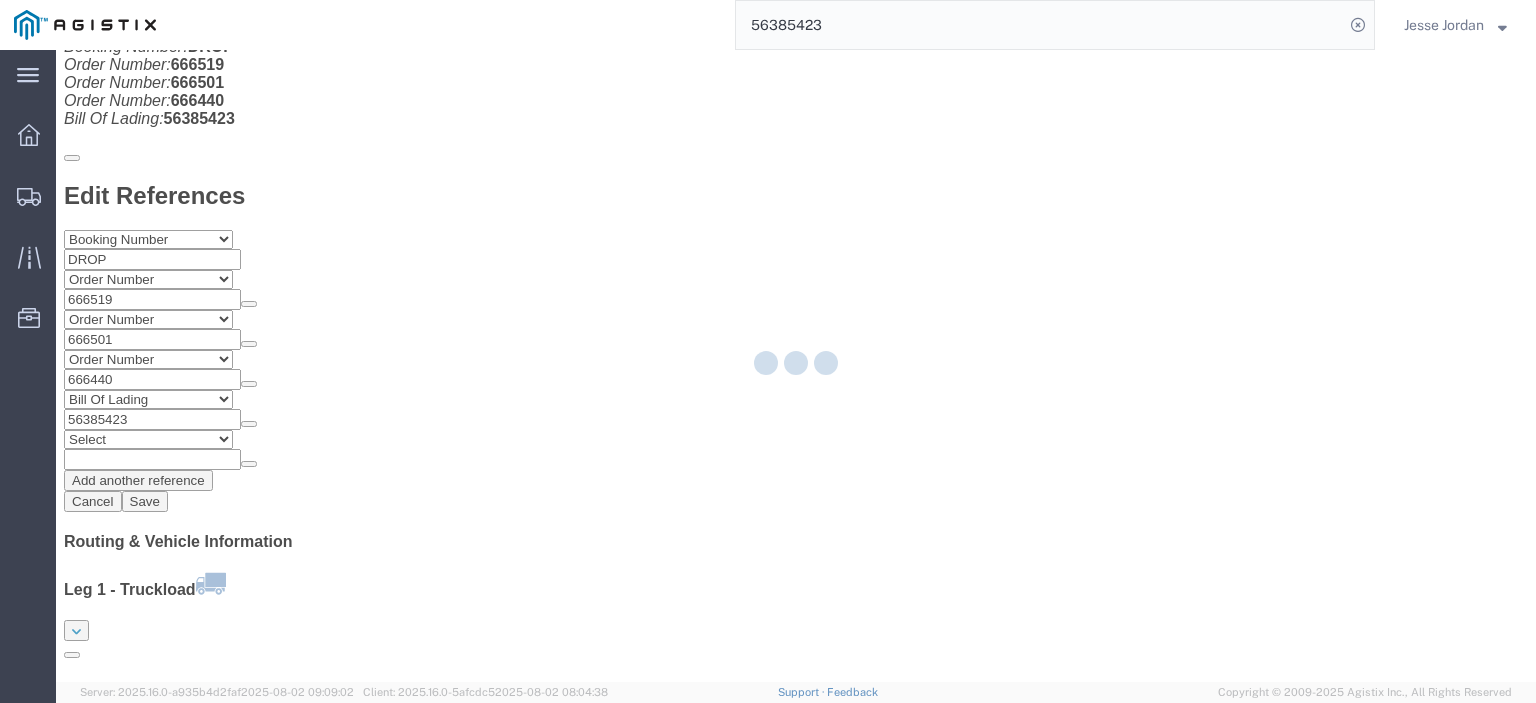 scroll, scrollTop: 0, scrollLeft: 0, axis: both 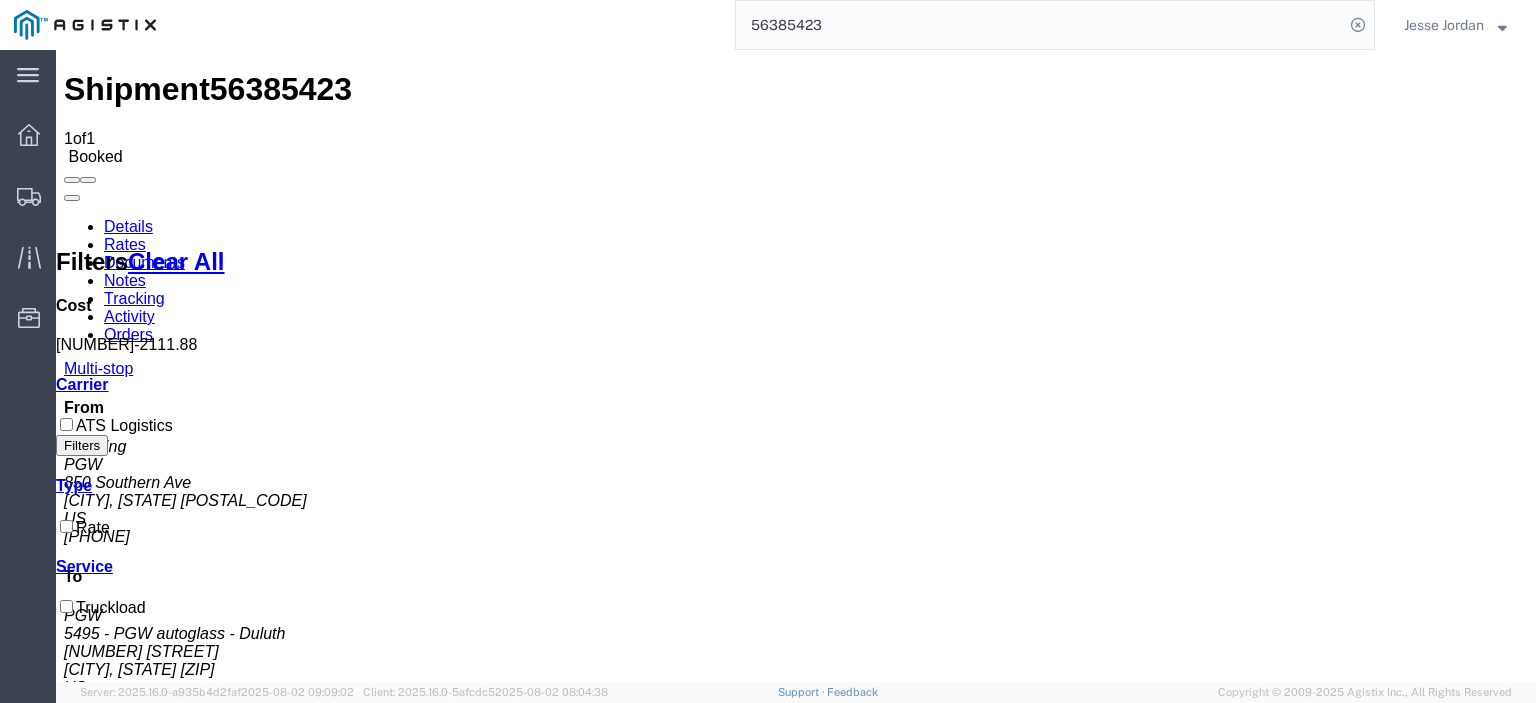 click on "Notes" at bounding box center (125, 280) 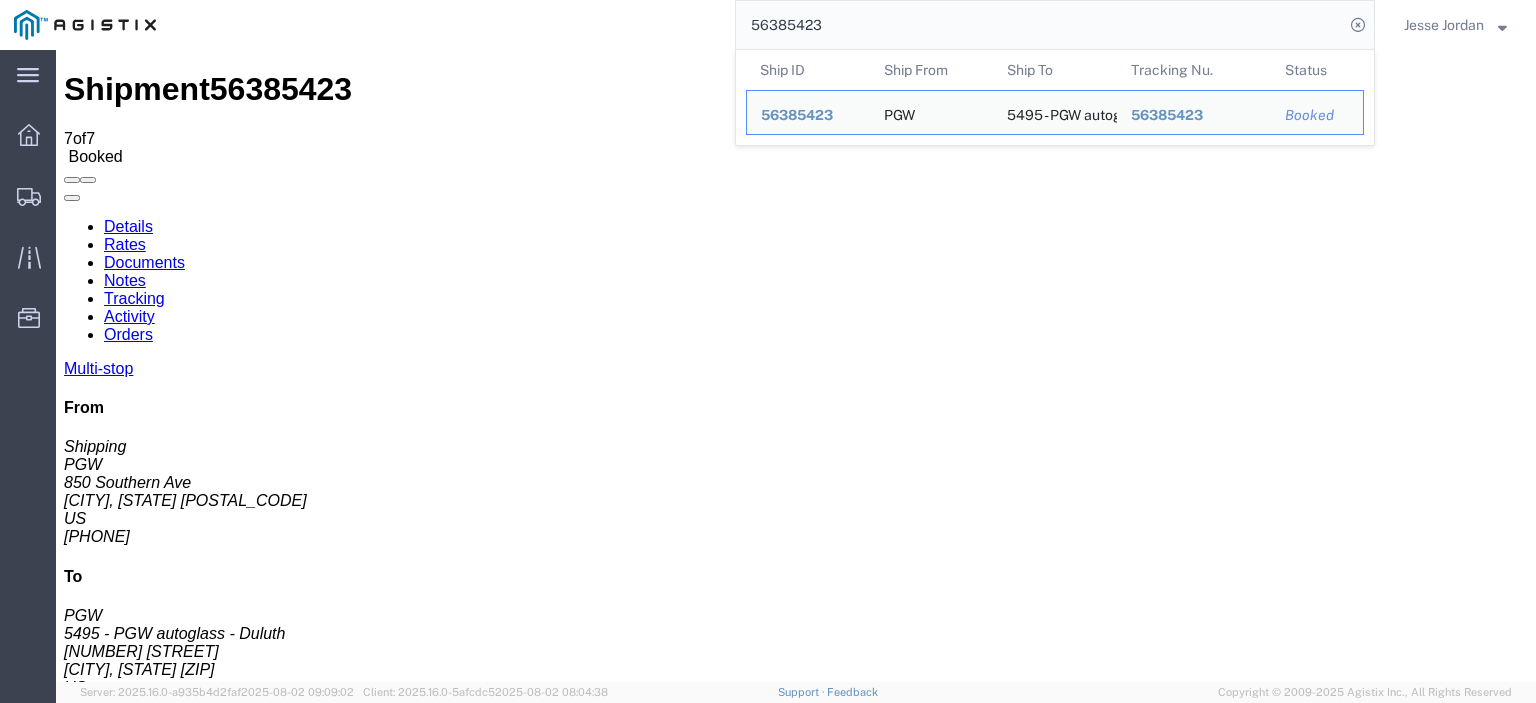 drag, startPoint x: 656, startPoint y: 1, endPoint x: 505, endPoint y: -3, distance: 151.05296 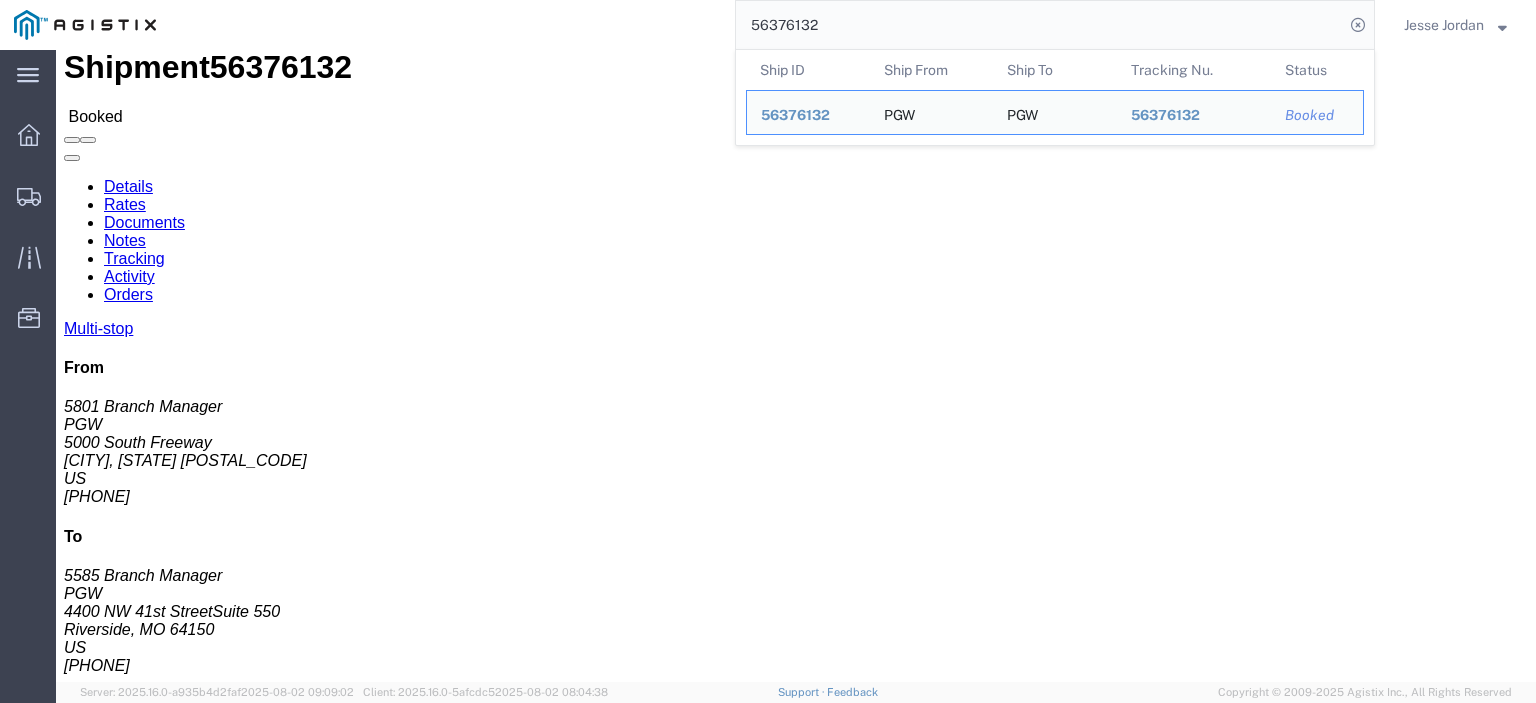 scroll, scrollTop: 0, scrollLeft: 0, axis: both 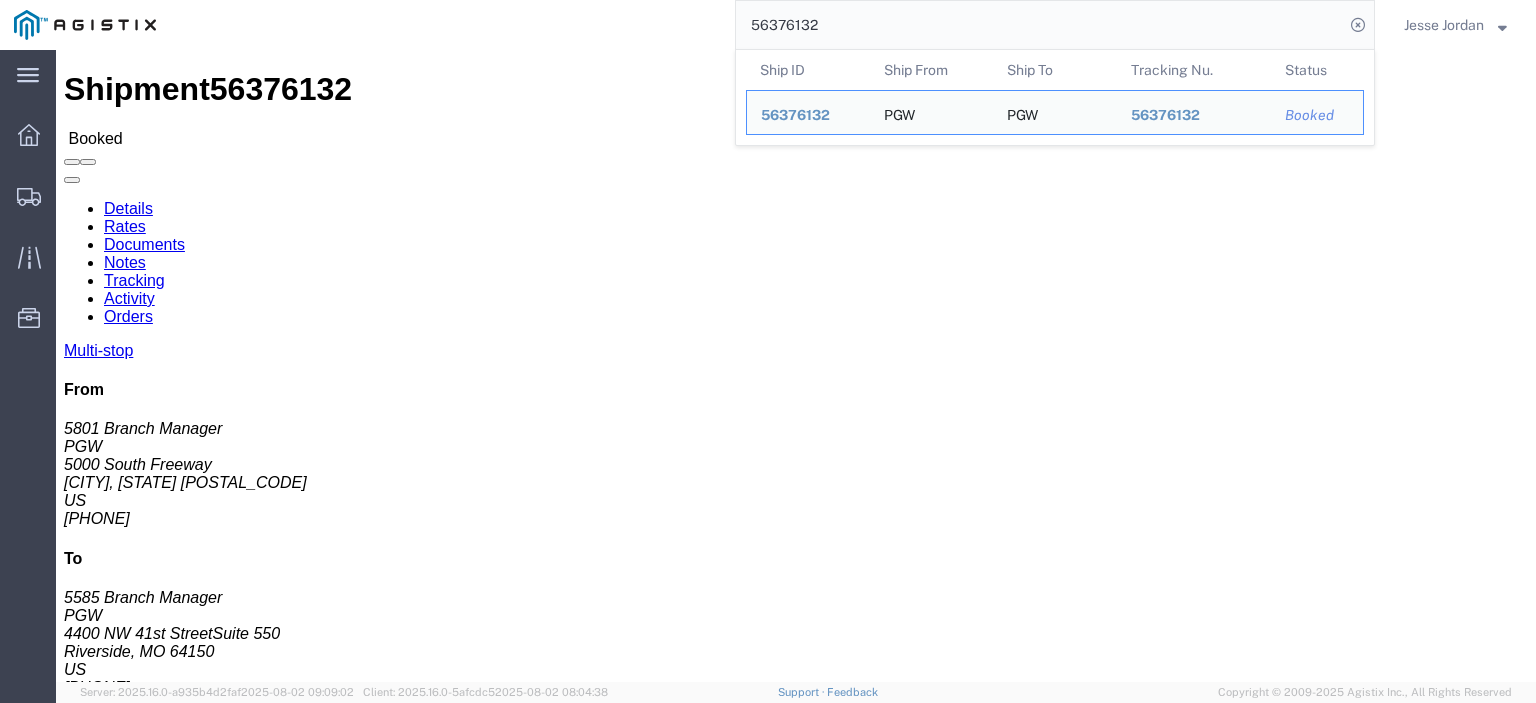 drag, startPoint x: 155, startPoint y: 237, endPoint x: 17, endPoint y: 237, distance: 138 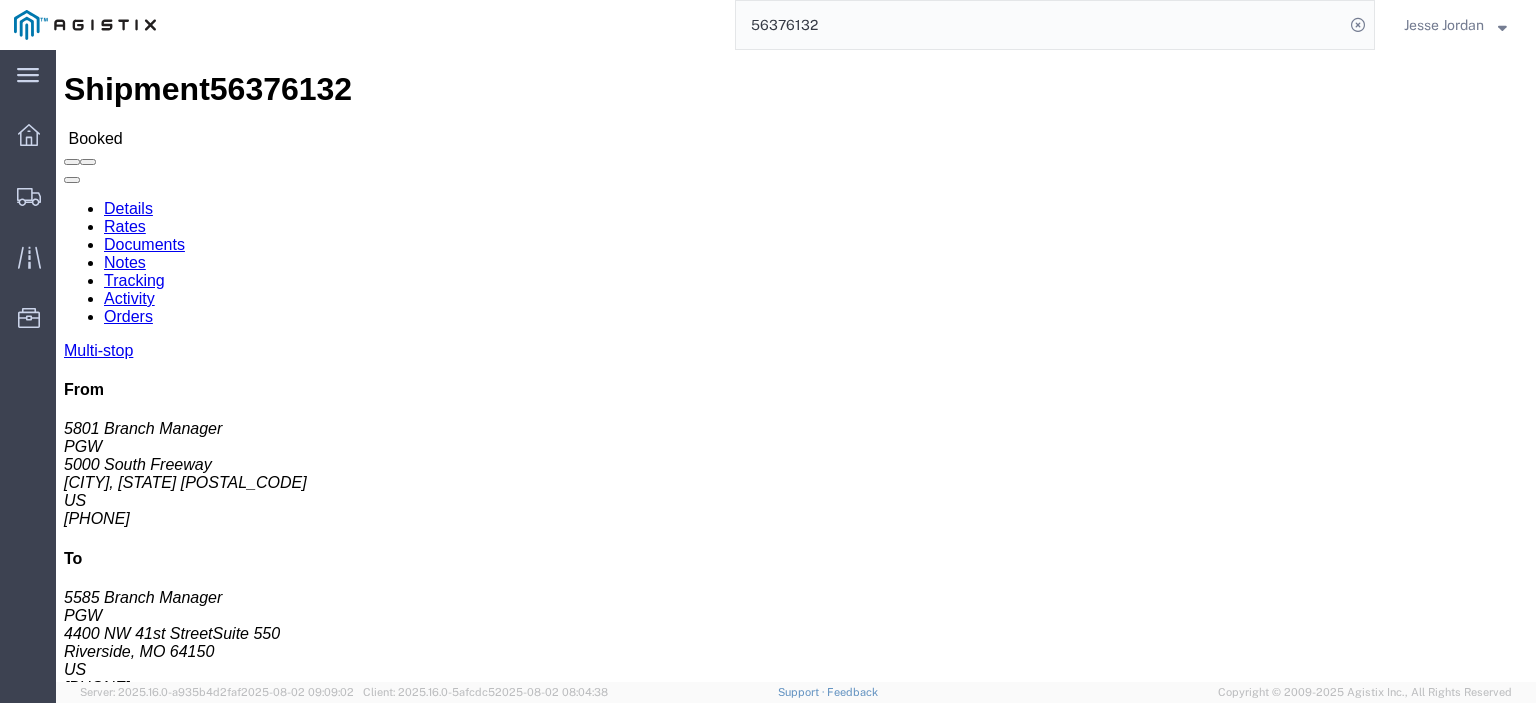 drag, startPoint x: 372, startPoint y: 254, endPoint x: 288, endPoint y: 235, distance: 86.12201 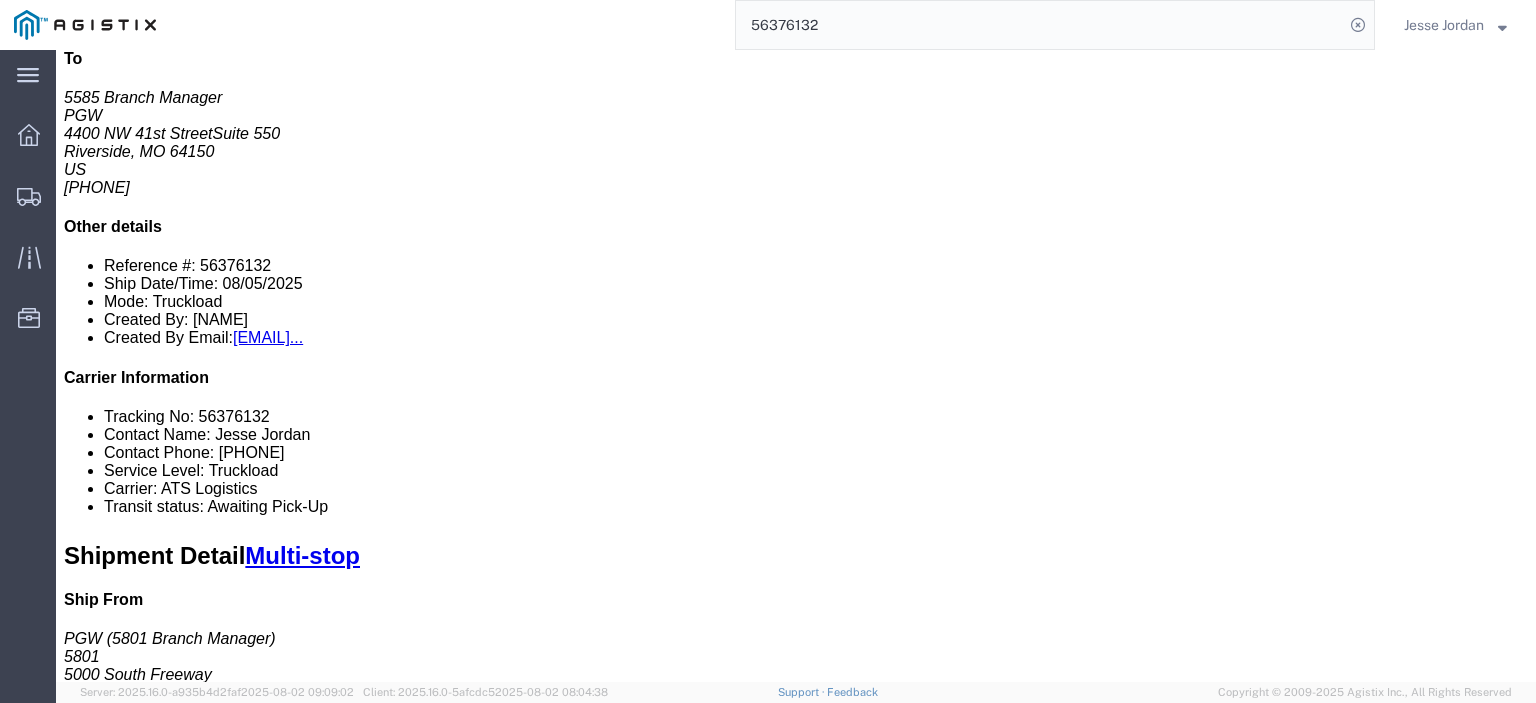 scroll, scrollTop: 400, scrollLeft: 0, axis: vertical 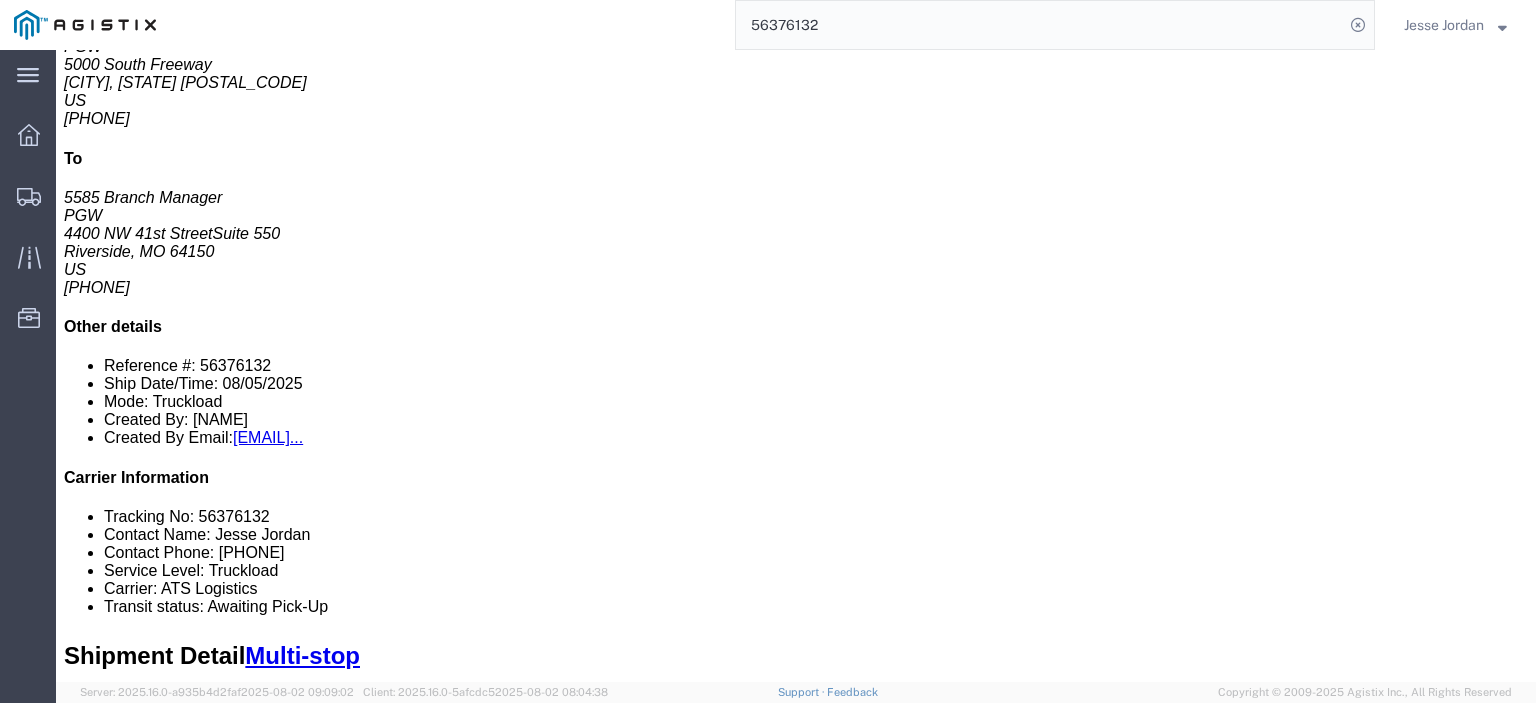 drag, startPoint x: 327, startPoint y: 207, endPoint x: 220, endPoint y: 219, distance: 107.67079 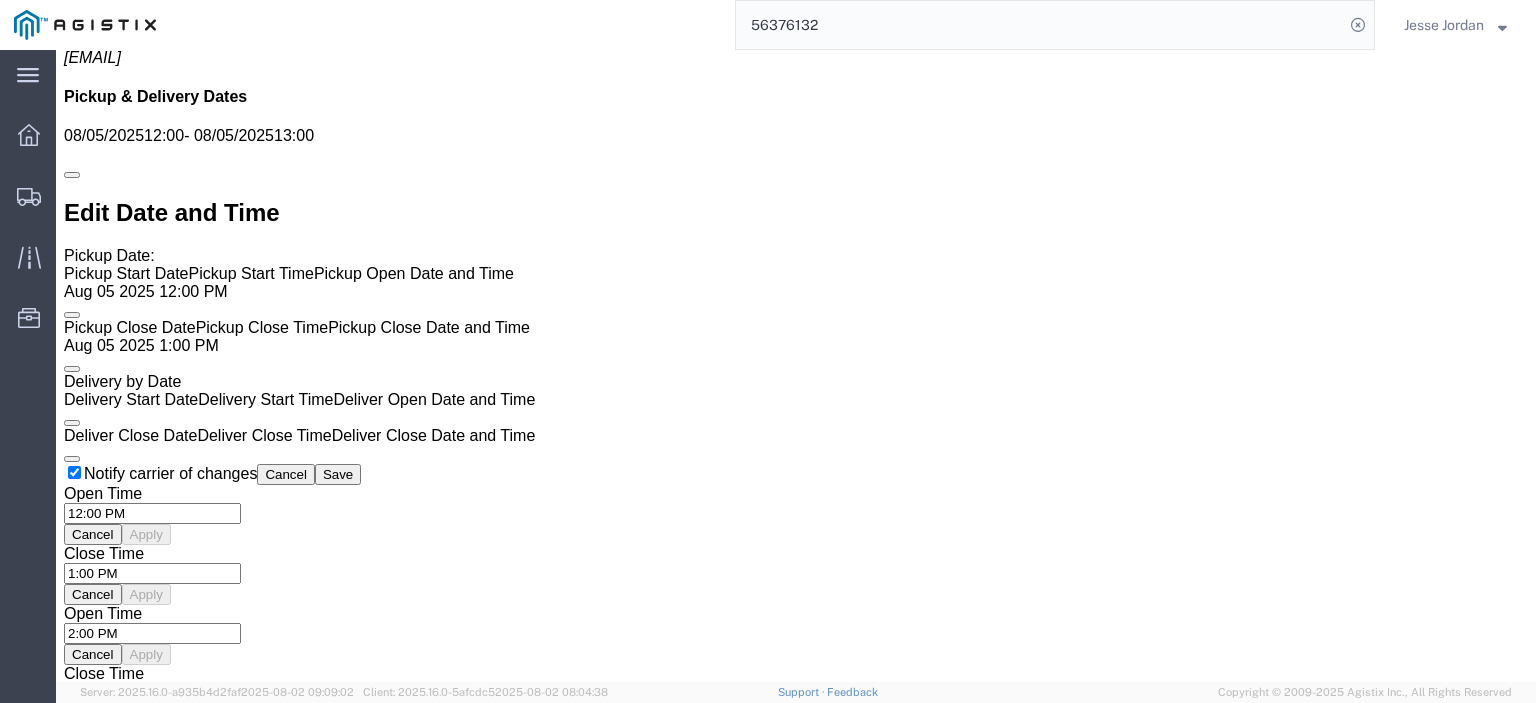 scroll, scrollTop: 1300, scrollLeft: 0, axis: vertical 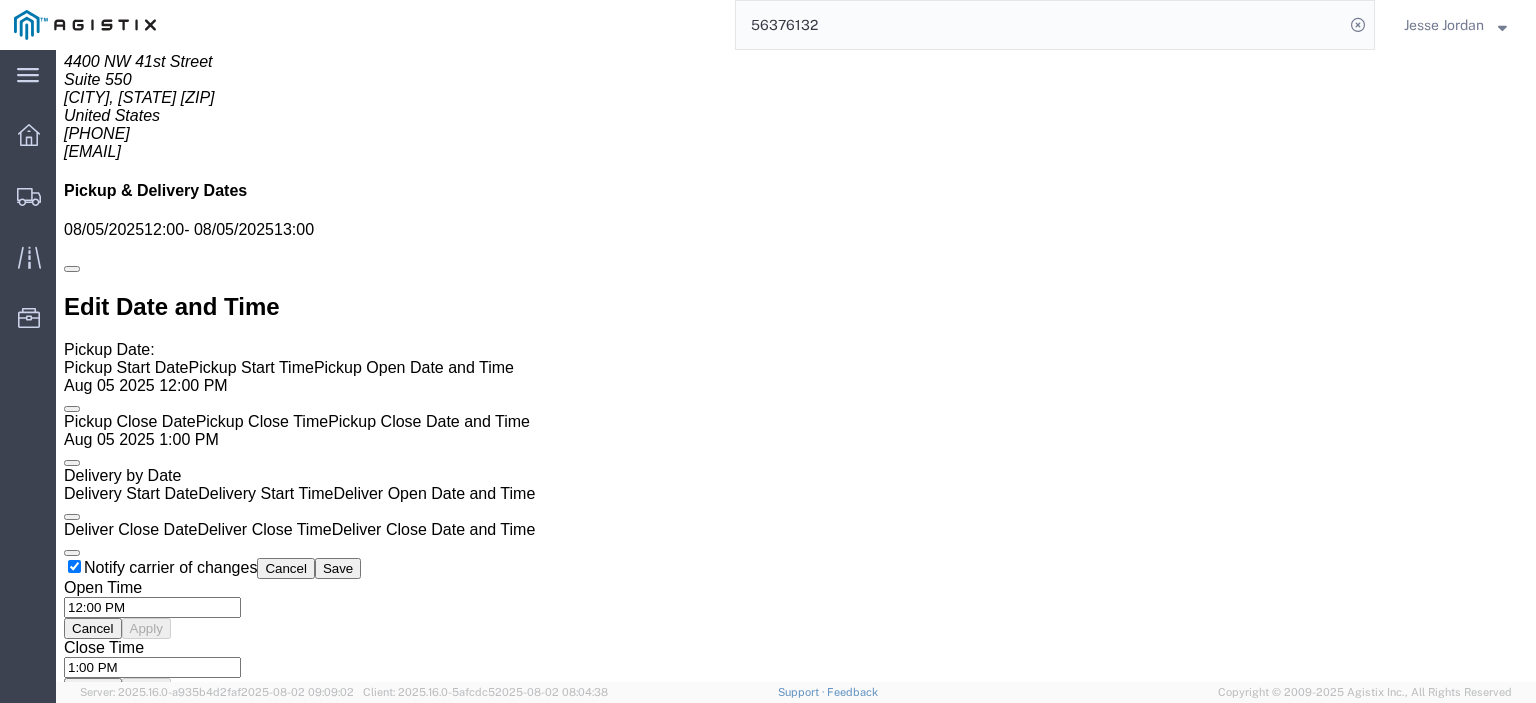 click on "Rates" 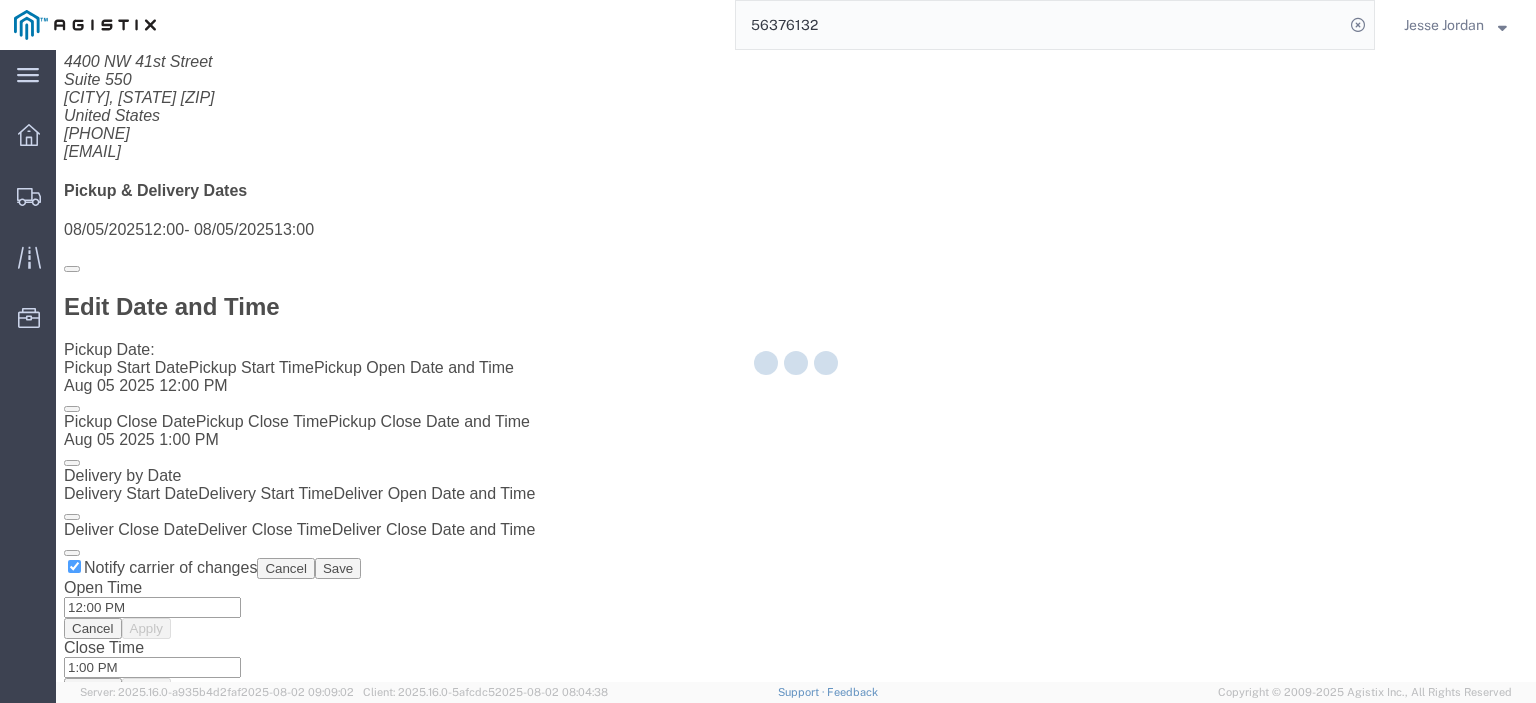 scroll, scrollTop: 0, scrollLeft: 0, axis: both 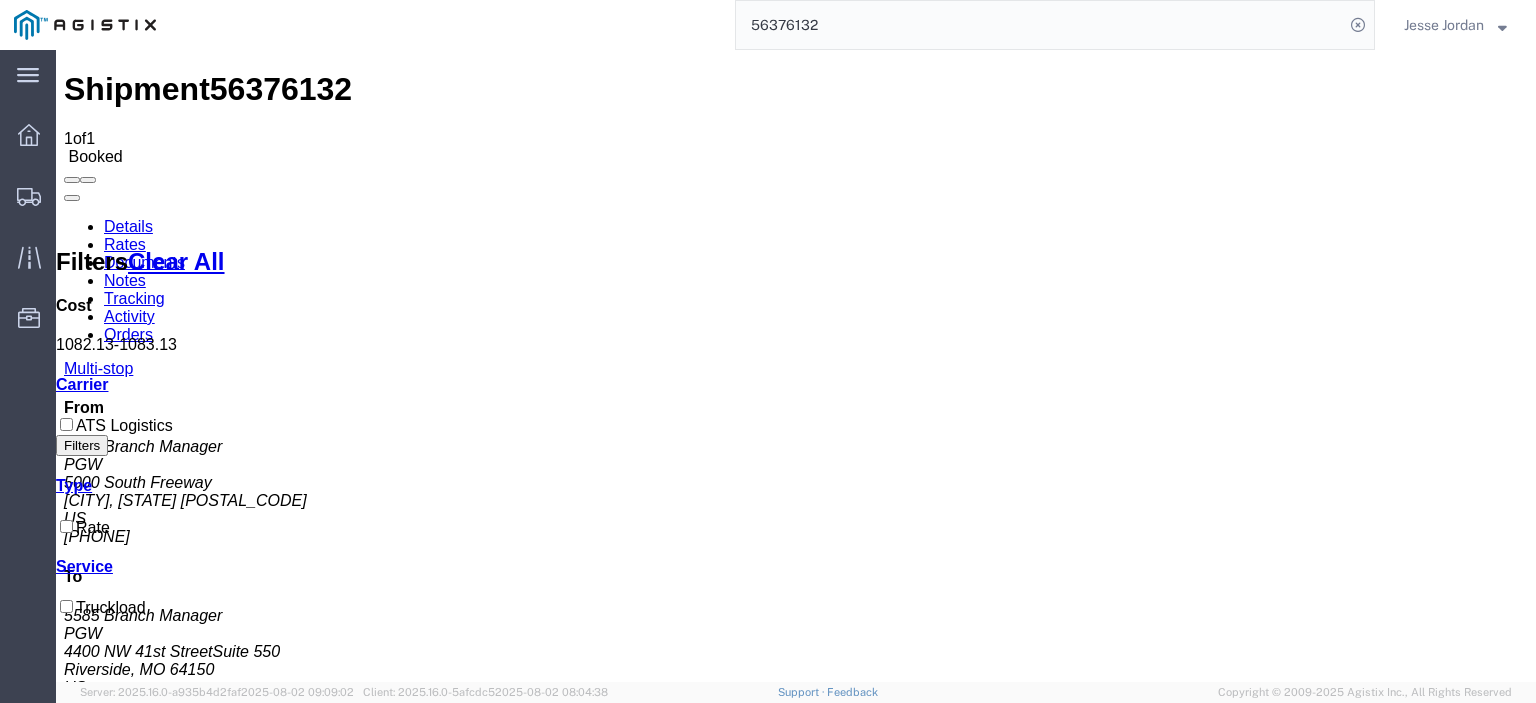 click on "Notes" at bounding box center (125, 280) 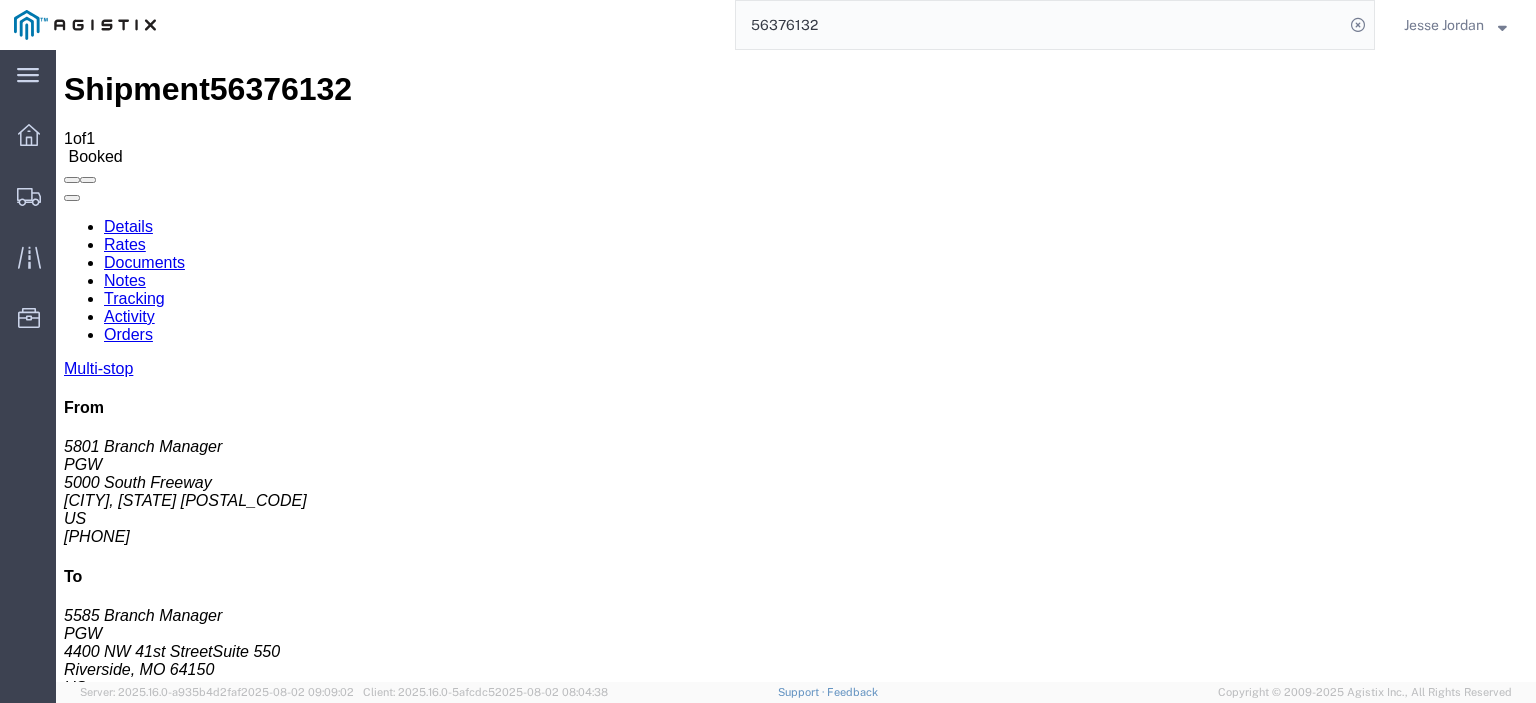 drag, startPoint x: 616, startPoint y: 374, endPoint x: 708, endPoint y: 316, distance: 108.75661 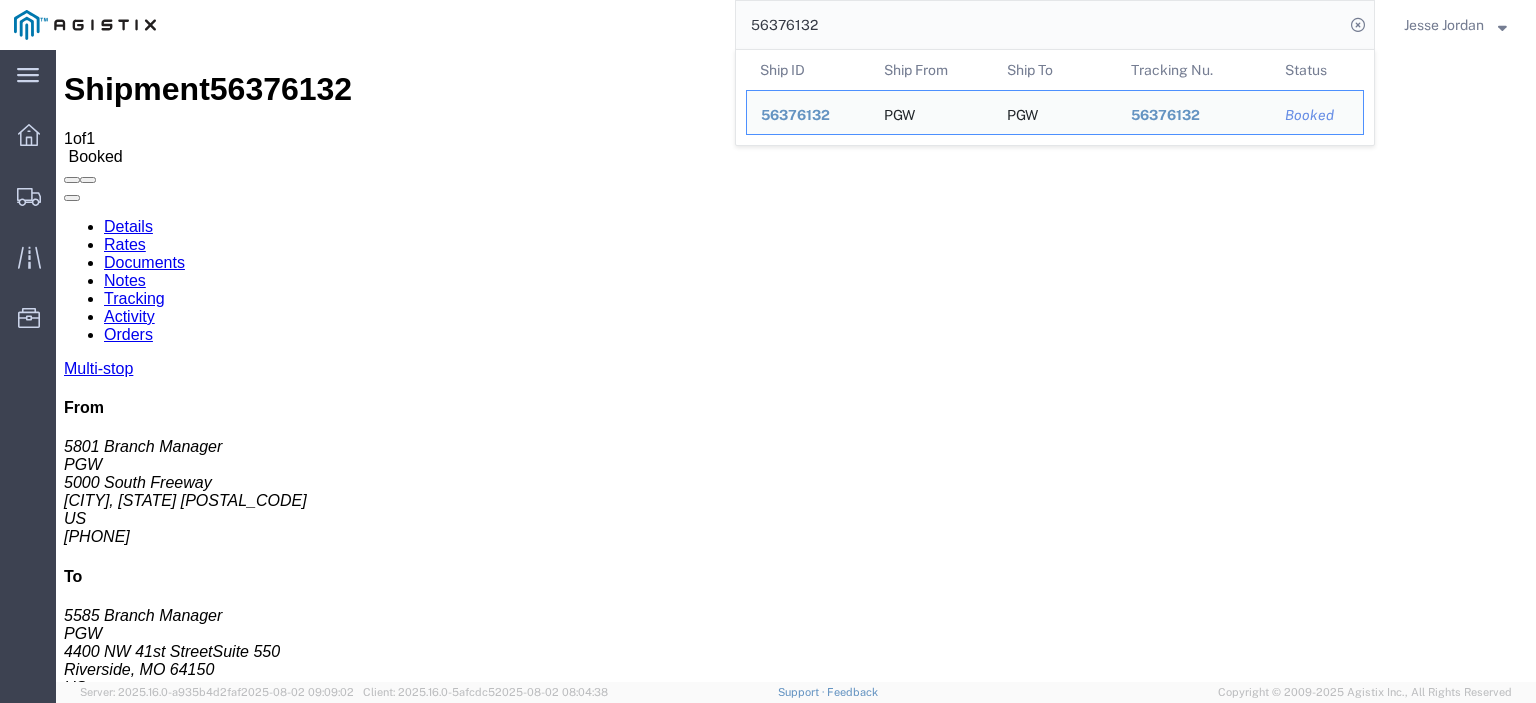 drag, startPoint x: 824, startPoint y: 31, endPoint x: 628, endPoint y: -8, distance: 199.84244 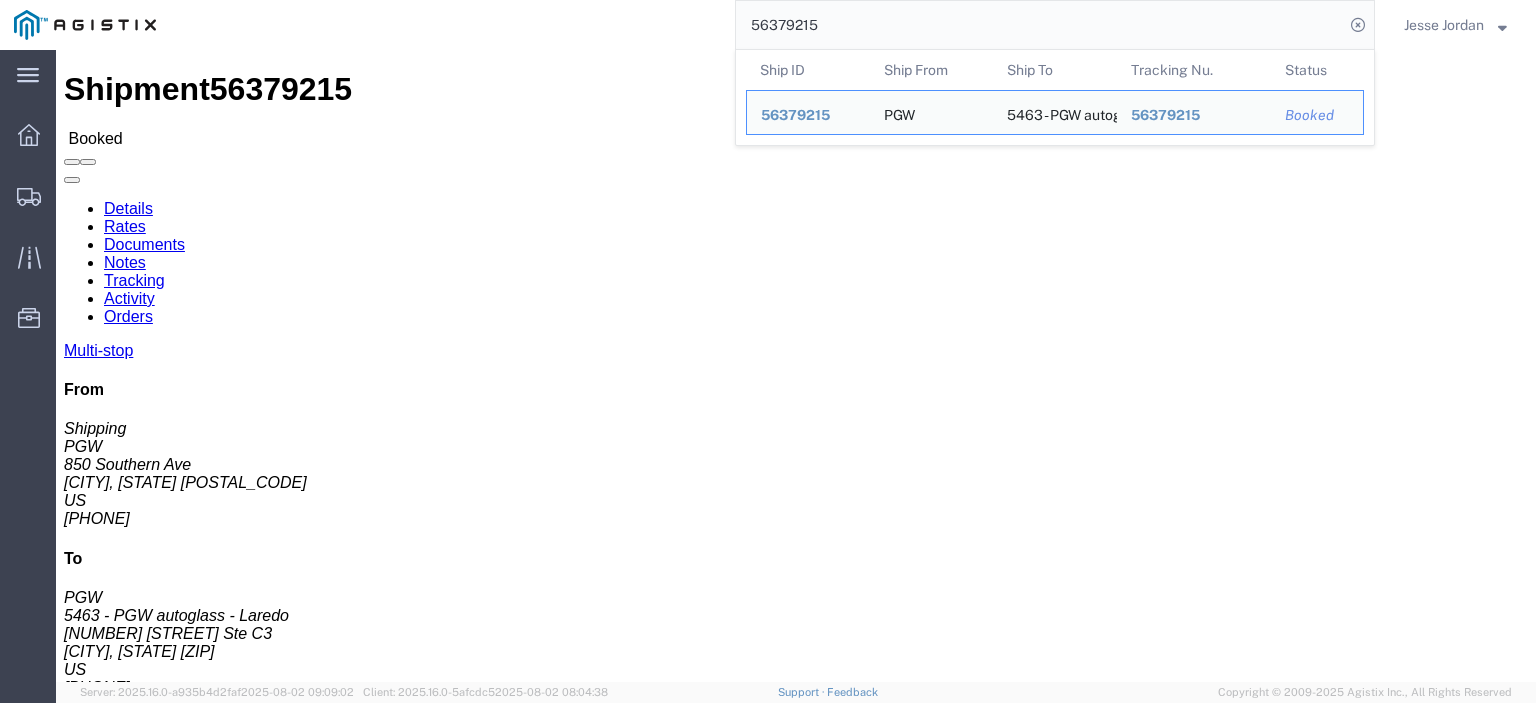 drag, startPoint x: 140, startPoint y: 226, endPoint x: 24, endPoint y: 243, distance: 117.239075 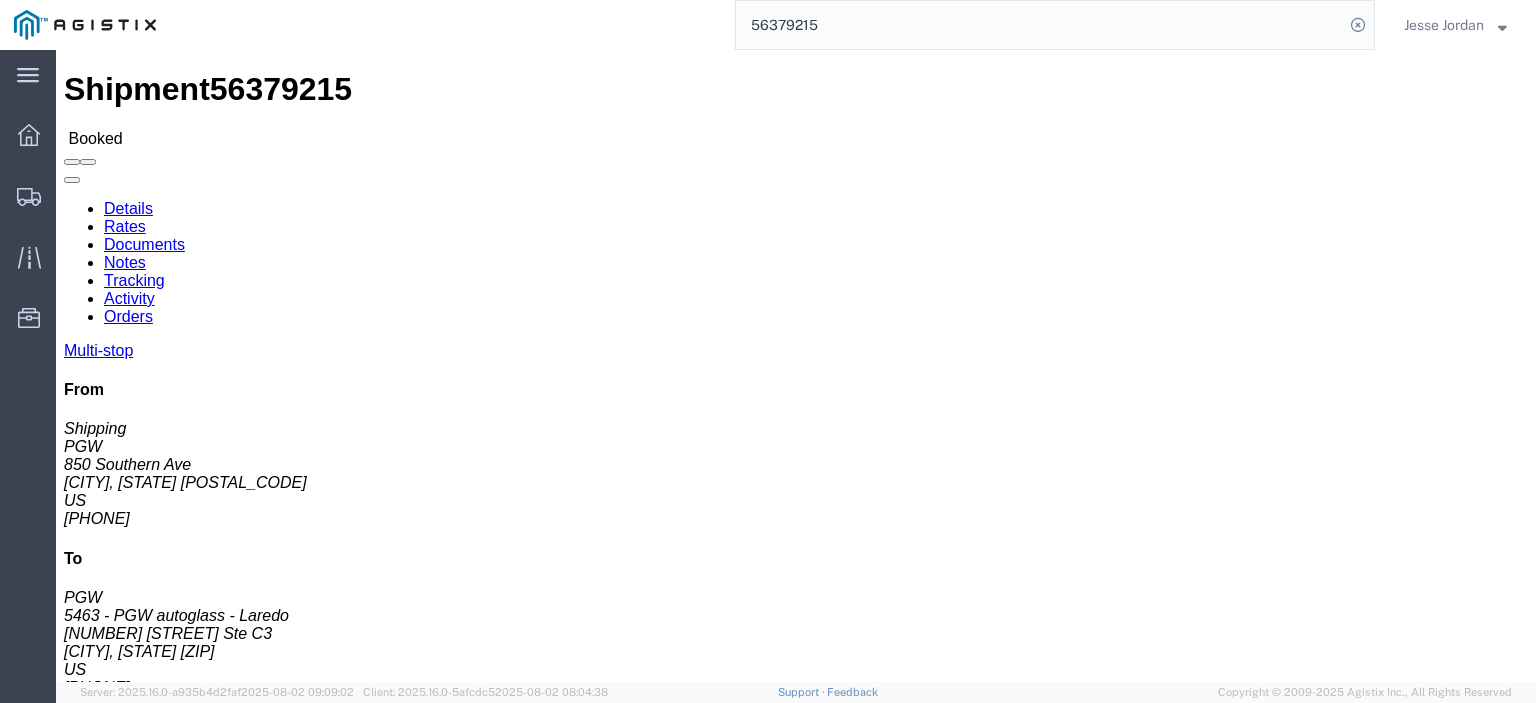 drag, startPoint x: 482, startPoint y: 236, endPoint x: 276, endPoint y: 242, distance: 206.08736 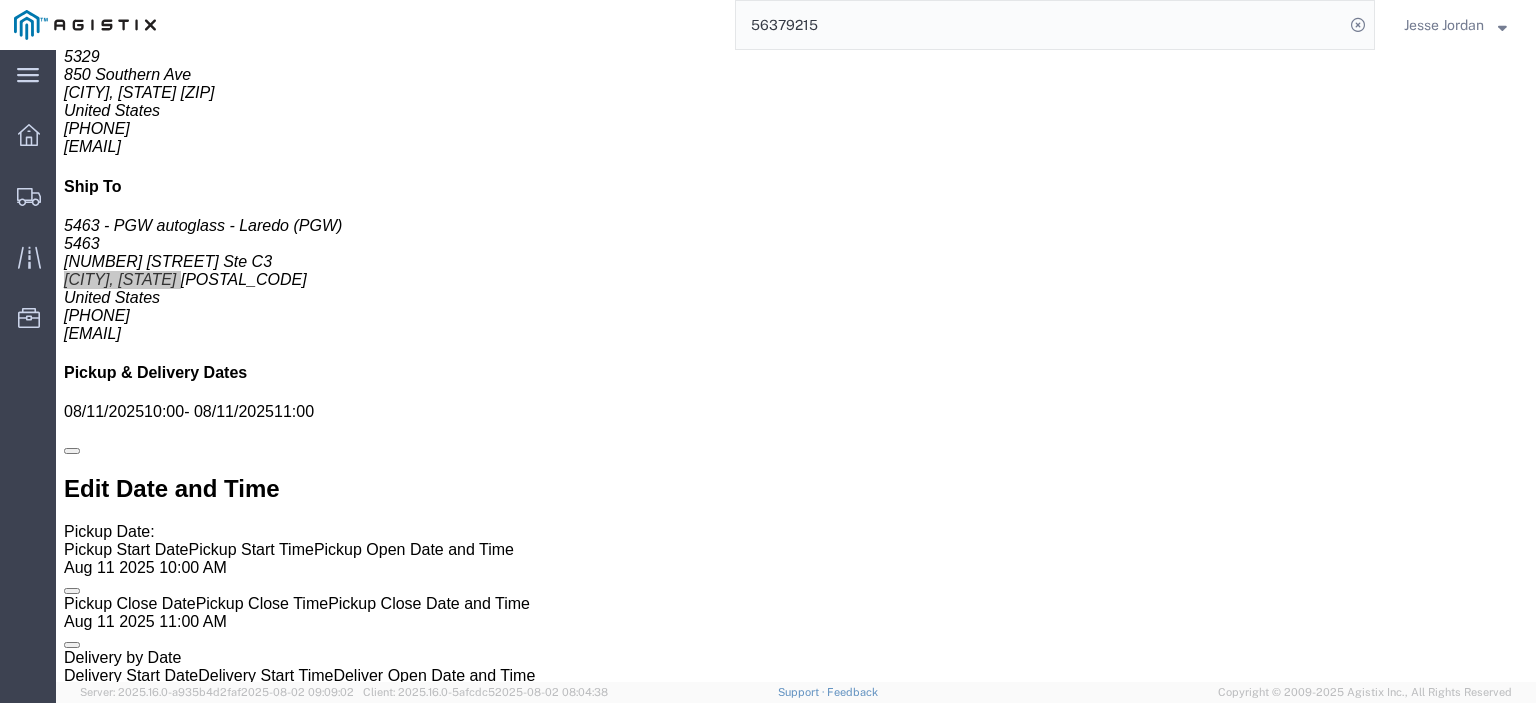 scroll, scrollTop: 400, scrollLeft: 0, axis: vertical 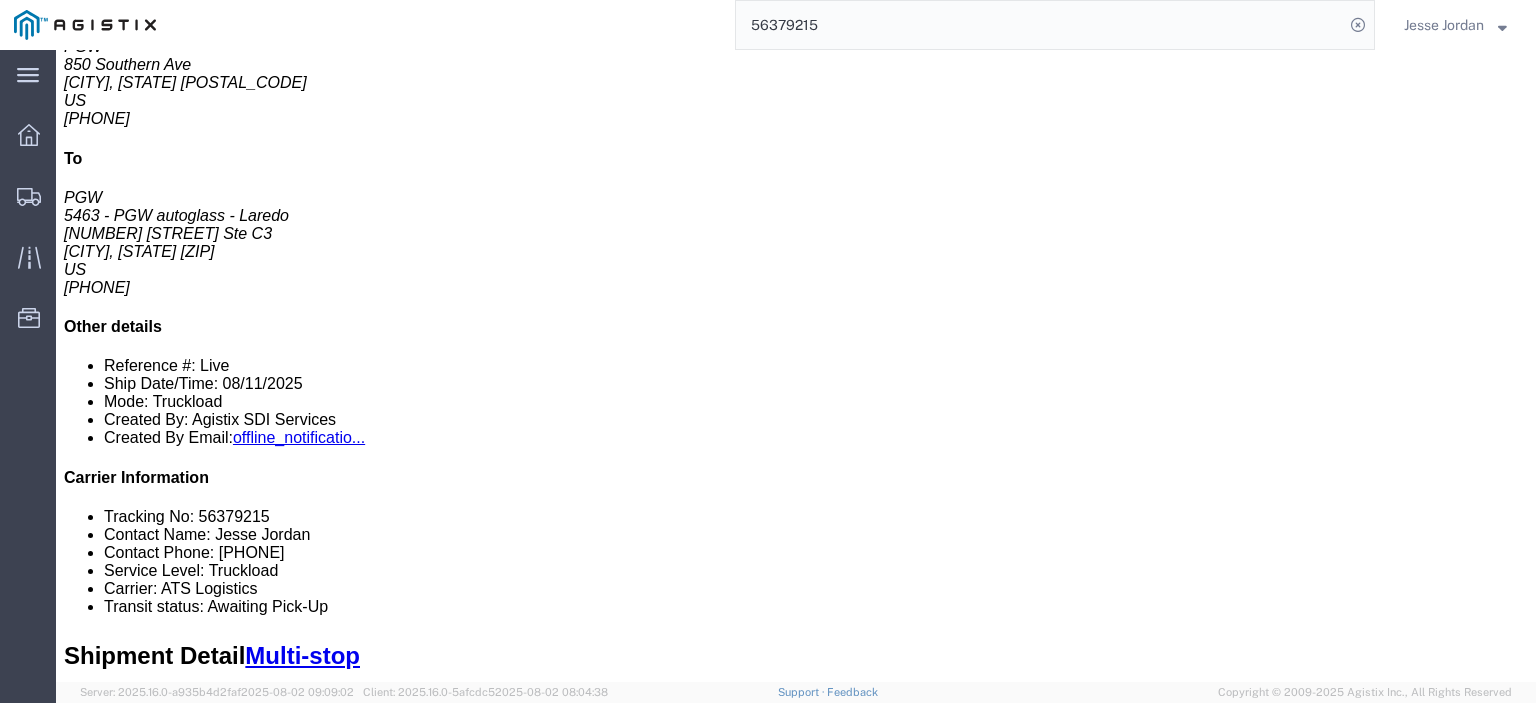 drag, startPoint x: 340, startPoint y: 190, endPoint x: 217, endPoint y: 190, distance: 123 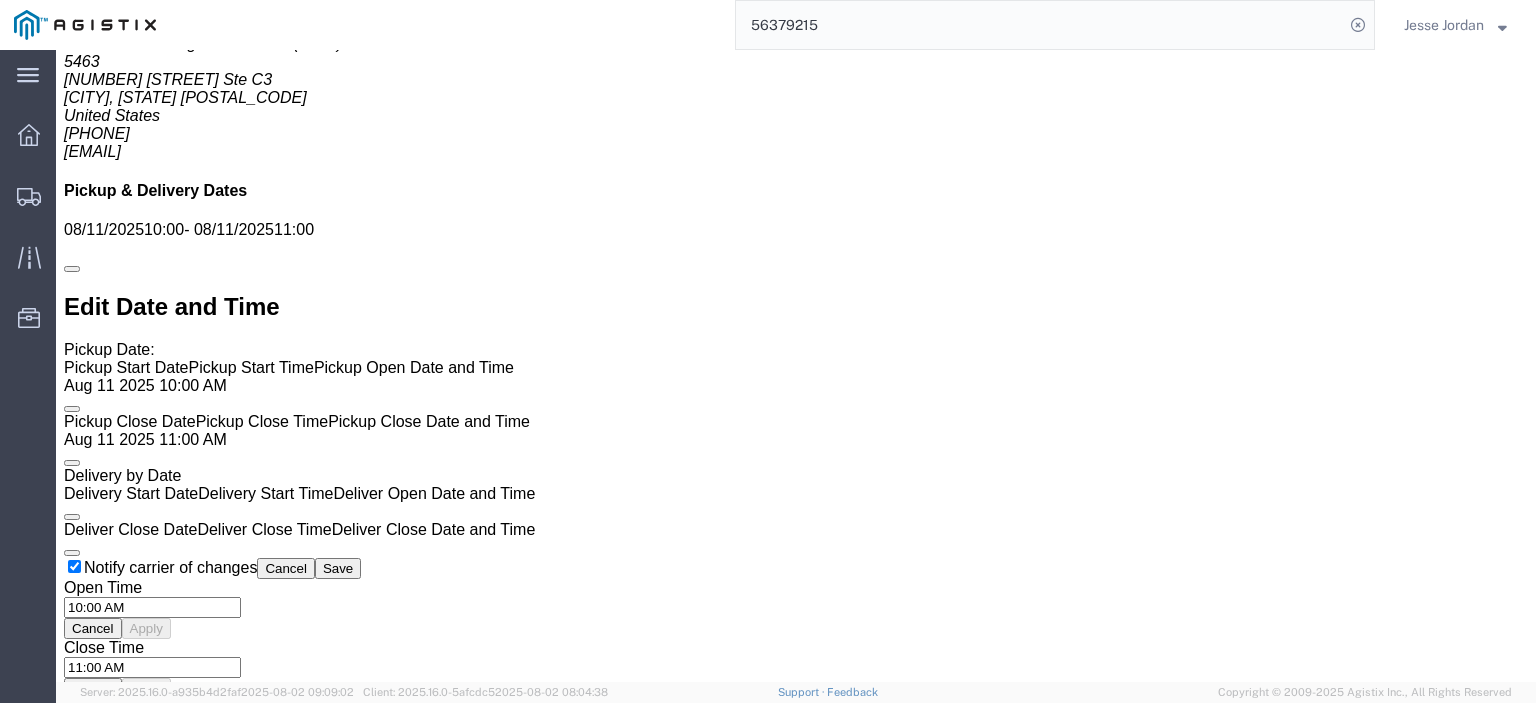 scroll, scrollTop: 1400, scrollLeft: 0, axis: vertical 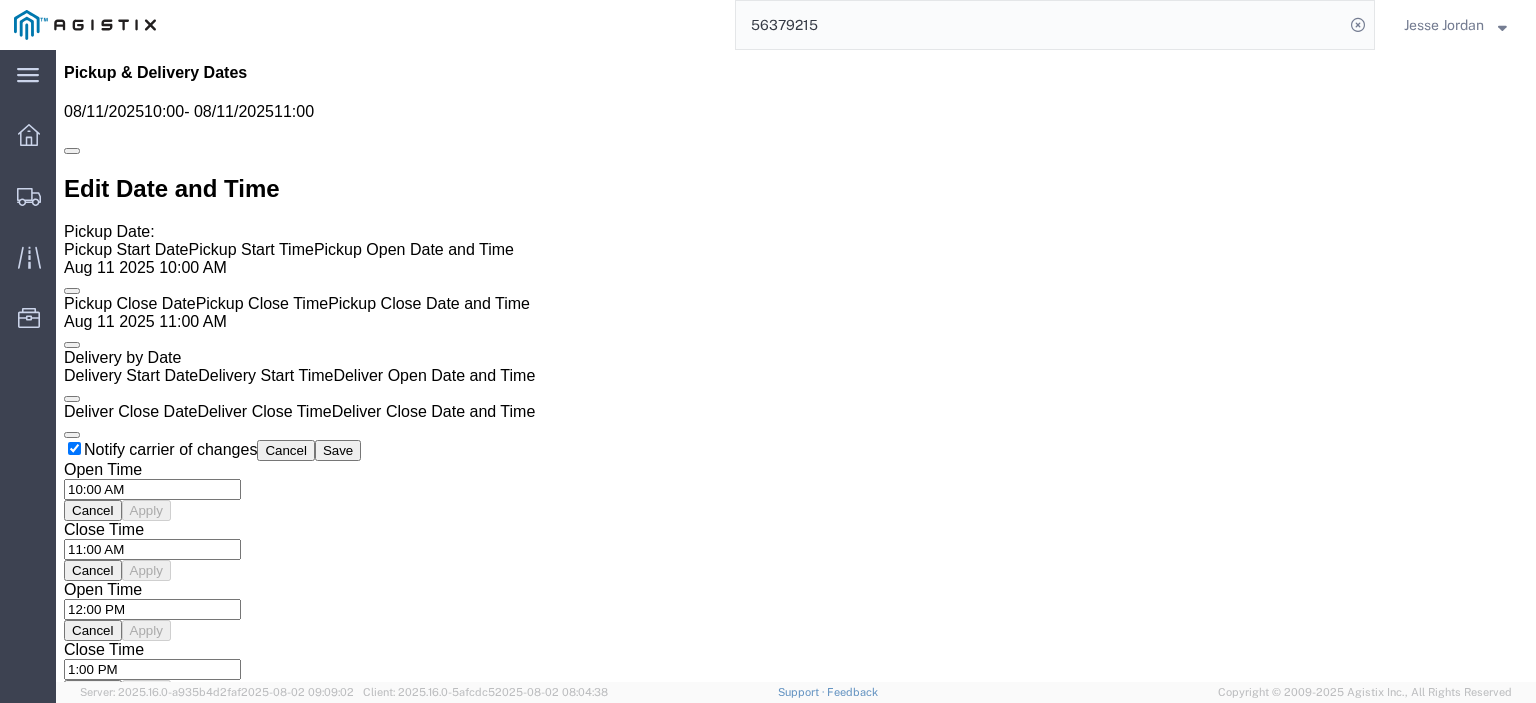 click on "Rates" 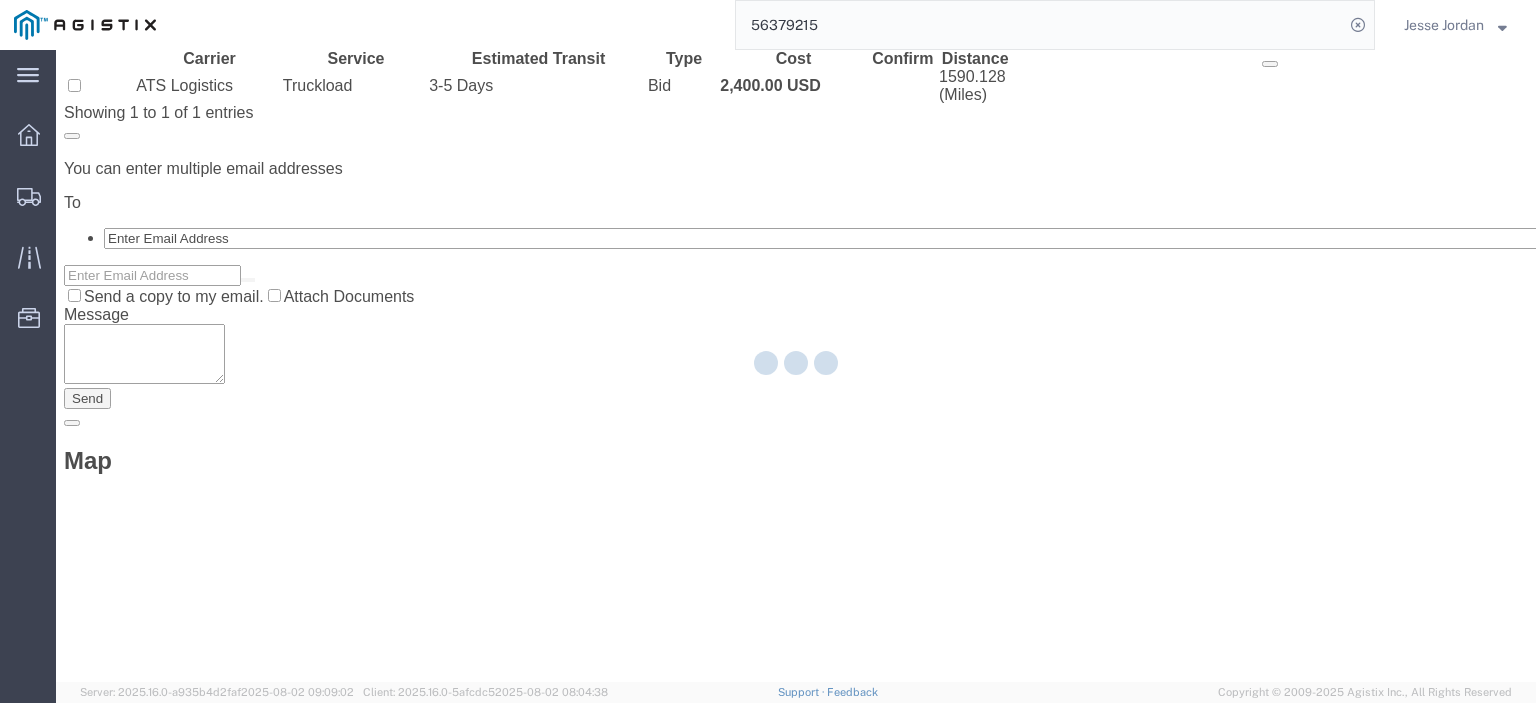 scroll, scrollTop: 0, scrollLeft: 0, axis: both 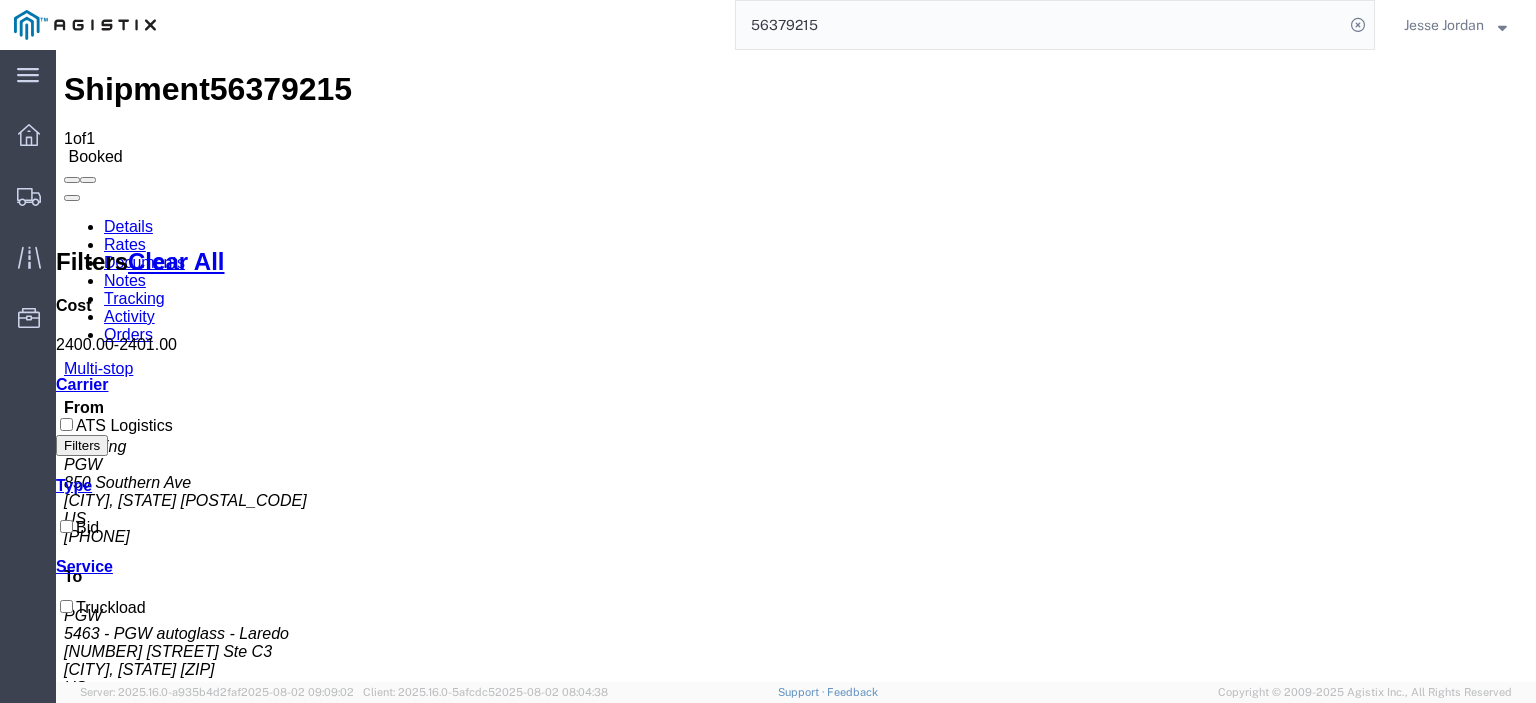 click on "Notes" at bounding box center (125, 280) 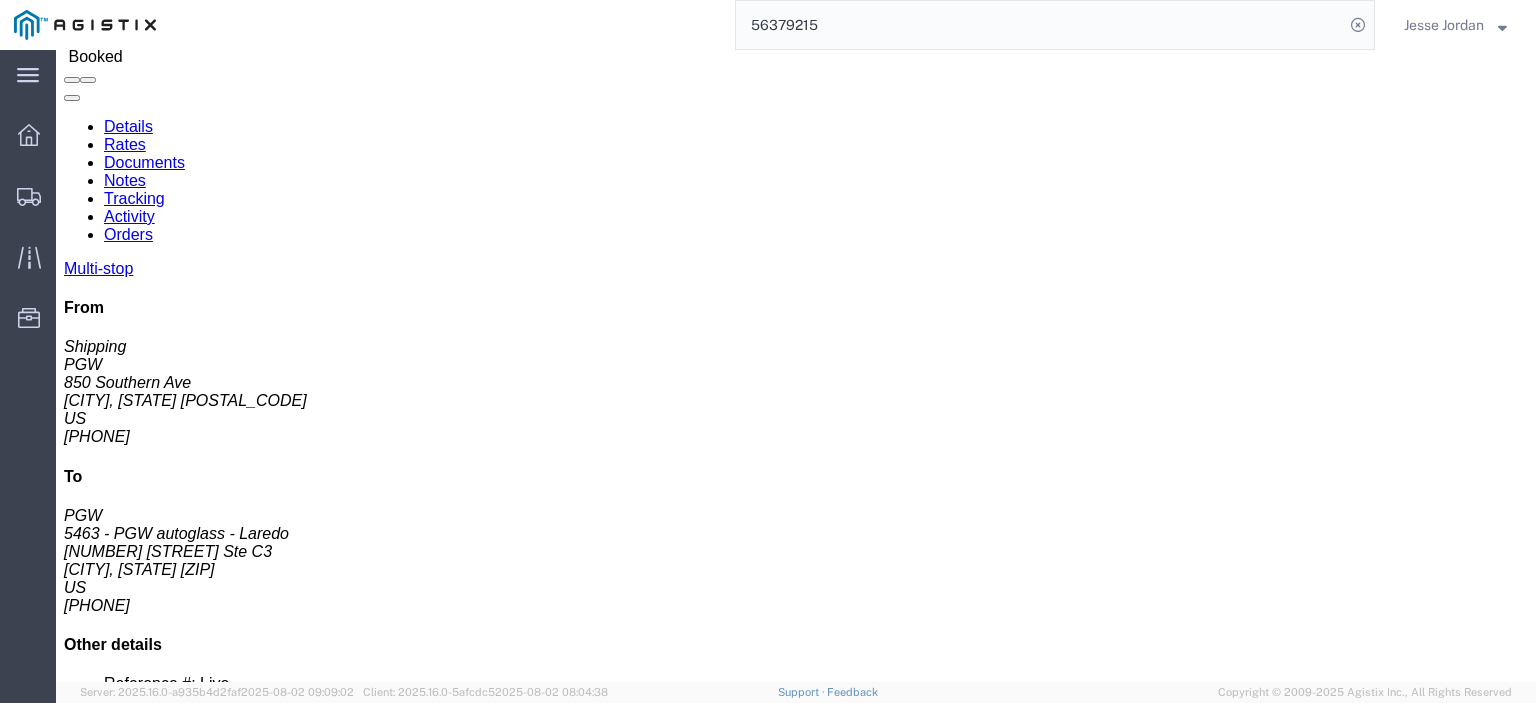 scroll, scrollTop: 200, scrollLeft: 0, axis: vertical 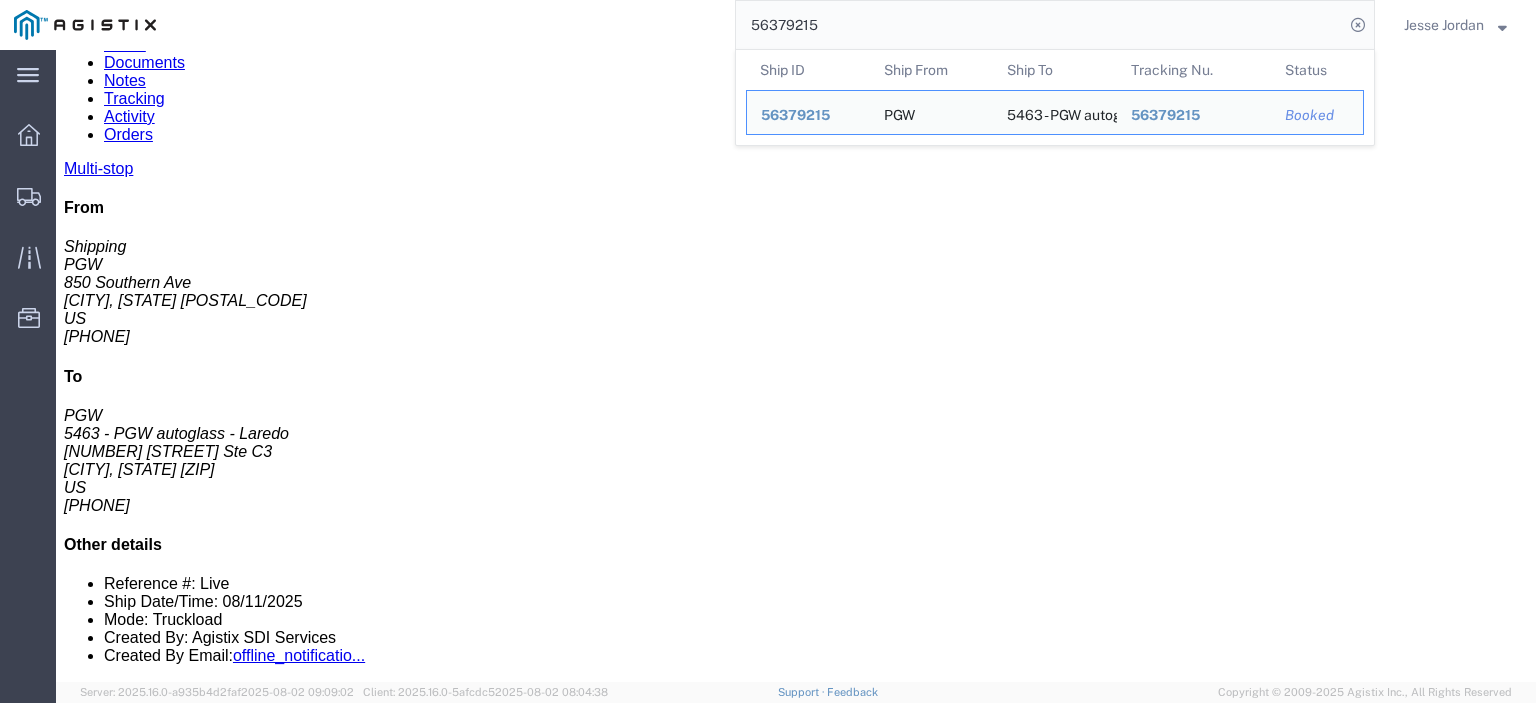drag, startPoint x: 843, startPoint y: 13, endPoint x: 527, endPoint y: -27, distance: 318.52158 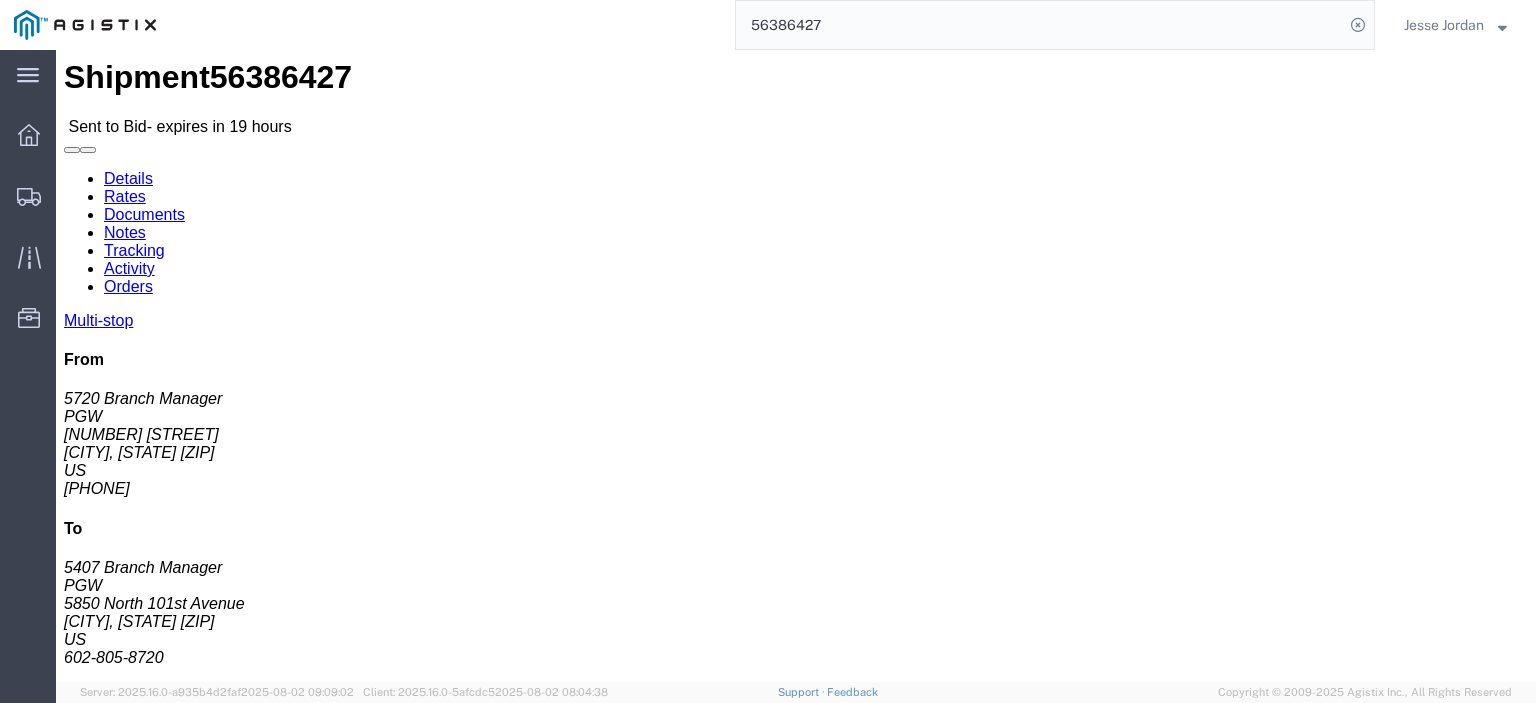 scroll, scrollTop: 0, scrollLeft: 0, axis: both 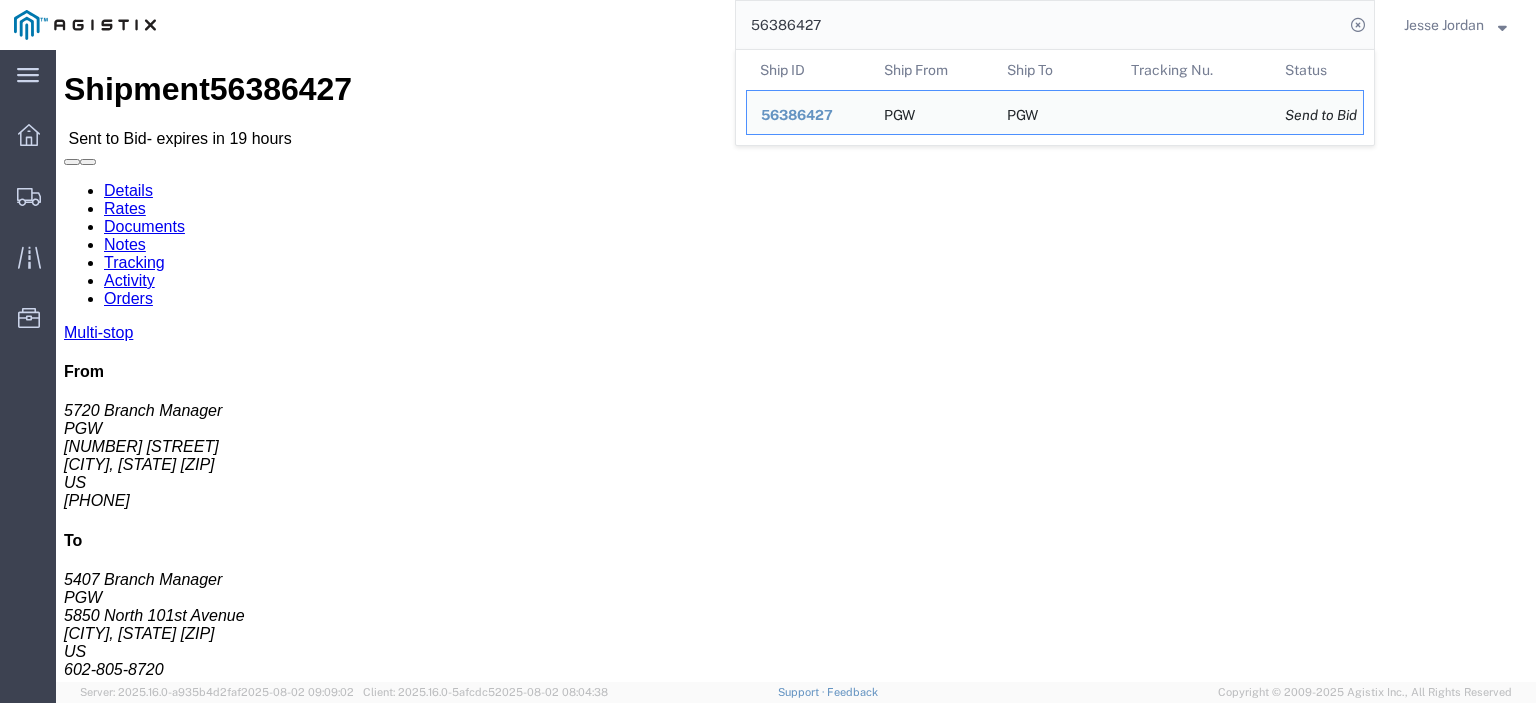 drag, startPoint x: 151, startPoint y: 233, endPoint x: 53, endPoint y: 280, distance: 108.68762 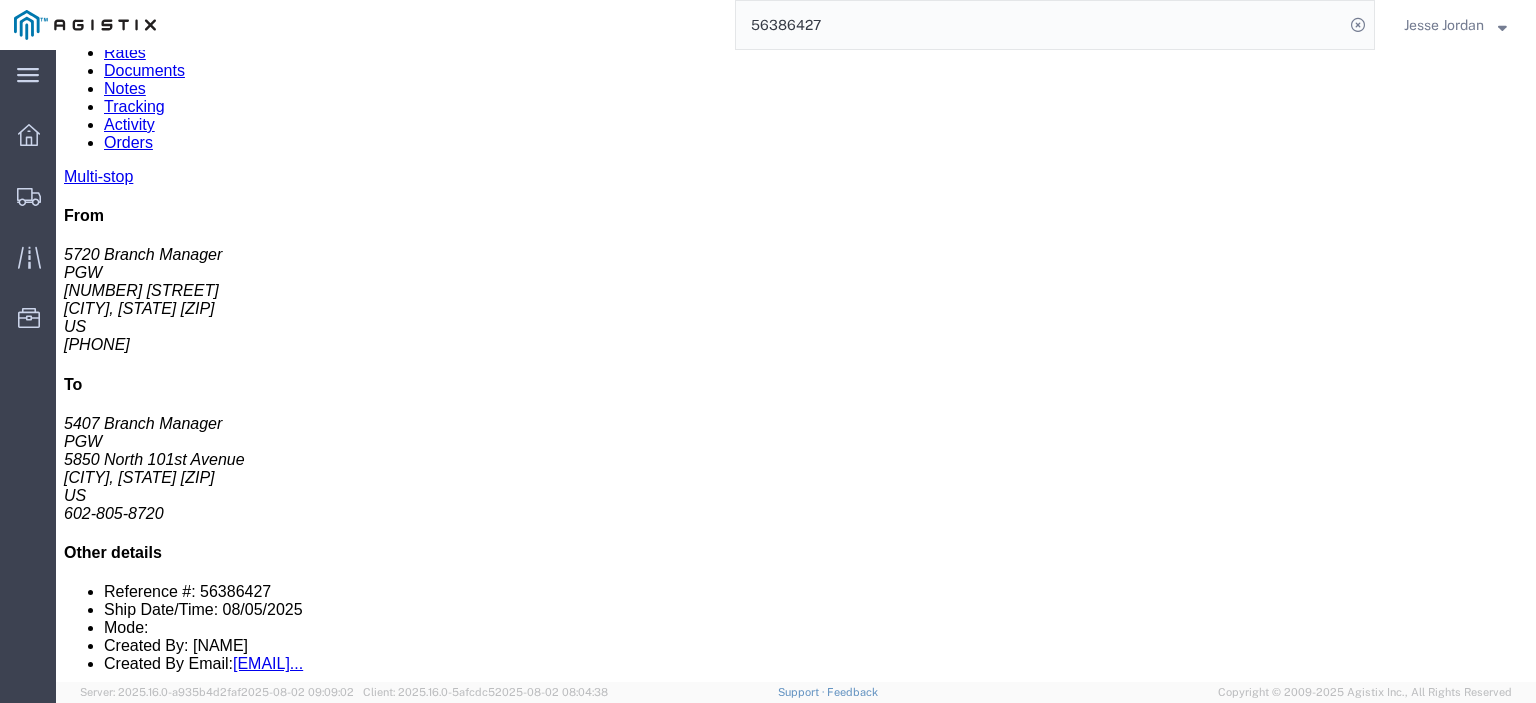 scroll, scrollTop: 0, scrollLeft: 0, axis: both 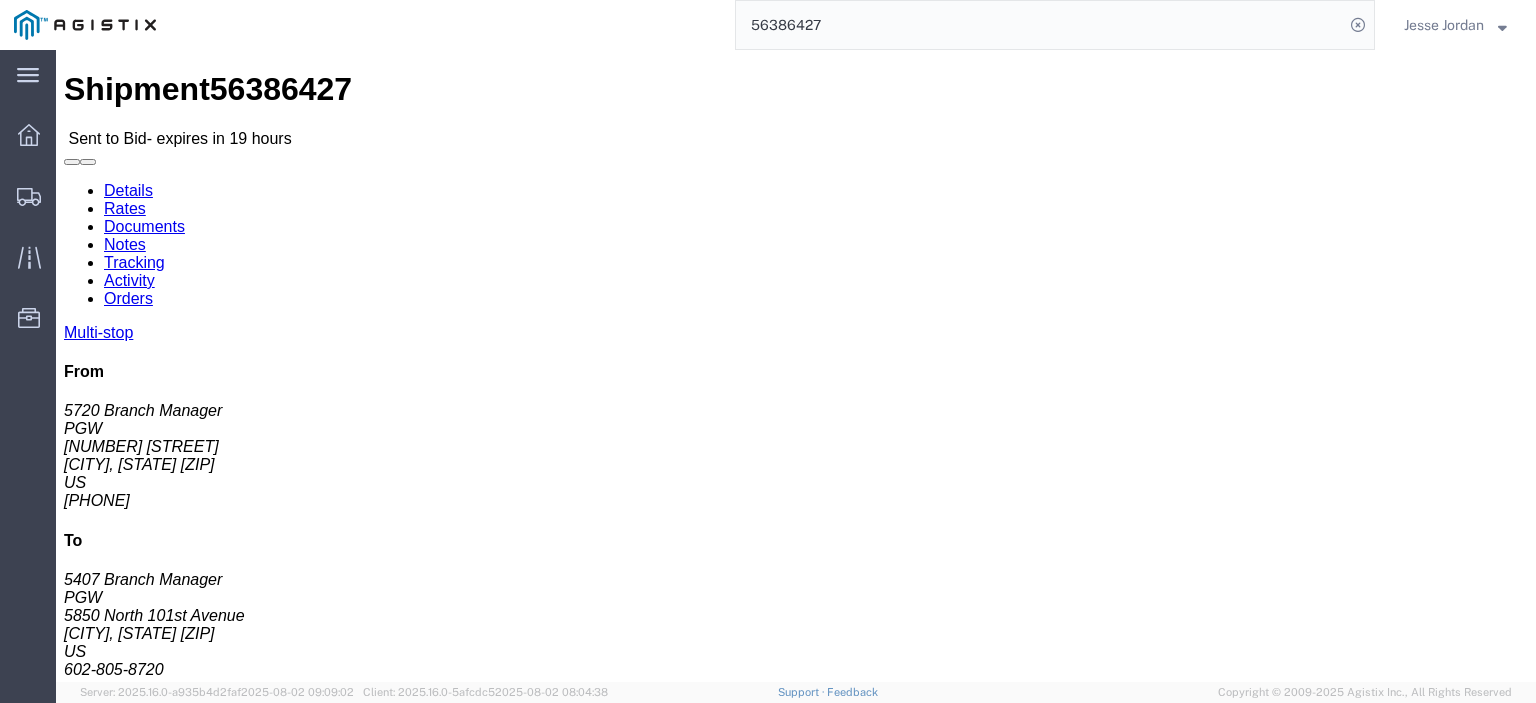 drag, startPoint x: 464, startPoint y: 231, endPoint x: 296, endPoint y: 237, distance: 168.1071 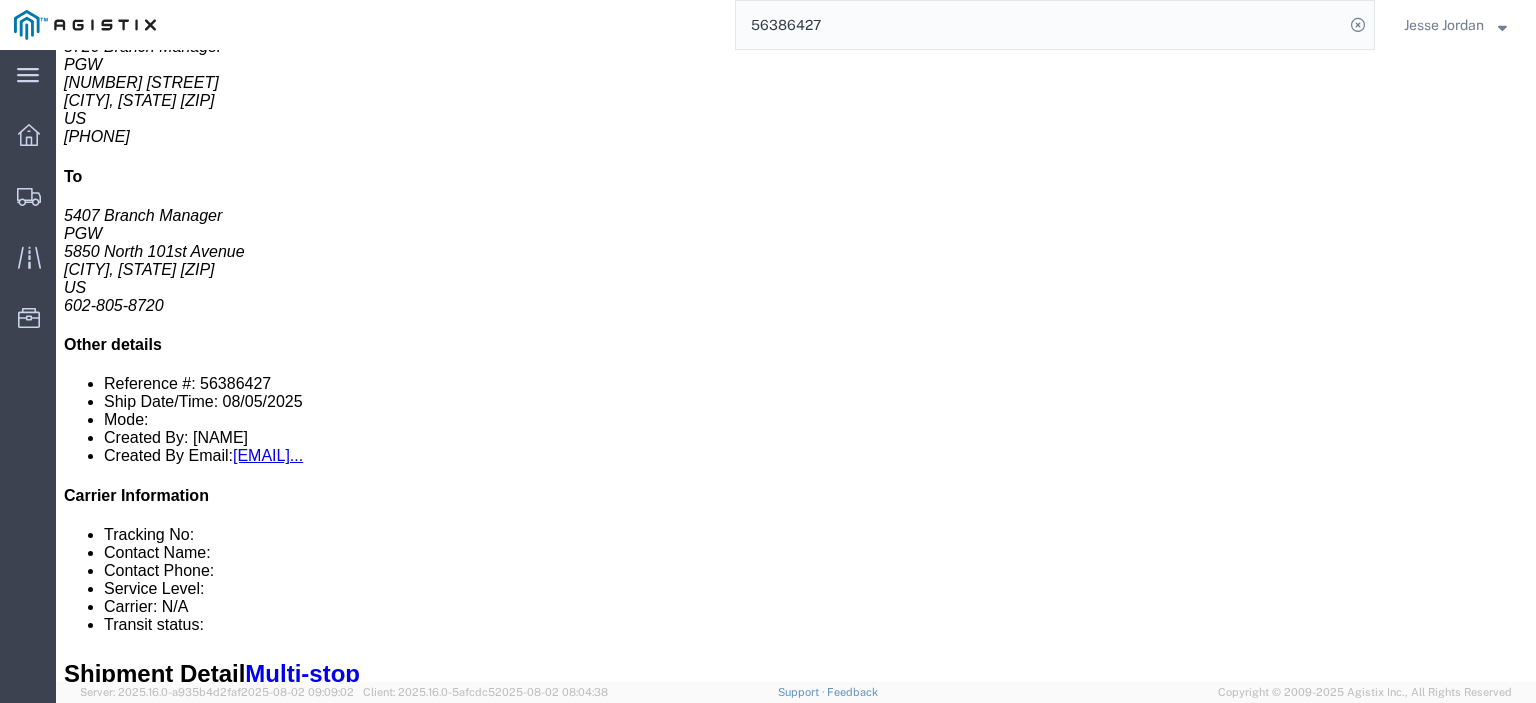 scroll, scrollTop: 400, scrollLeft: 0, axis: vertical 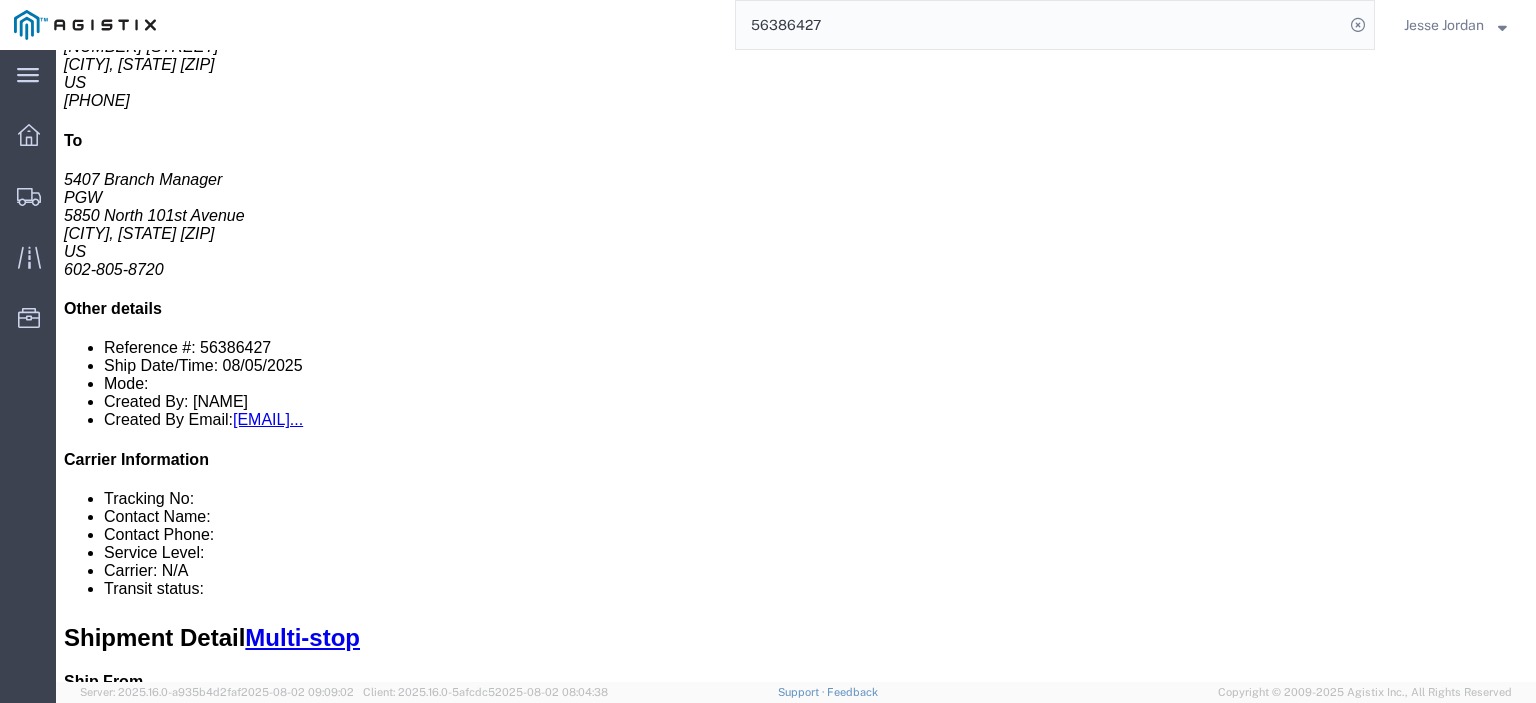 drag, startPoint x: 364, startPoint y: 193, endPoint x: 228, endPoint y: 194, distance: 136.00368 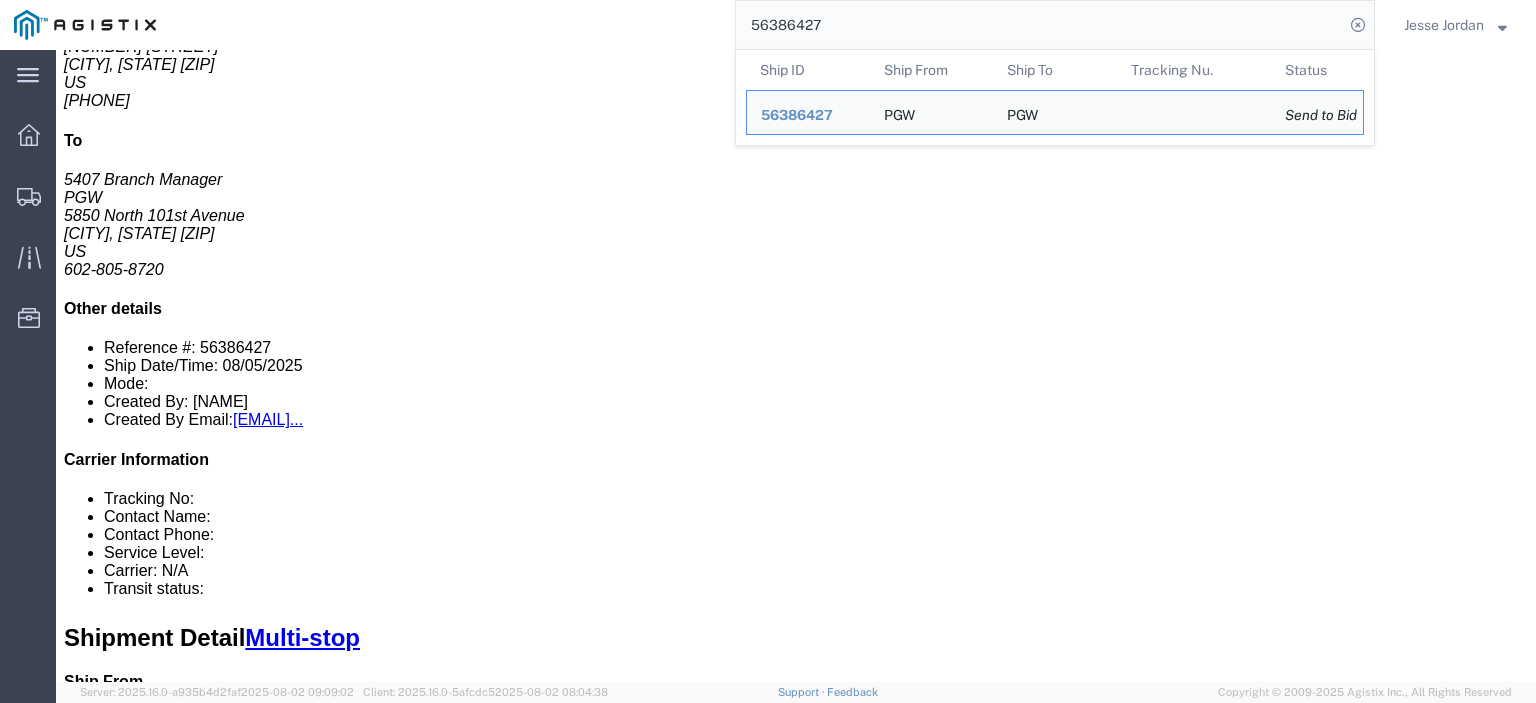 drag, startPoint x: 862, startPoint y: 12, endPoint x: 561, endPoint y: -17, distance: 302.39377 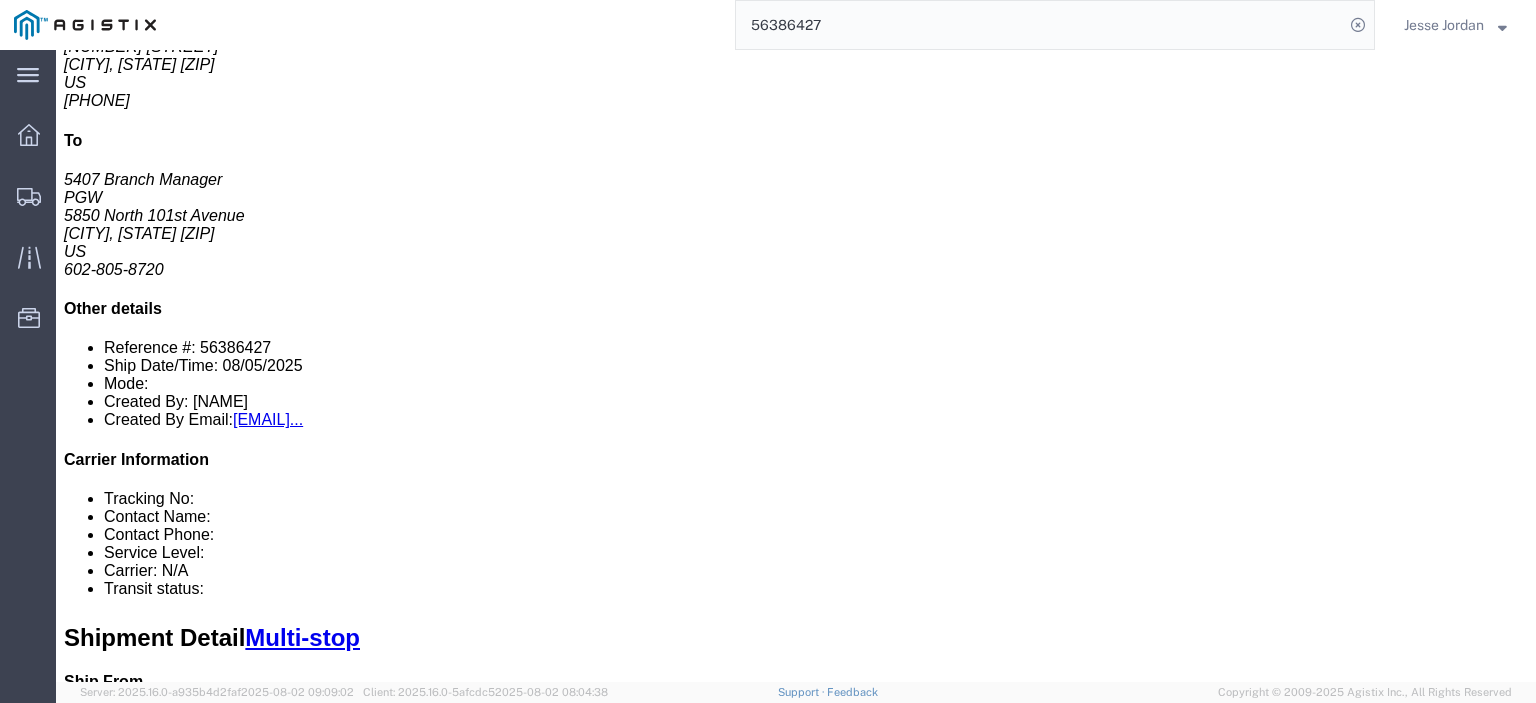 paste on "836" 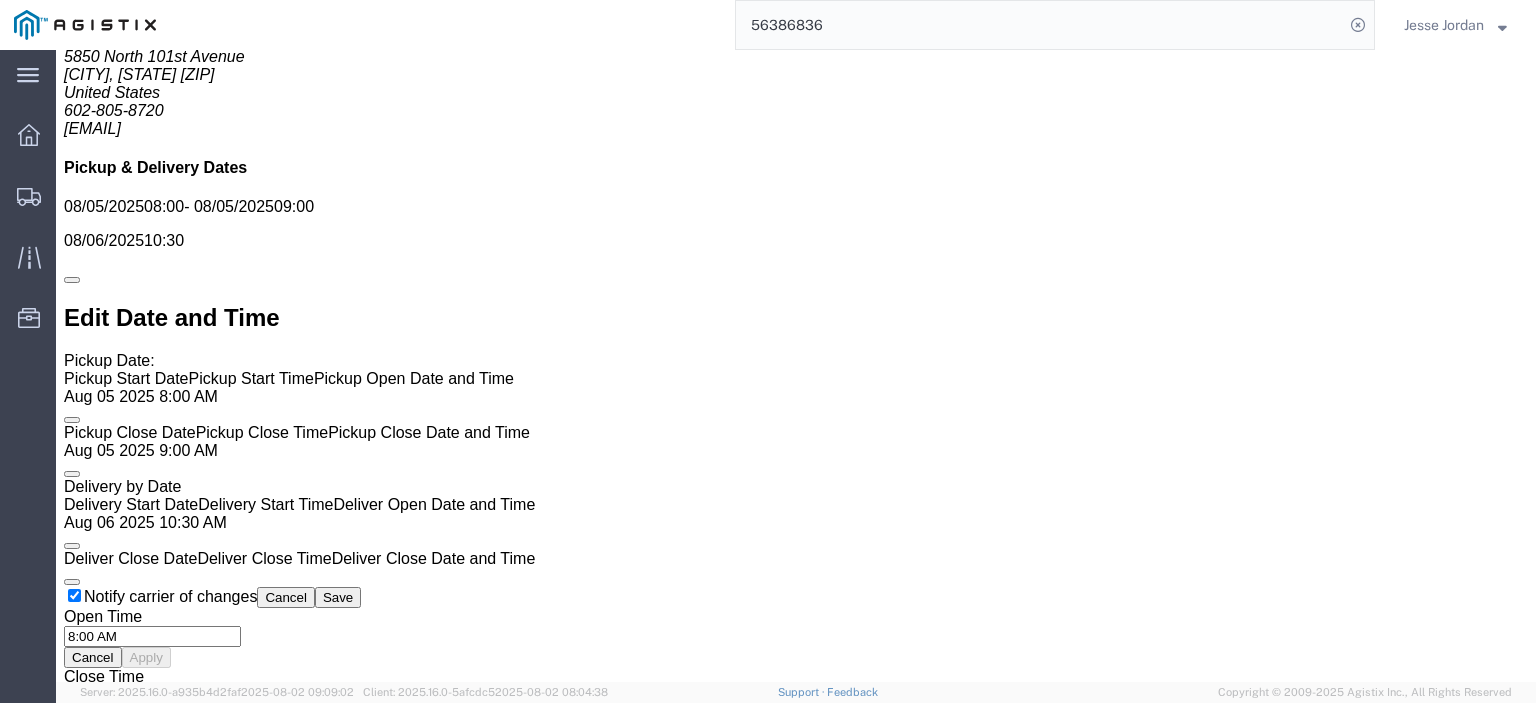 scroll, scrollTop: 1500, scrollLeft: 0, axis: vertical 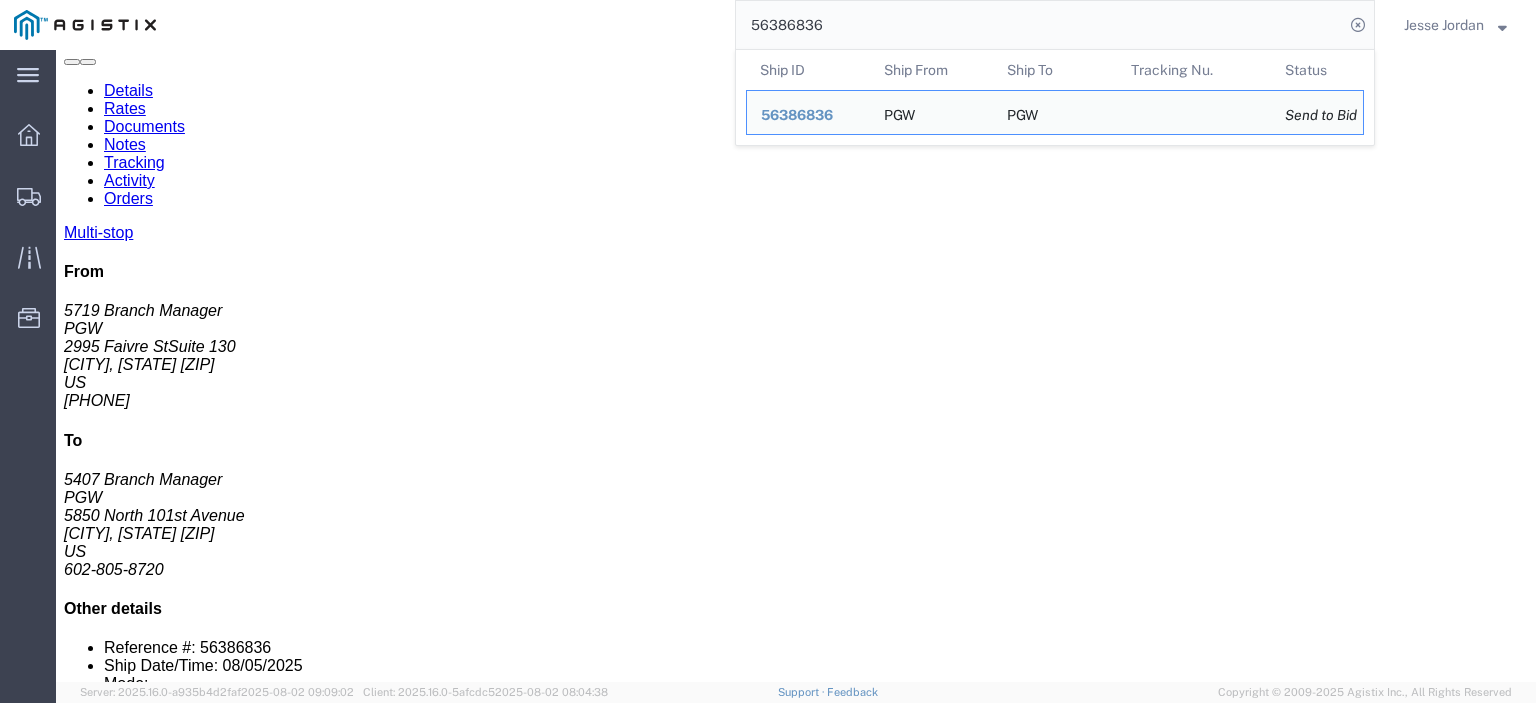 drag, startPoint x: 377, startPoint y: 503, endPoint x: 233, endPoint y: 517, distance: 144.67896 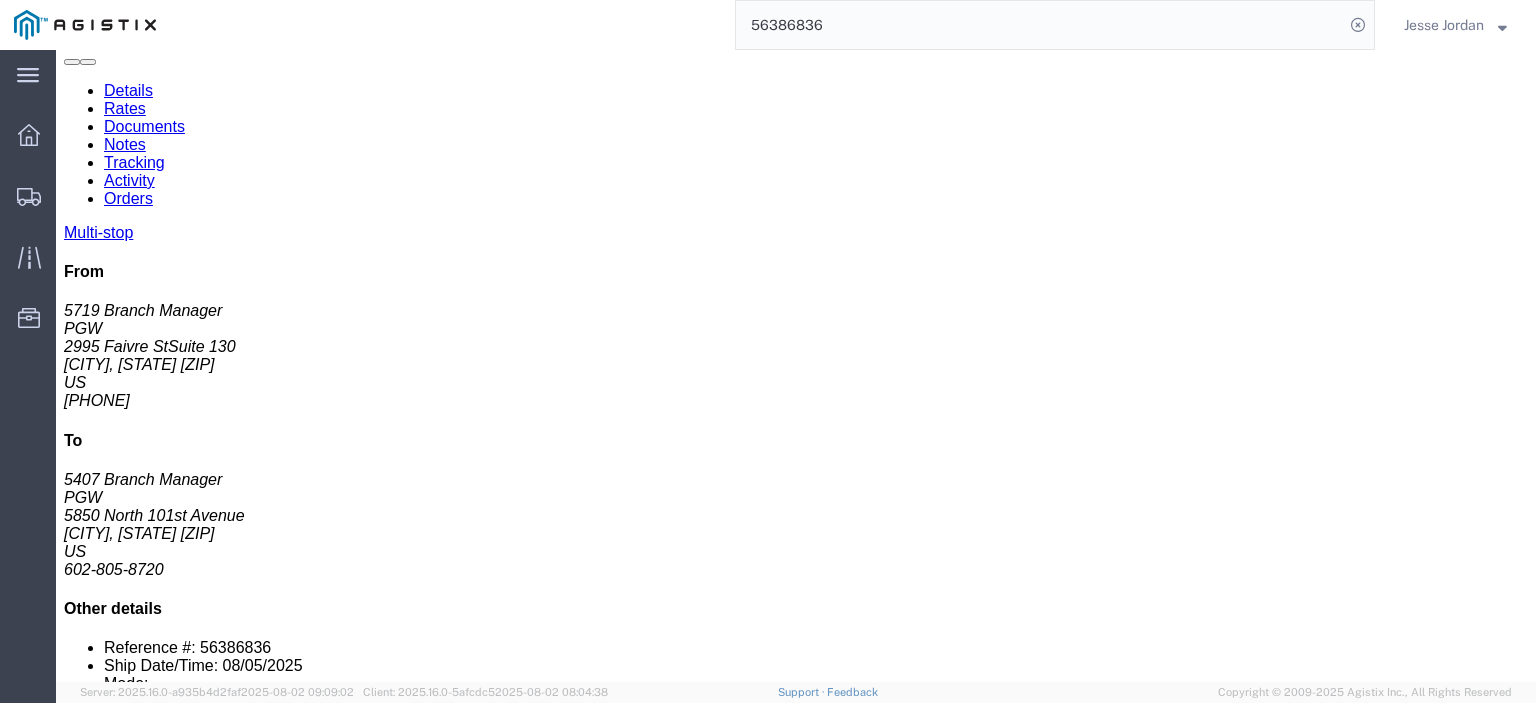 drag, startPoint x: 378, startPoint y: 549, endPoint x: 230, endPoint y: 549, distance: 148 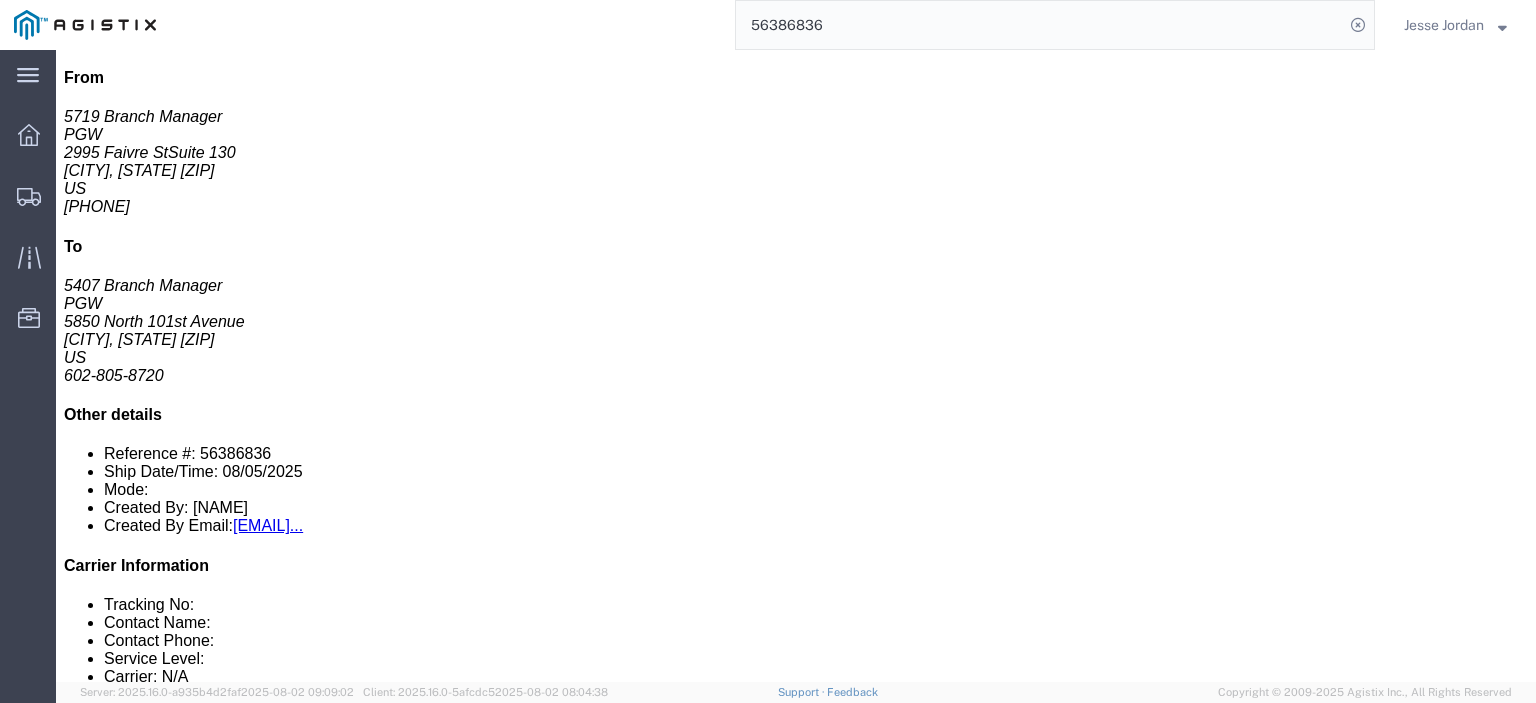 scroll, scrollTop: 300, scrollLeft: 0, axis: vertical 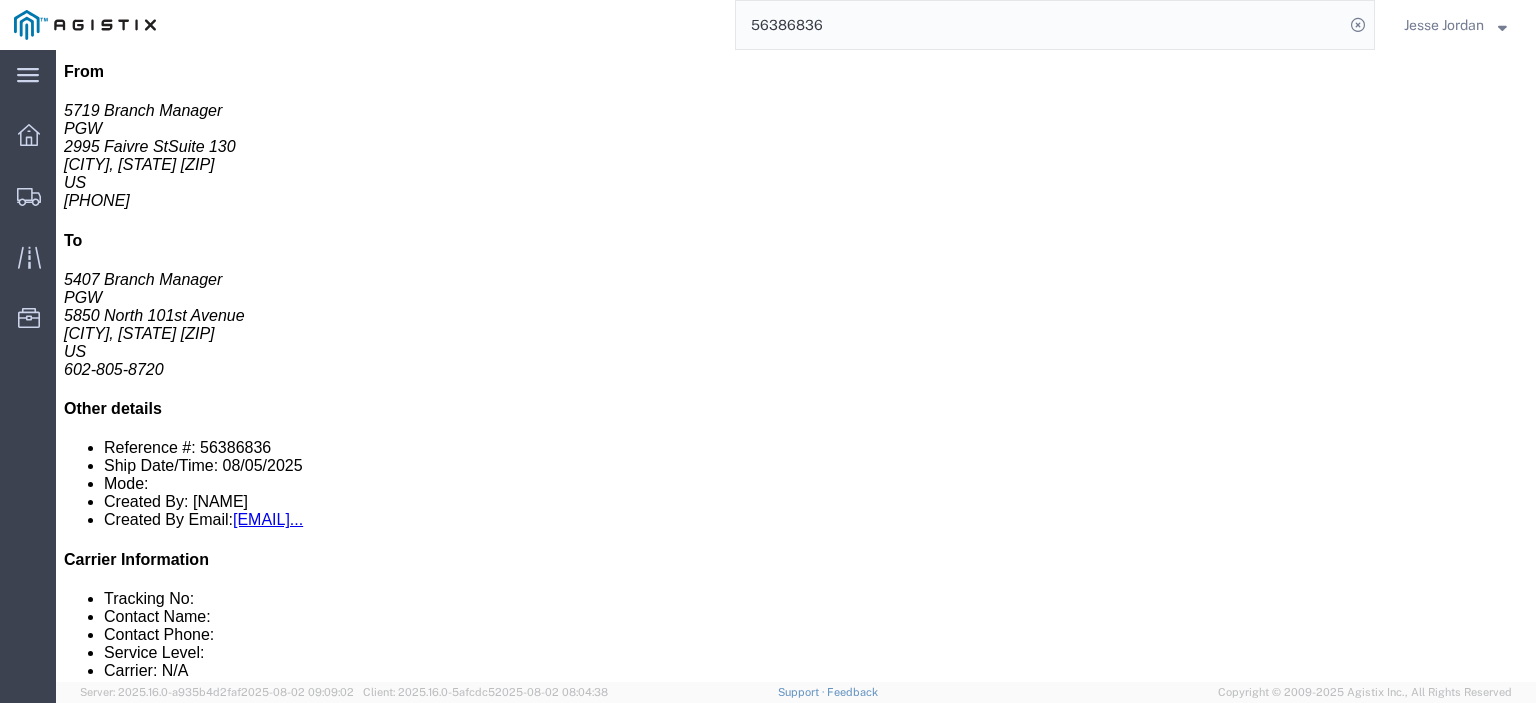 drag, startPoint x: 375, startPoint y: 309, endPoint x: 216, endPoint y: 304, distance: 159.0786 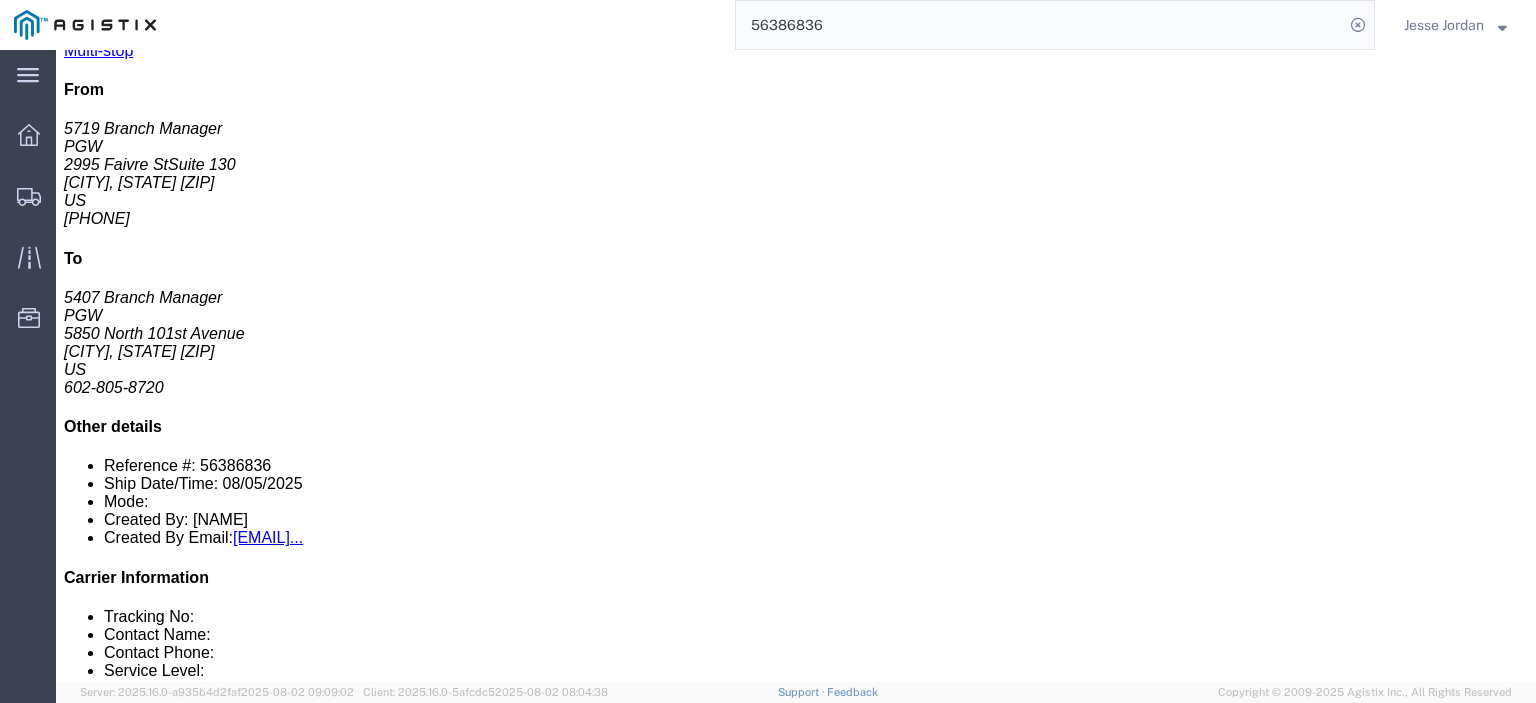 scroll, scrollTop: 0, scrollLeft: 0, axis: both 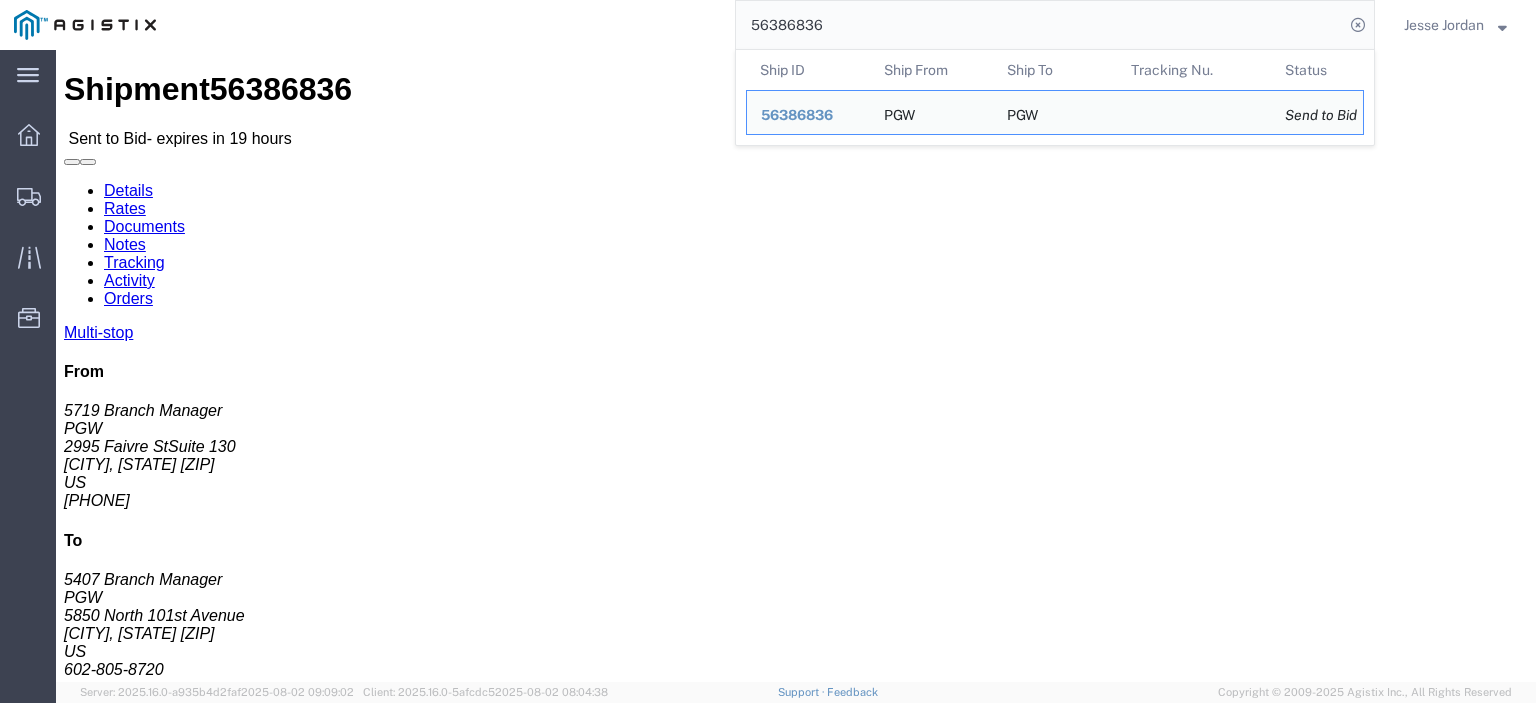 drag, startPoint x: 842, startPoint y: 22, endPoint x: 612, endPoint y: 13, distance: 230.17603 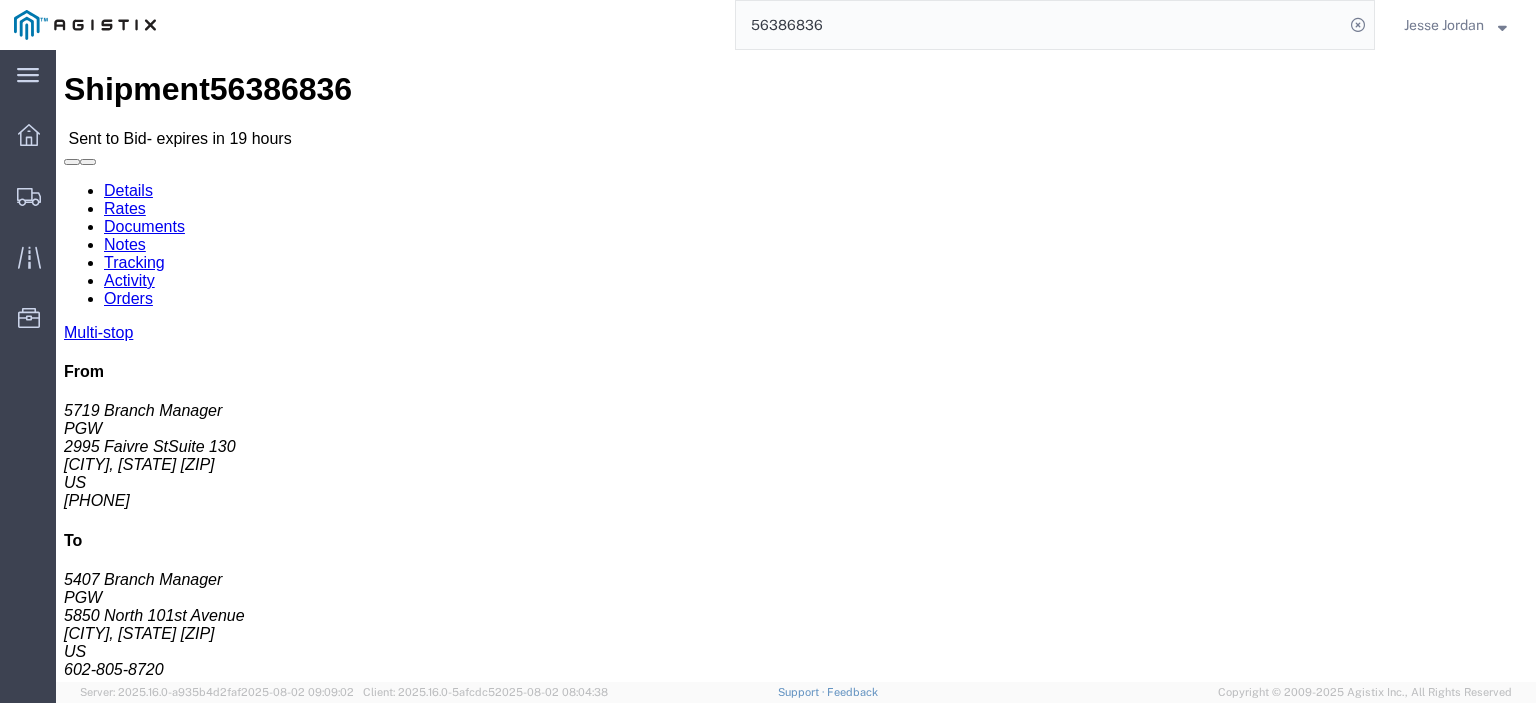 paste on "937" 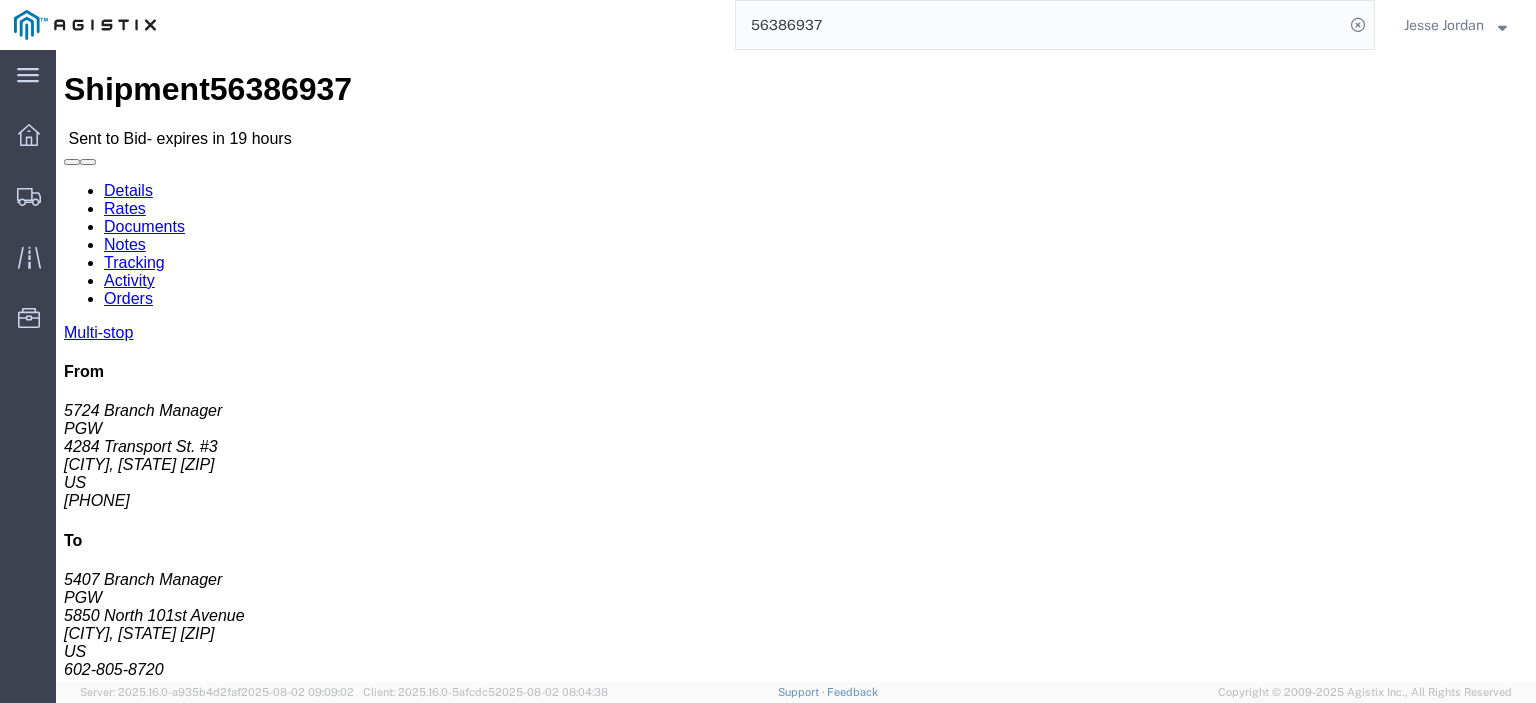 click on "56386937" 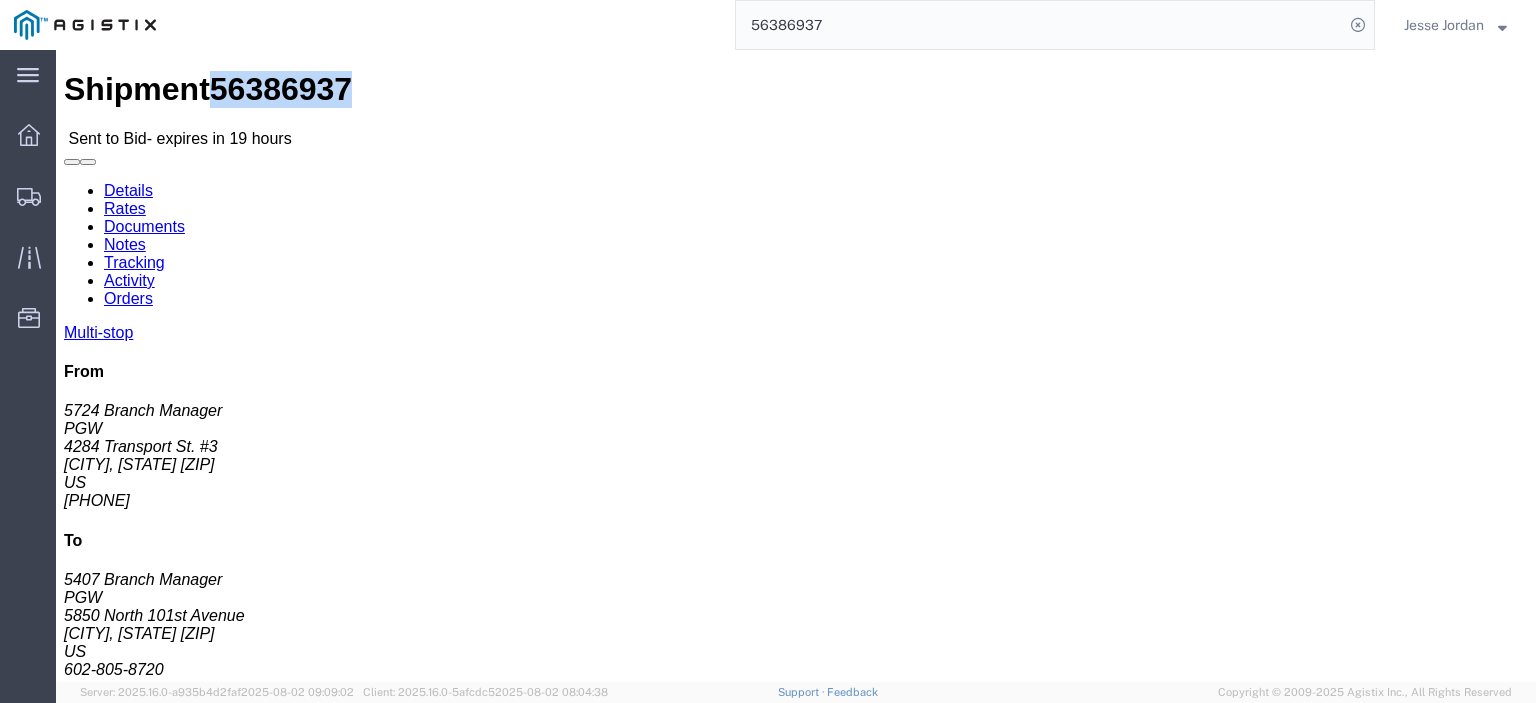 click on "56386937" 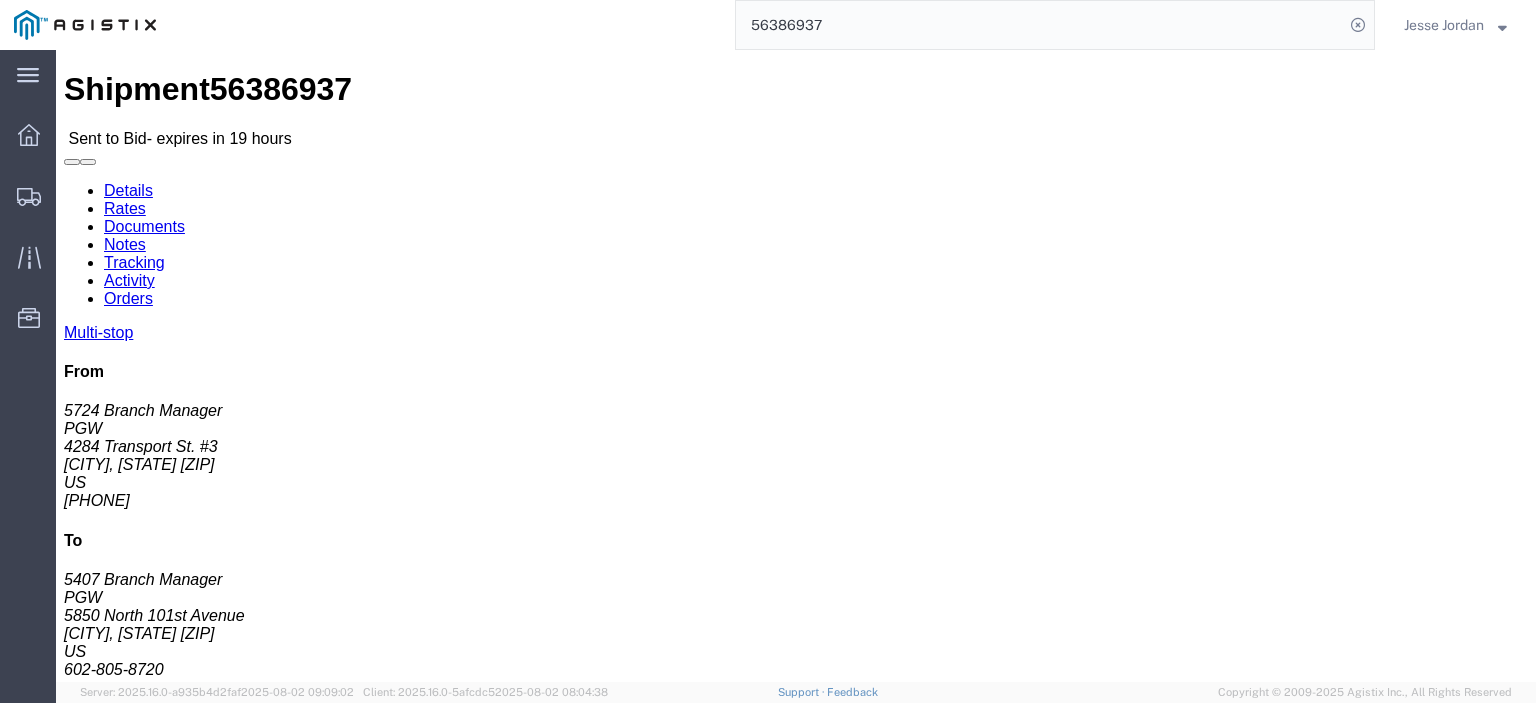 drag, startPoint x: 148, startPoint y: 233, endPoint x: 15, endPoint y: 240, distance: 133.18408 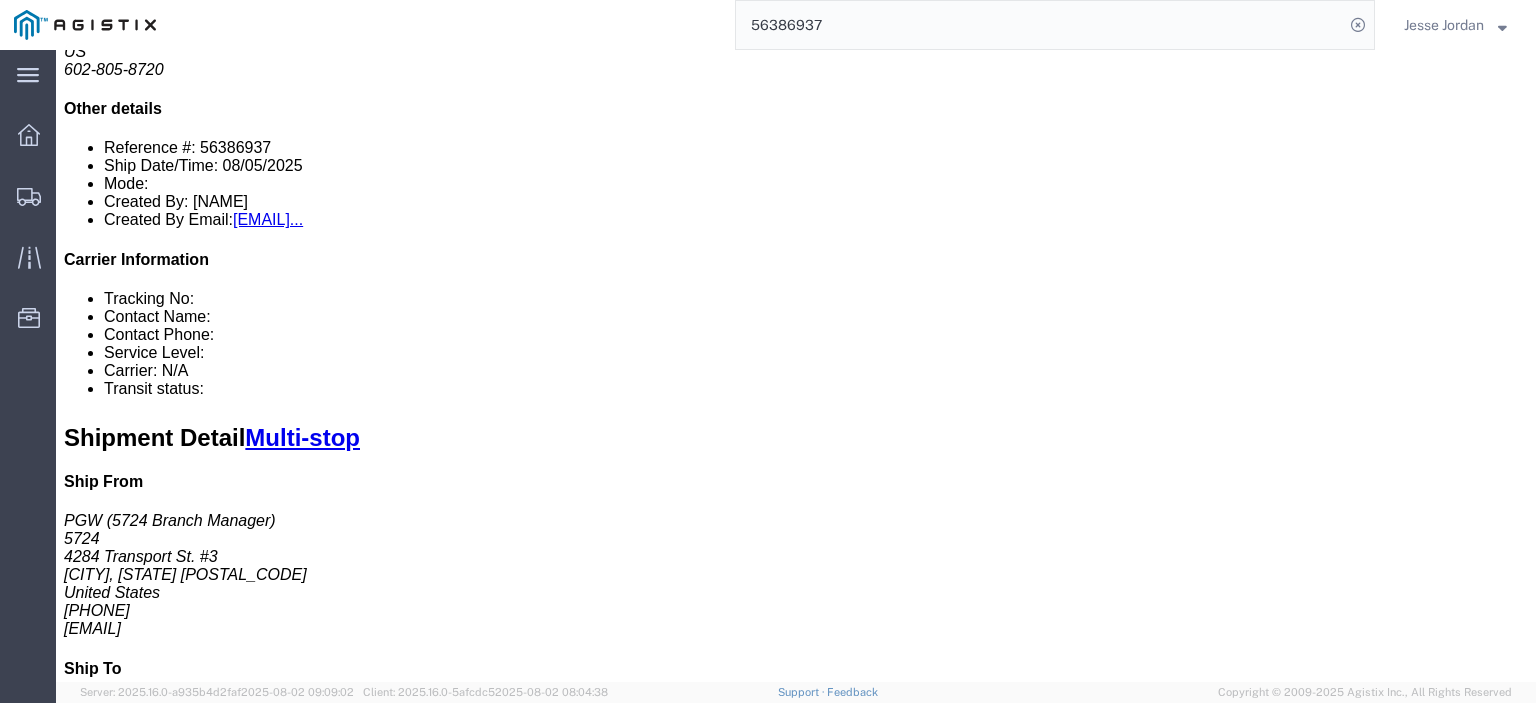 scroll, scrollTop: 400, scrollLeft: 0, axis: vertical 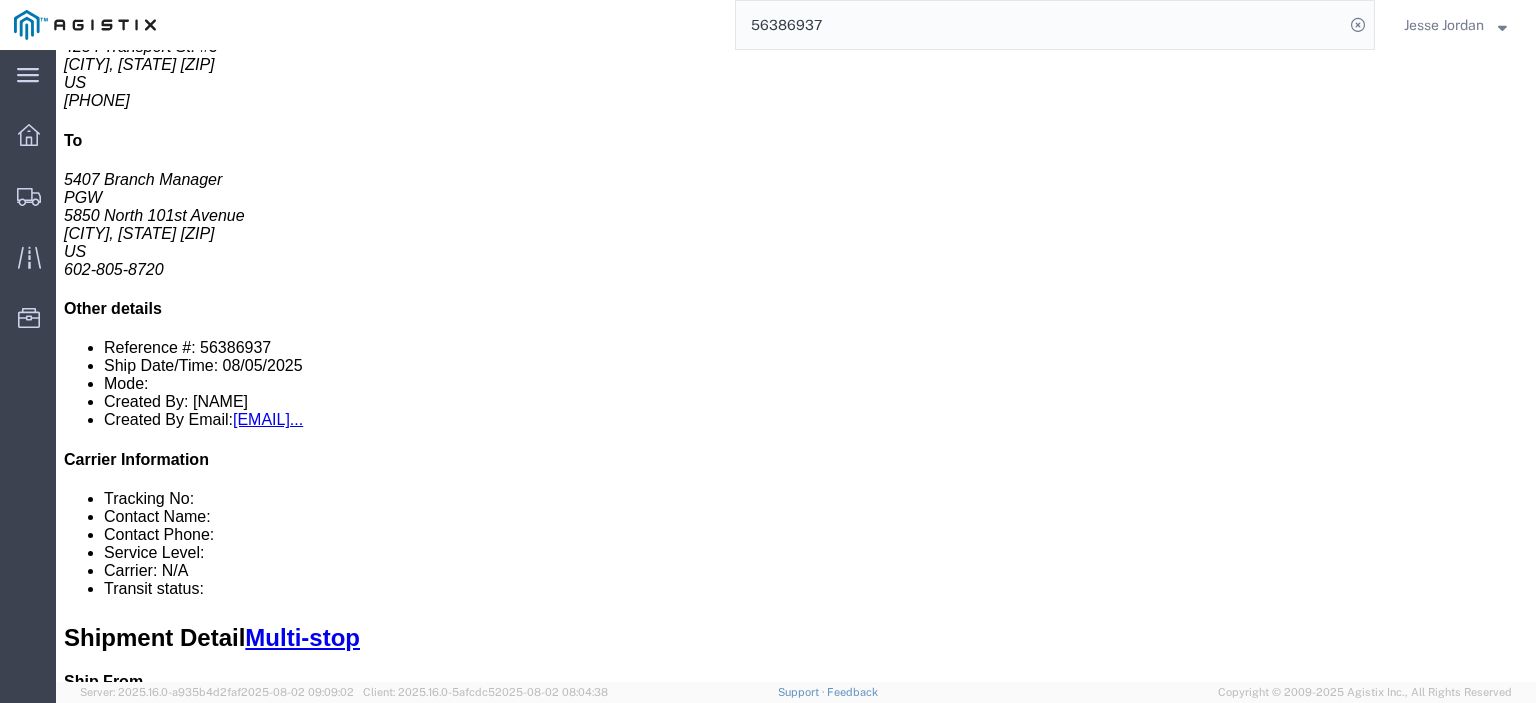 drag, startPoint x: 334, startPoint y: 195, endPoint x: 227, endPoint y: 194, distance: 107.00467 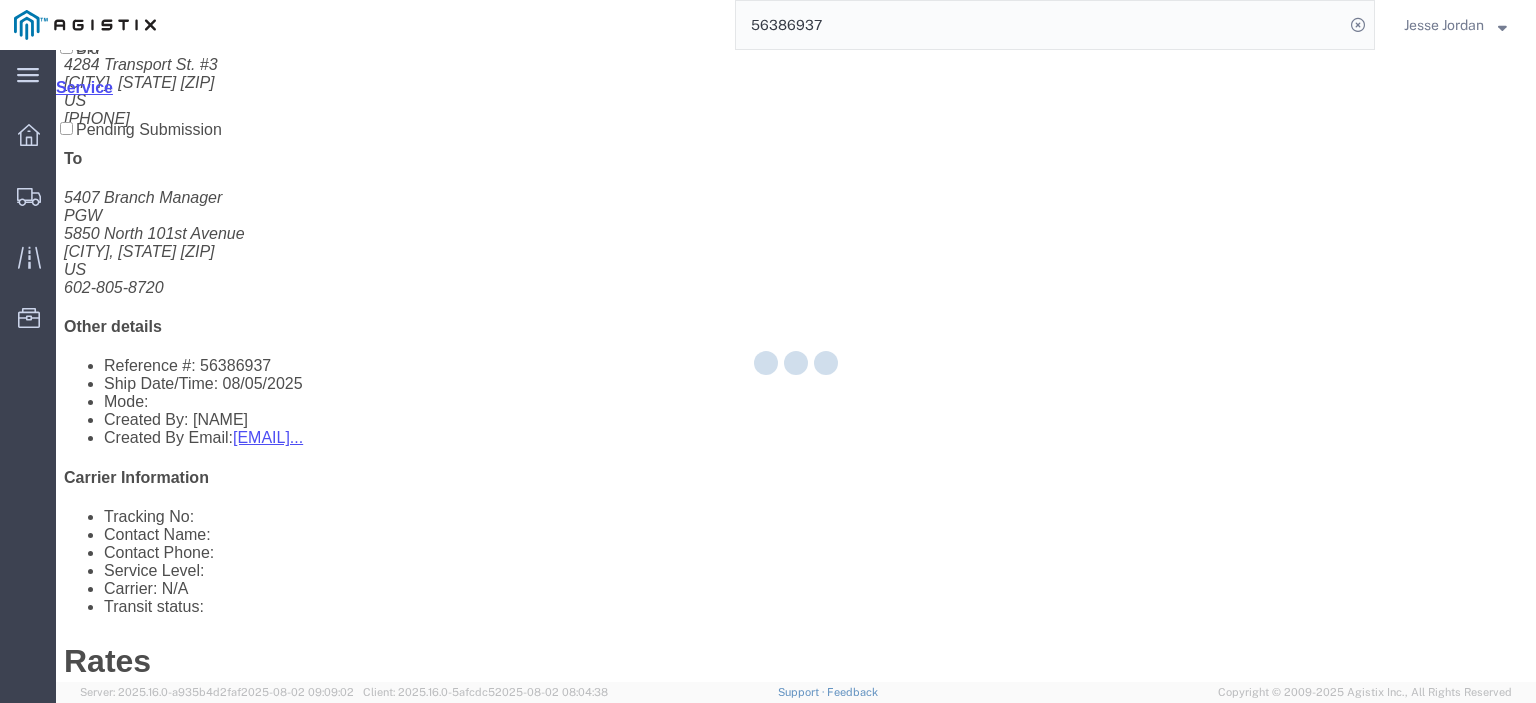 scroll, scrollTop: 0, scrollLeft: 0, axis: both 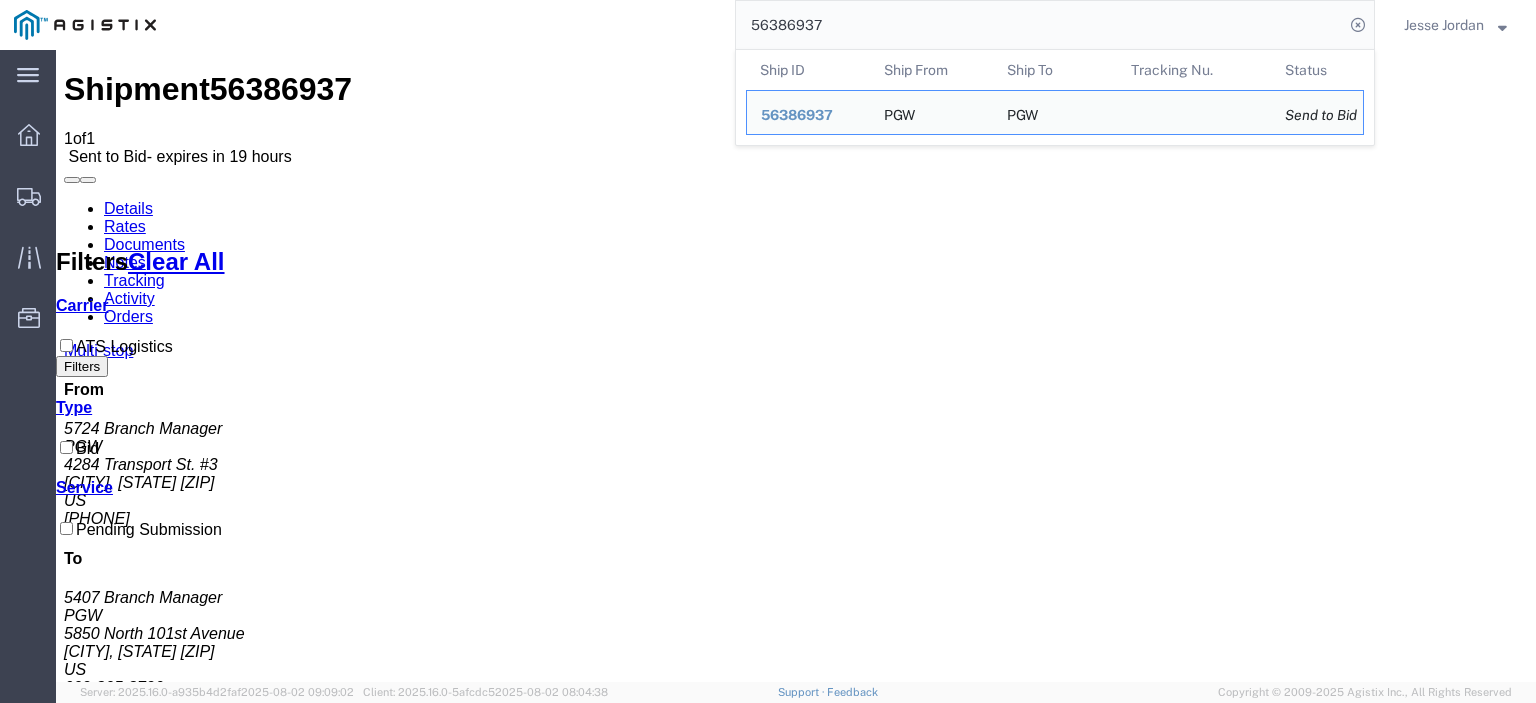 drag, startPoint x: 856, startPoint y: 25, endPoint x: 565, endPoint y: 21, distance: 291.0275 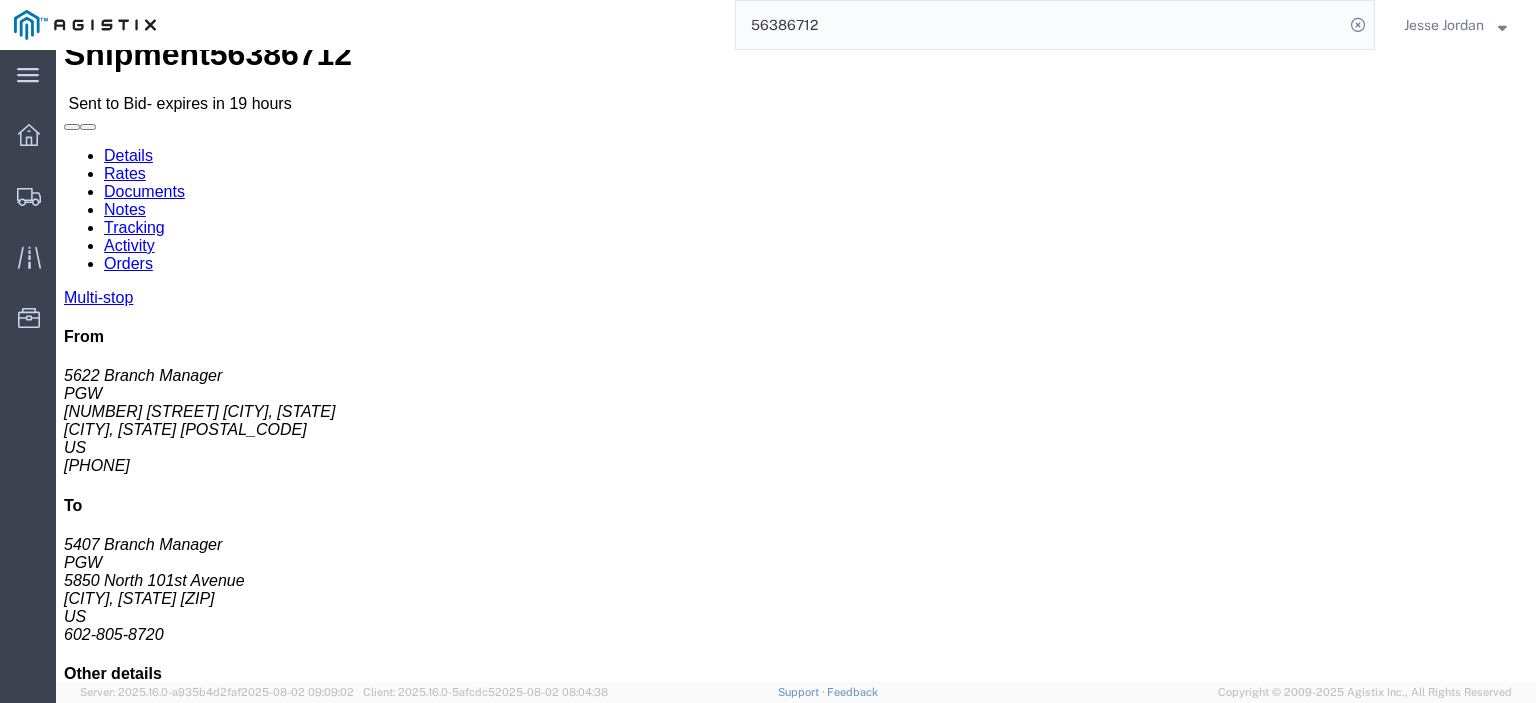 scroll, scrollTop: 0, scrollLeft: 0, axis: both 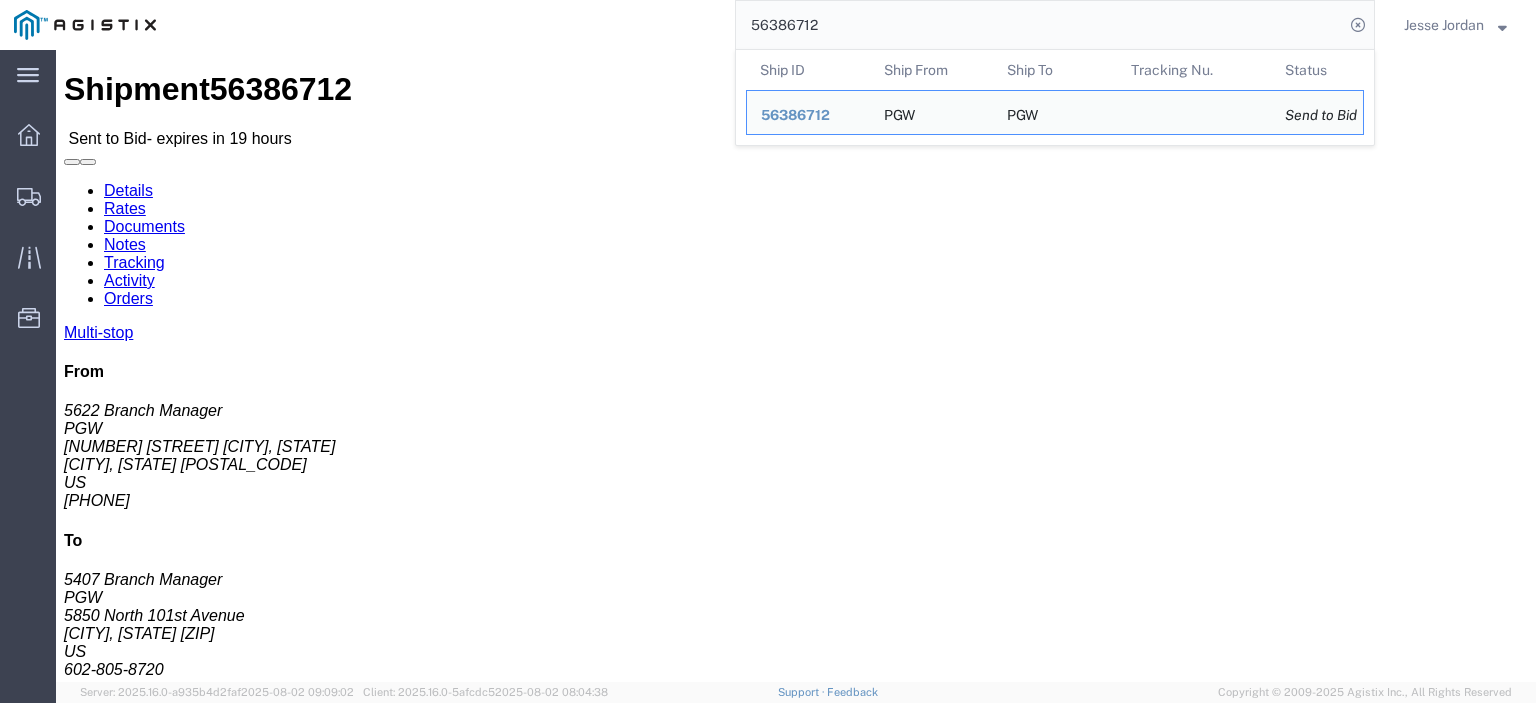 drag, startPoint x: 80, startPoint y: 249, endPoint x: 15, endPoint y: 235, distance: 66.4906 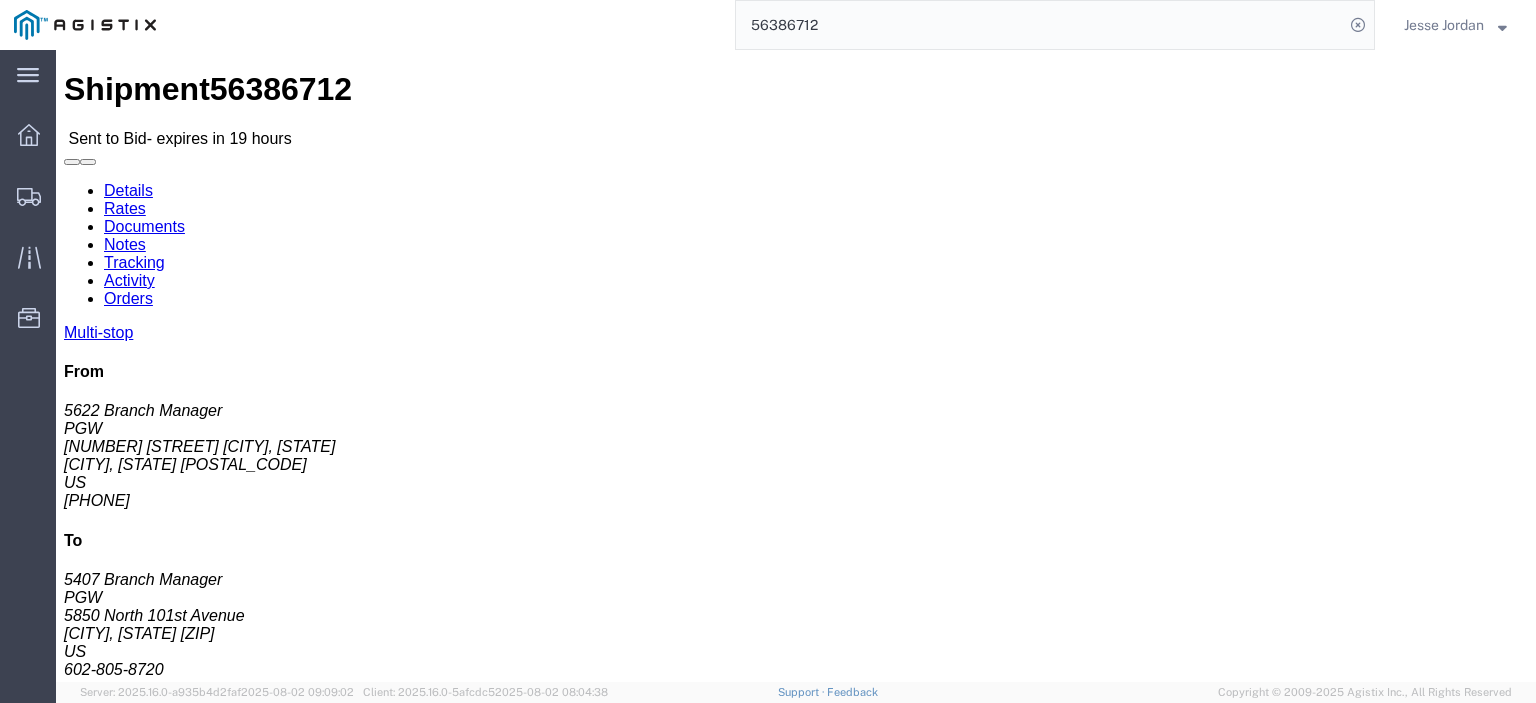 drag, startPoint x: 64, startPoint y: 212, endPoint x: 12, endPoint y: 195, distance: 54.708317 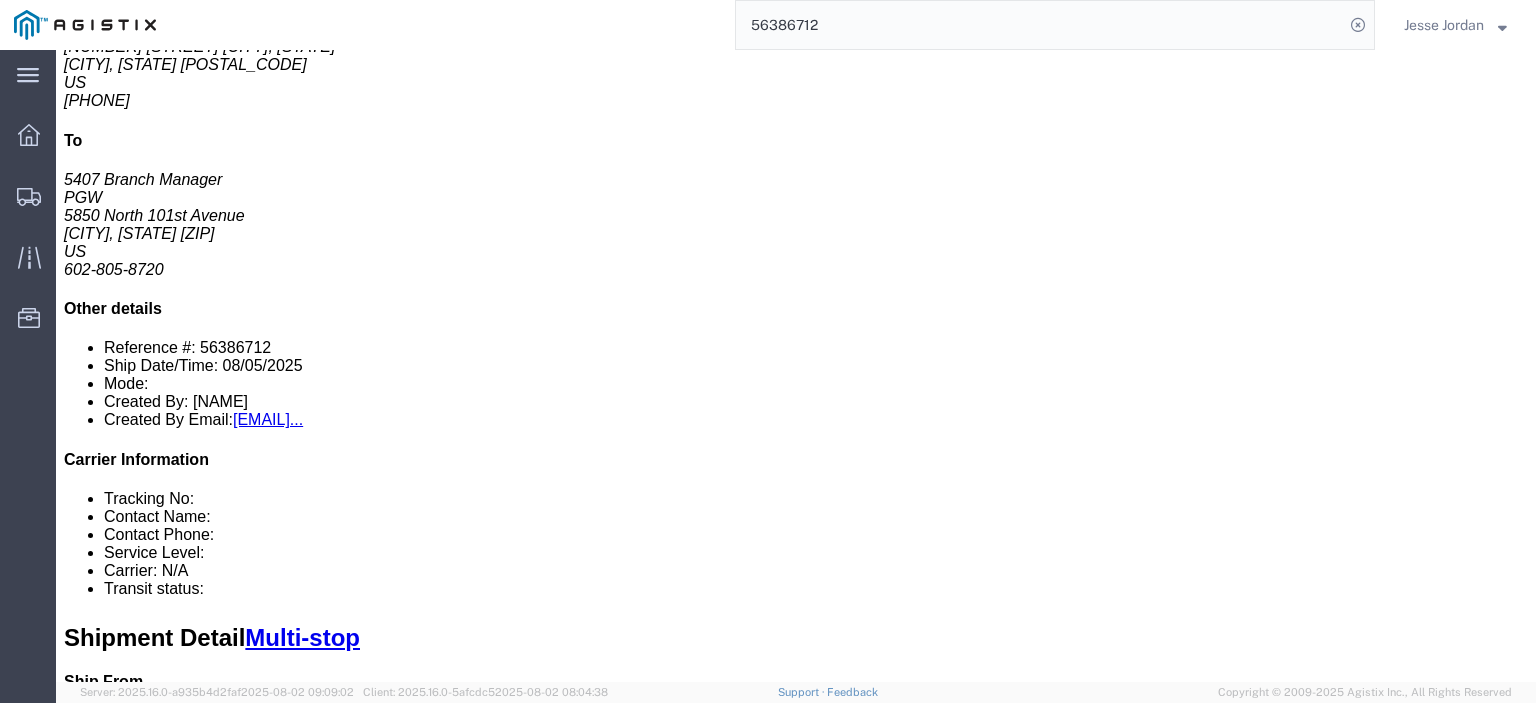 scroll, scrollTop: 400, scrollLeft: 0, axis: vertical 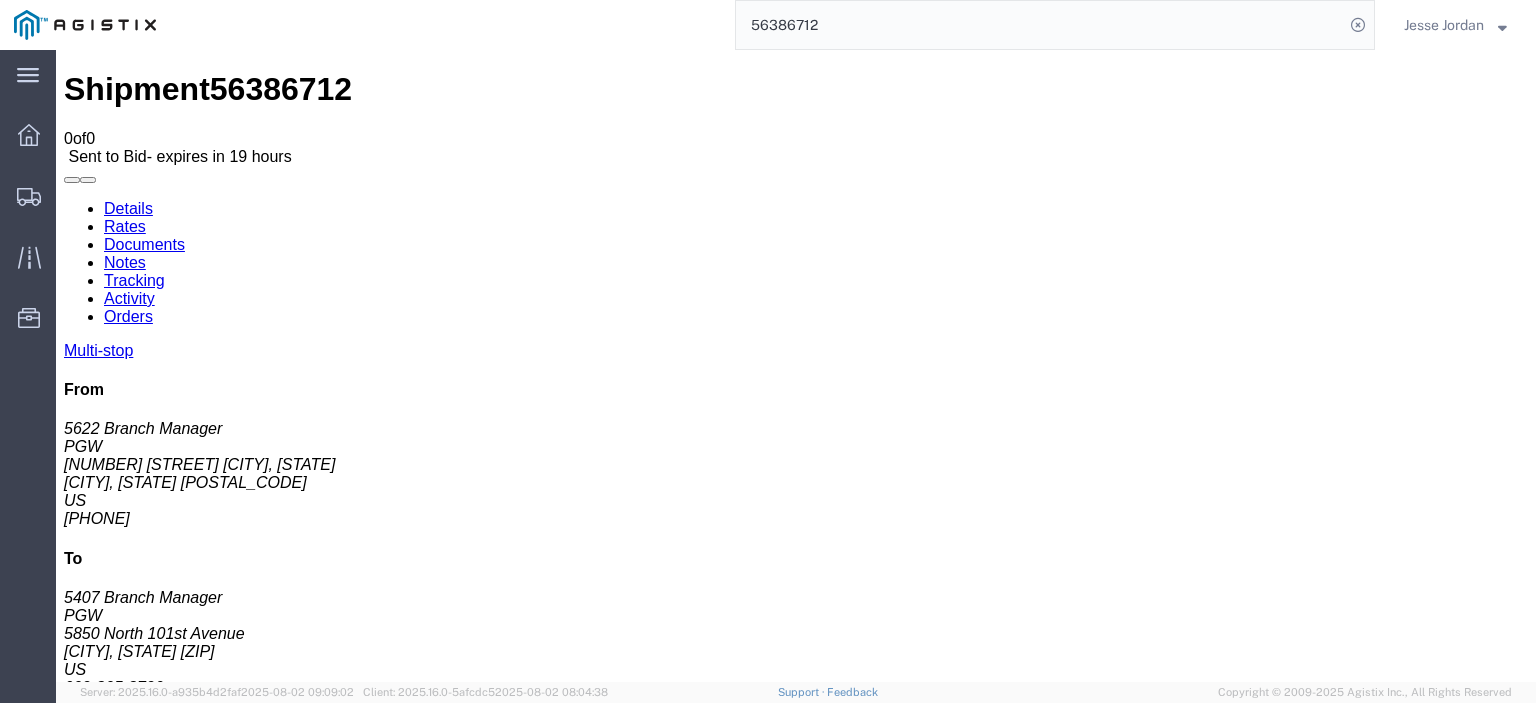 drag, startPoint x: 907, startPoint y: 27, endPoint x: 647, endPoint y: 15, distance: 260.27676 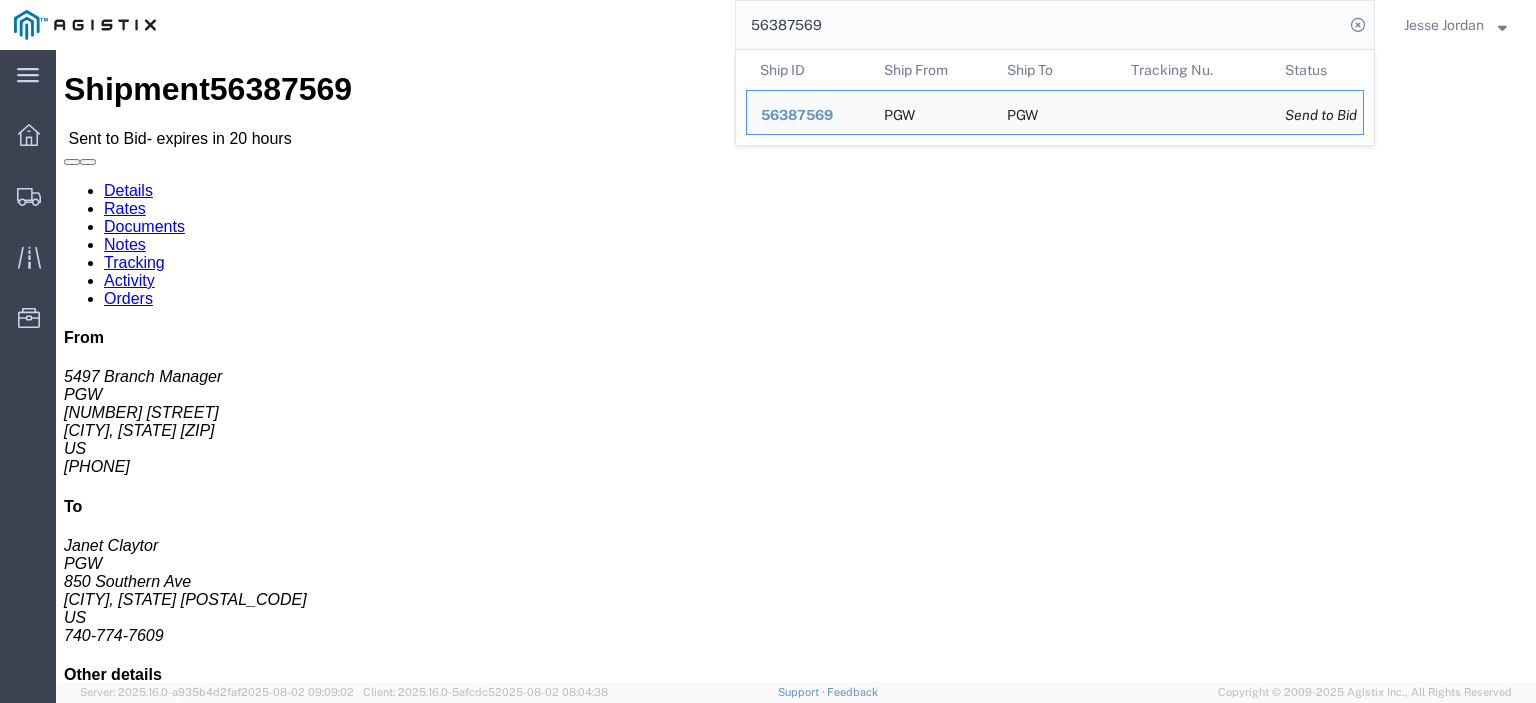 drag, startPoint x: 153, startPoint y: 233, endPoint x: 13, endPoint y: 233, distance: 140 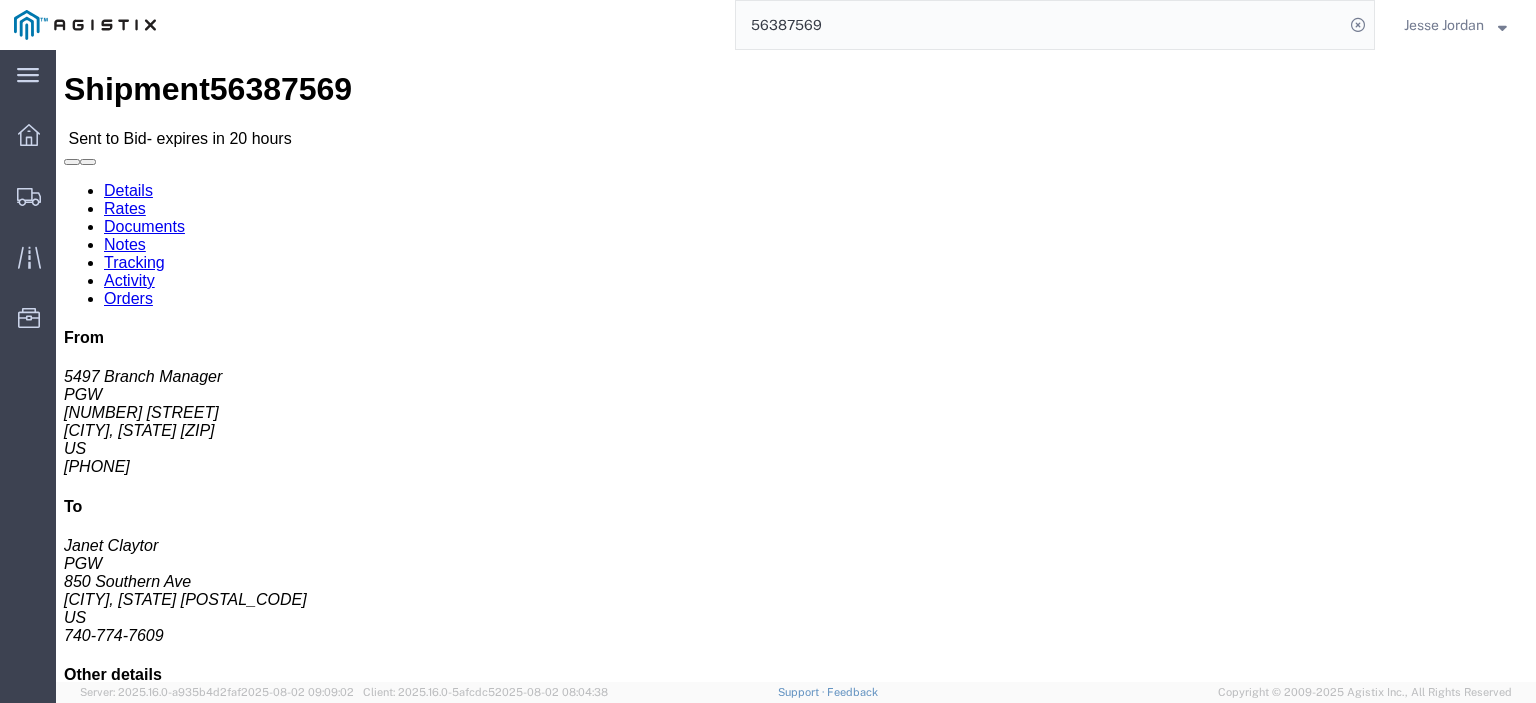 drag, startPoint x: 397, startPoint y: 232, endPoint x: 268, endPoint y: 234, distance: 129.0155 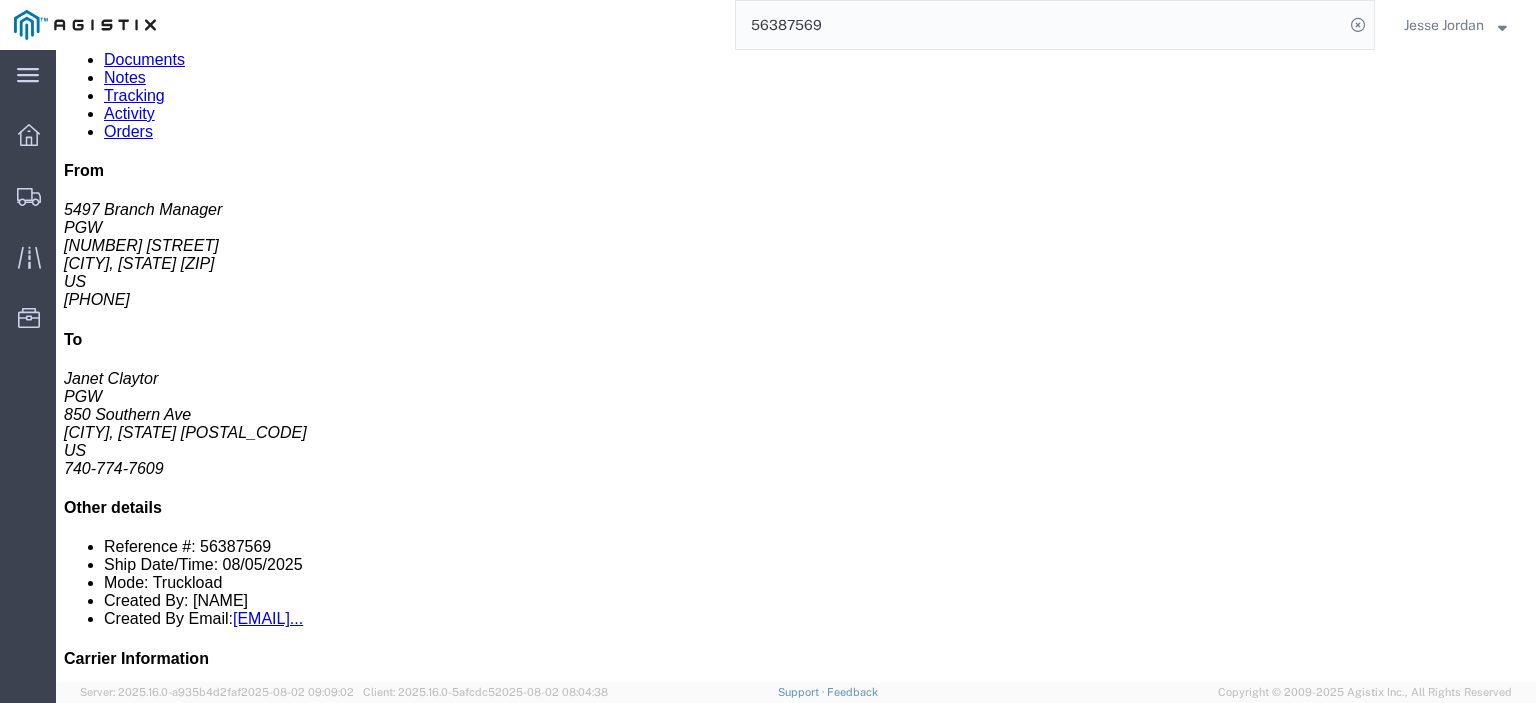 scroll, scrollTop: 0, scrollLeft: 0, axis: both 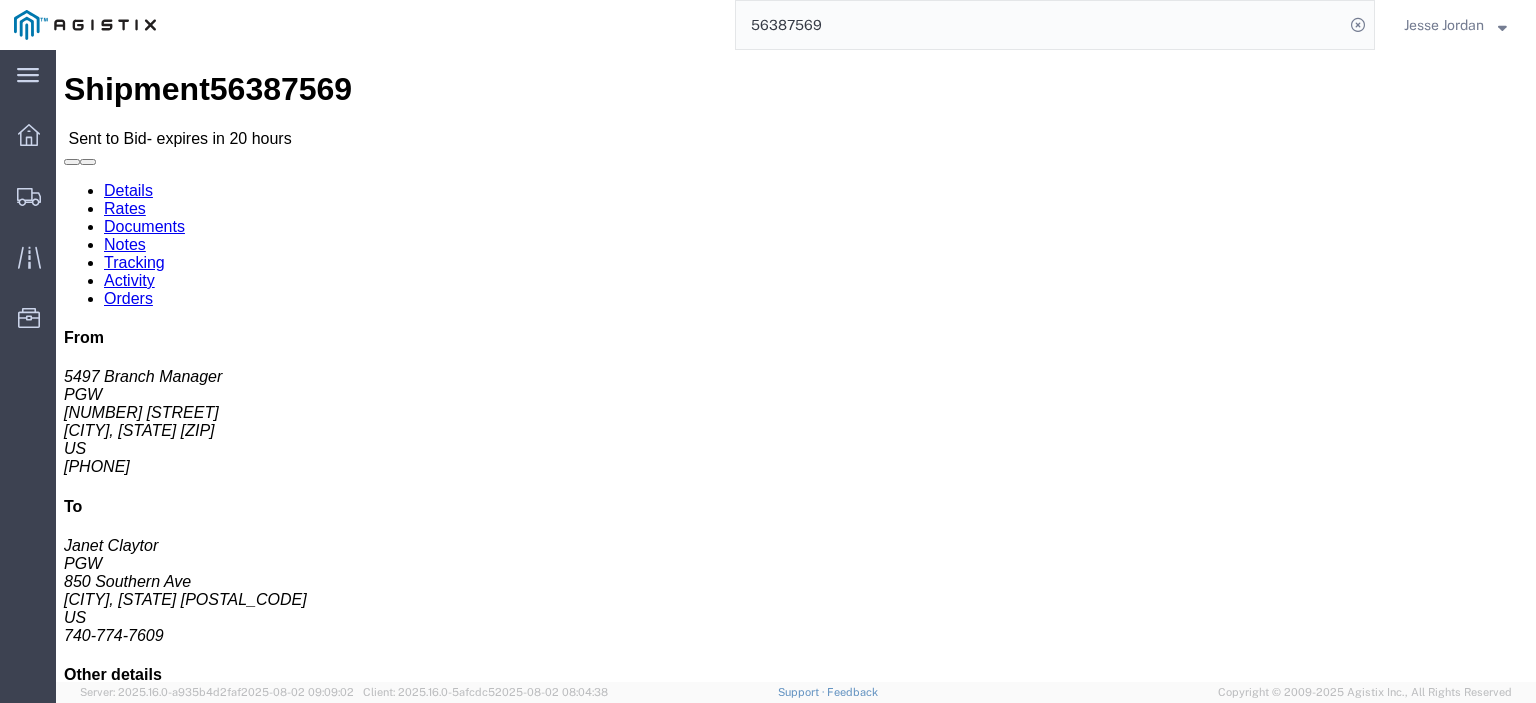 drag, startPoint x: 865, startPoint y: 27, endPoint x: 610, endPoint y: 1, distance: 256.32205 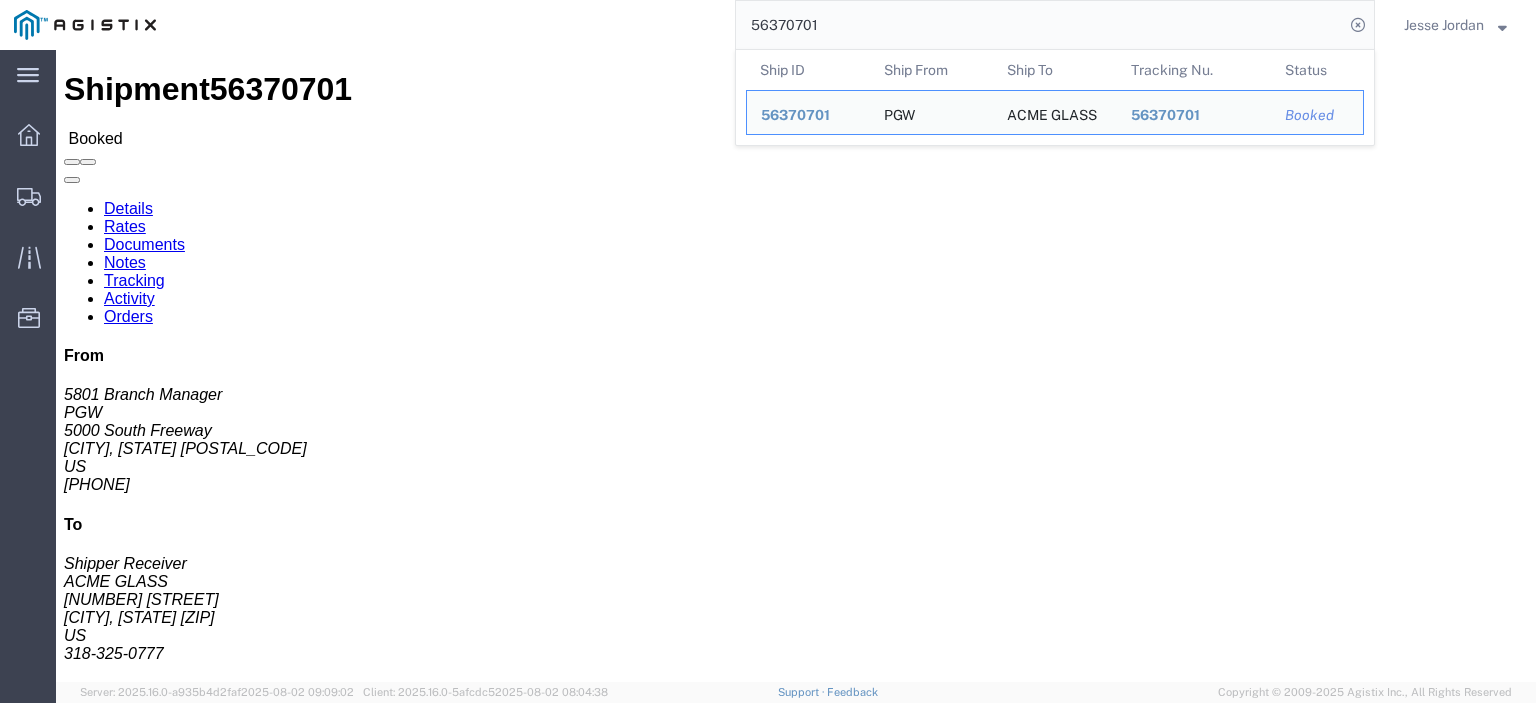 drag, startPoint x: 873, startPoint y: 6, endPoint x: 579, endPoint y: -44, distance: 298.2214 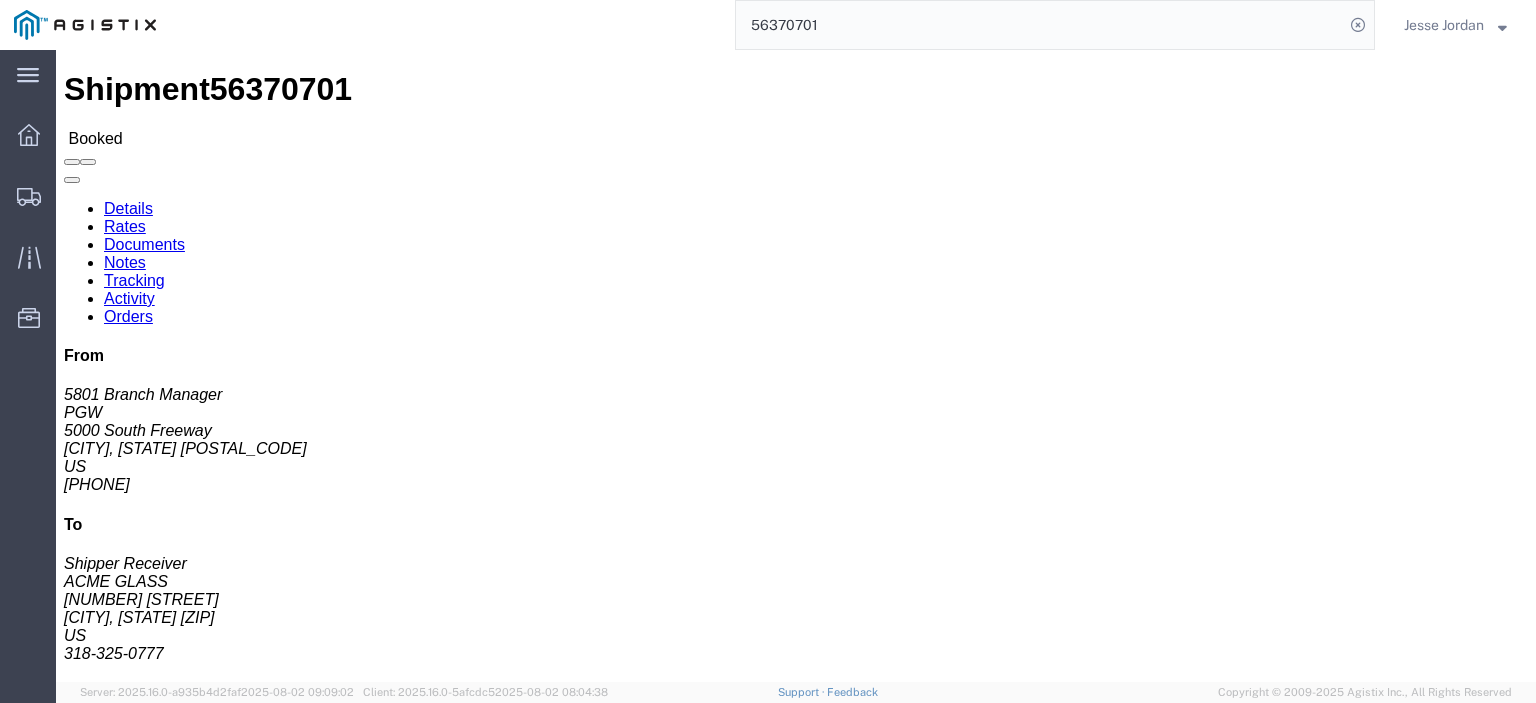 paste on "9194" 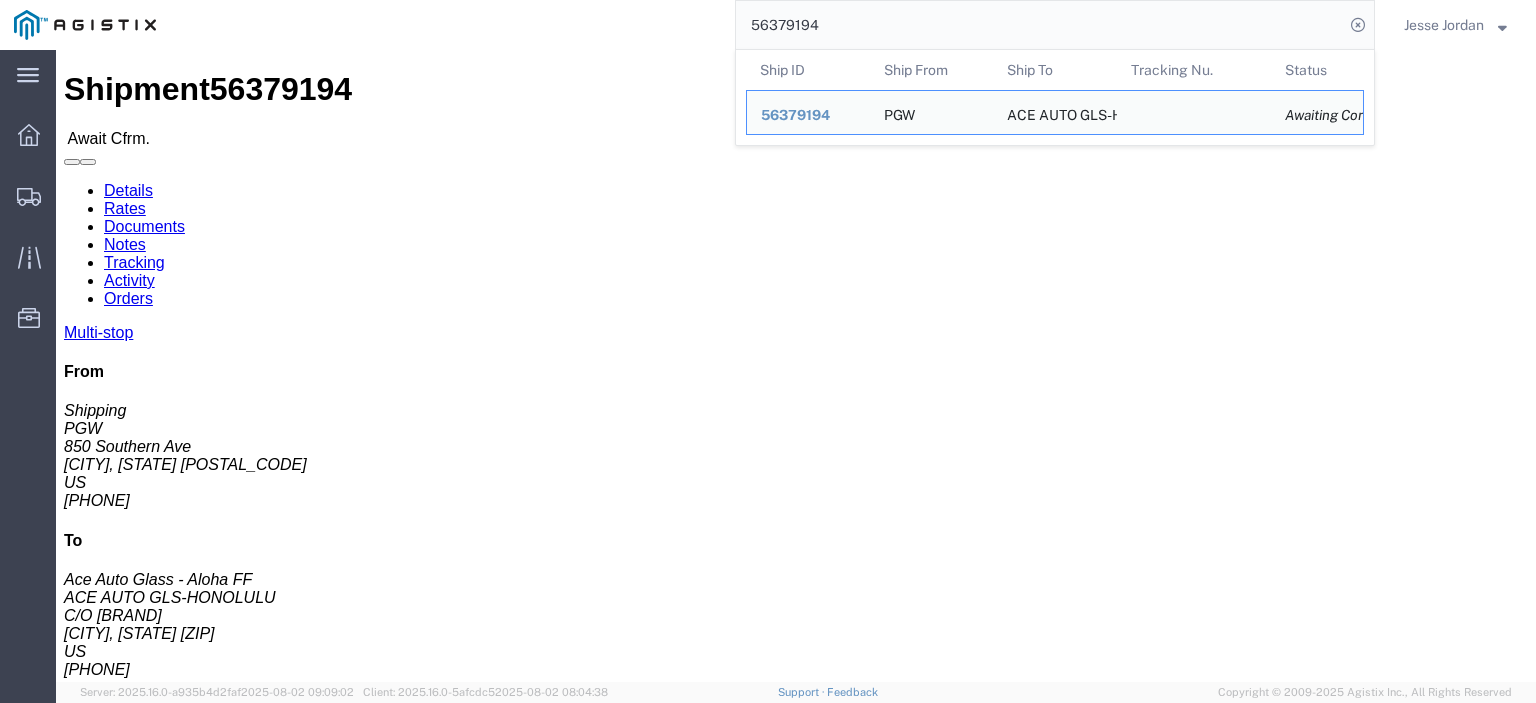drag, startPoint x: 136, startPoint y: 237, endPoint x: 48, endPoint y: 285, distance: 100.239716 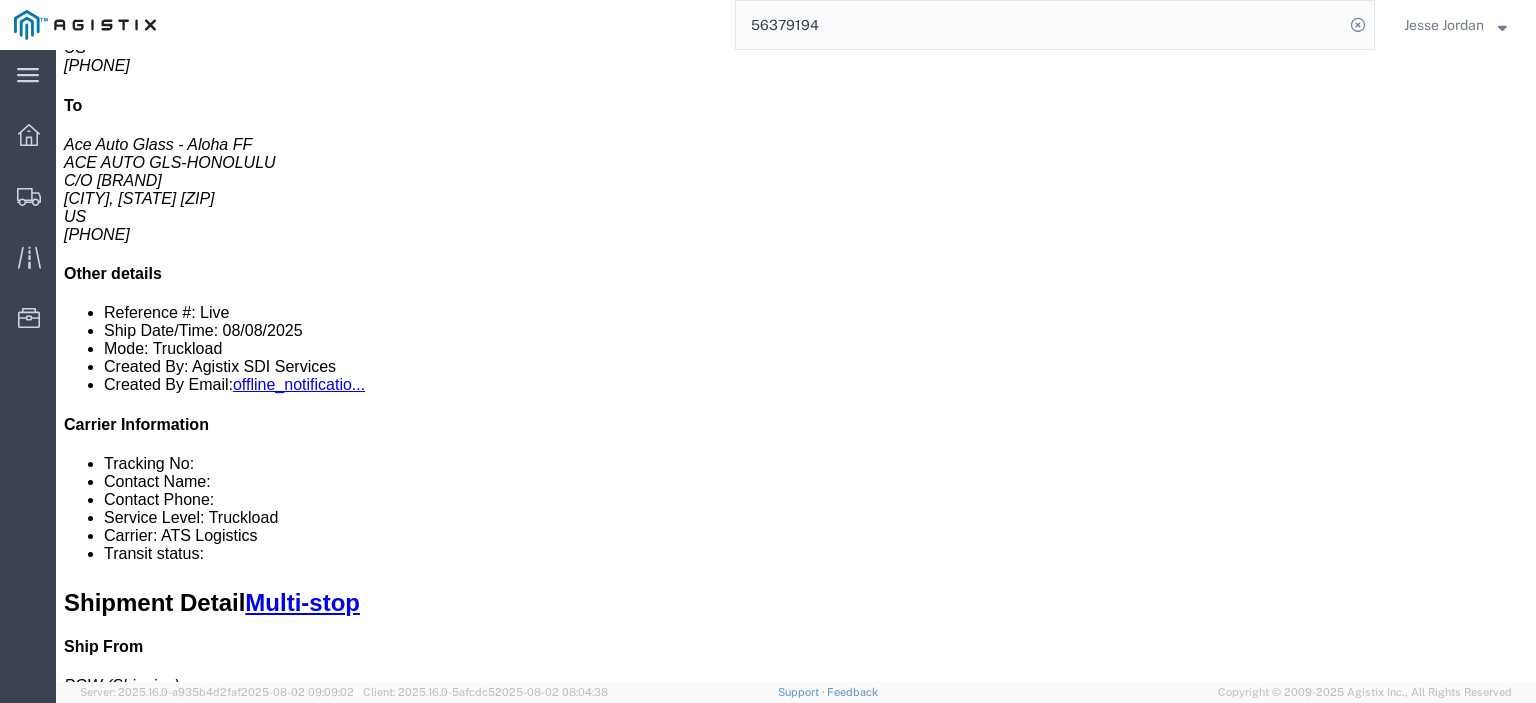 scroll, scrollTop: 400, scrollLeft: 0, axis: vertical 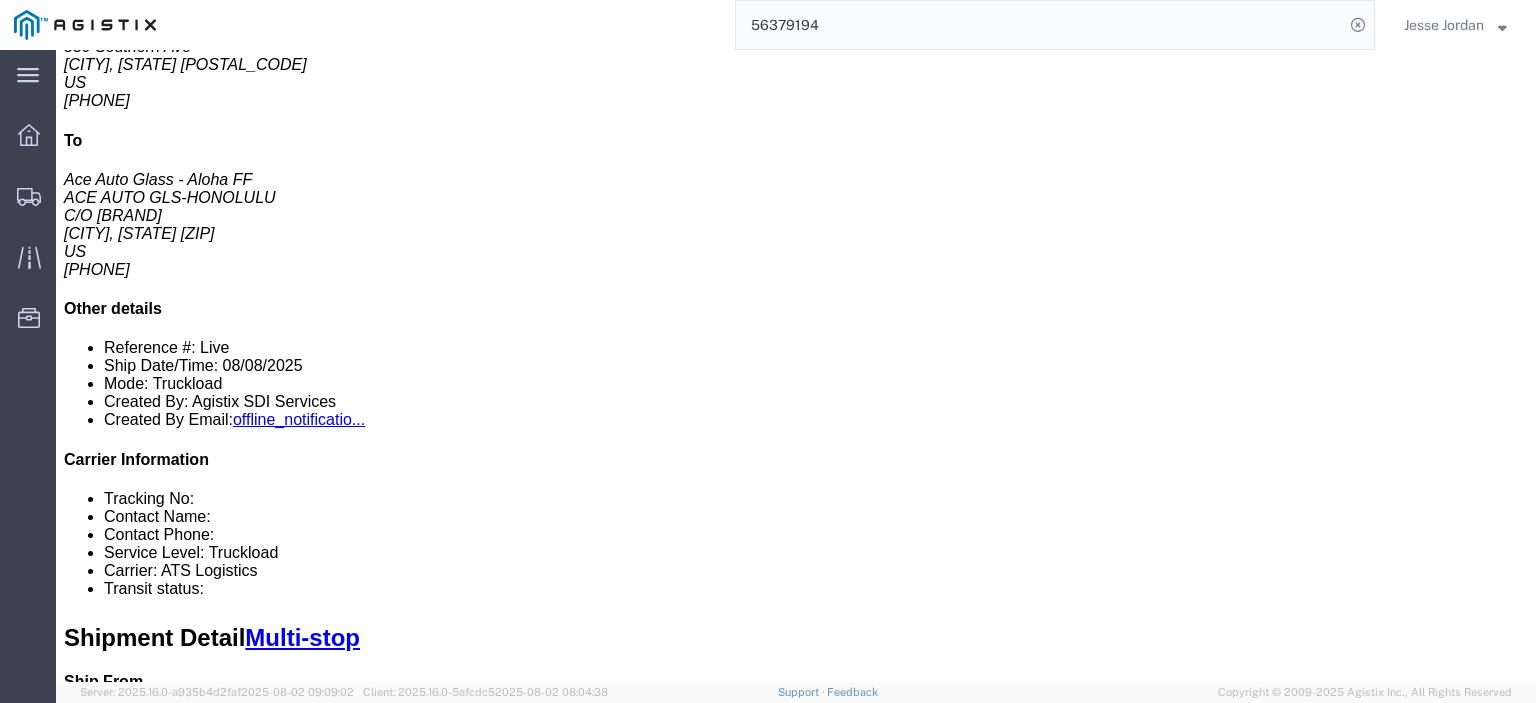 drag, startPoint x: 352, startPoint y: 190, endPoint x: 197, endPoint y: 193, distance: 155.02902 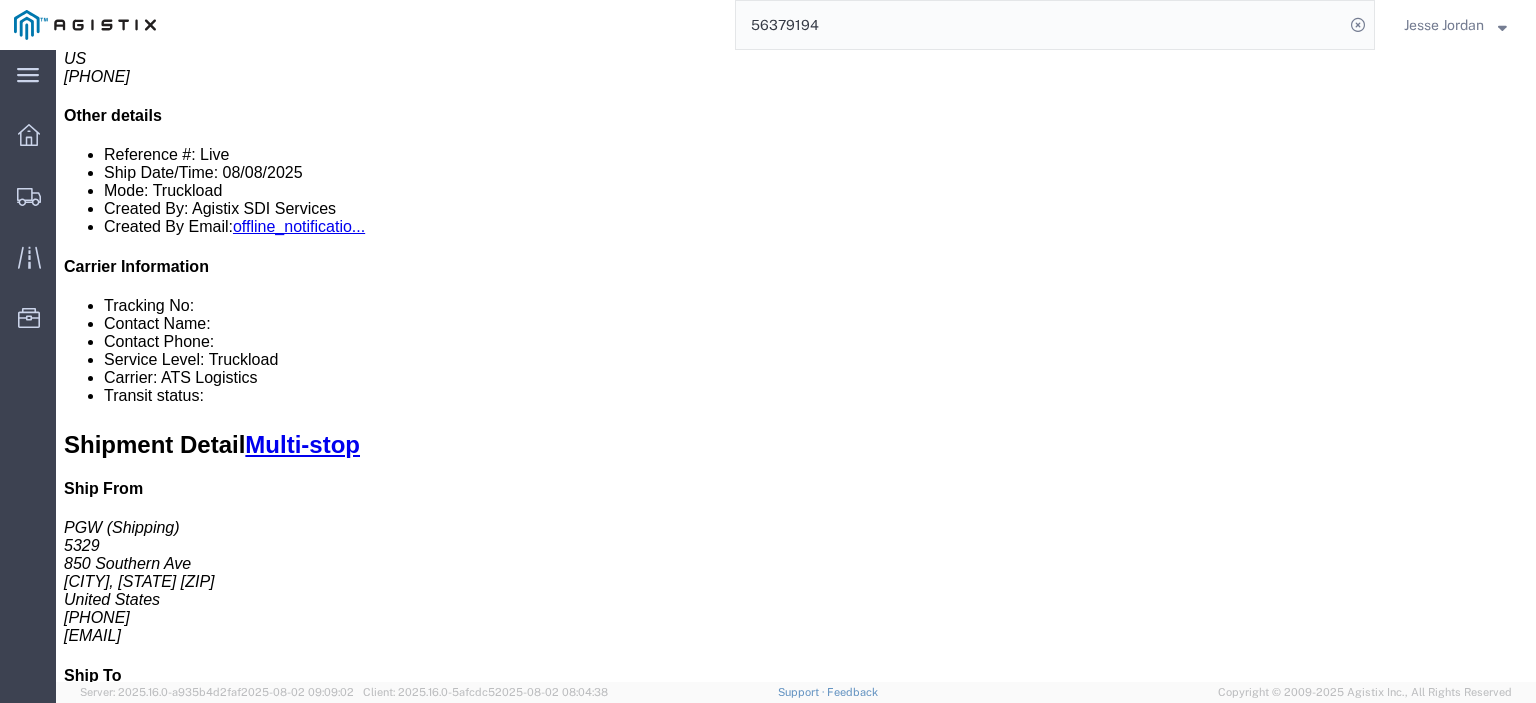 scroll, scrollTop: 300, scrollLeft: 0, axis: vertical 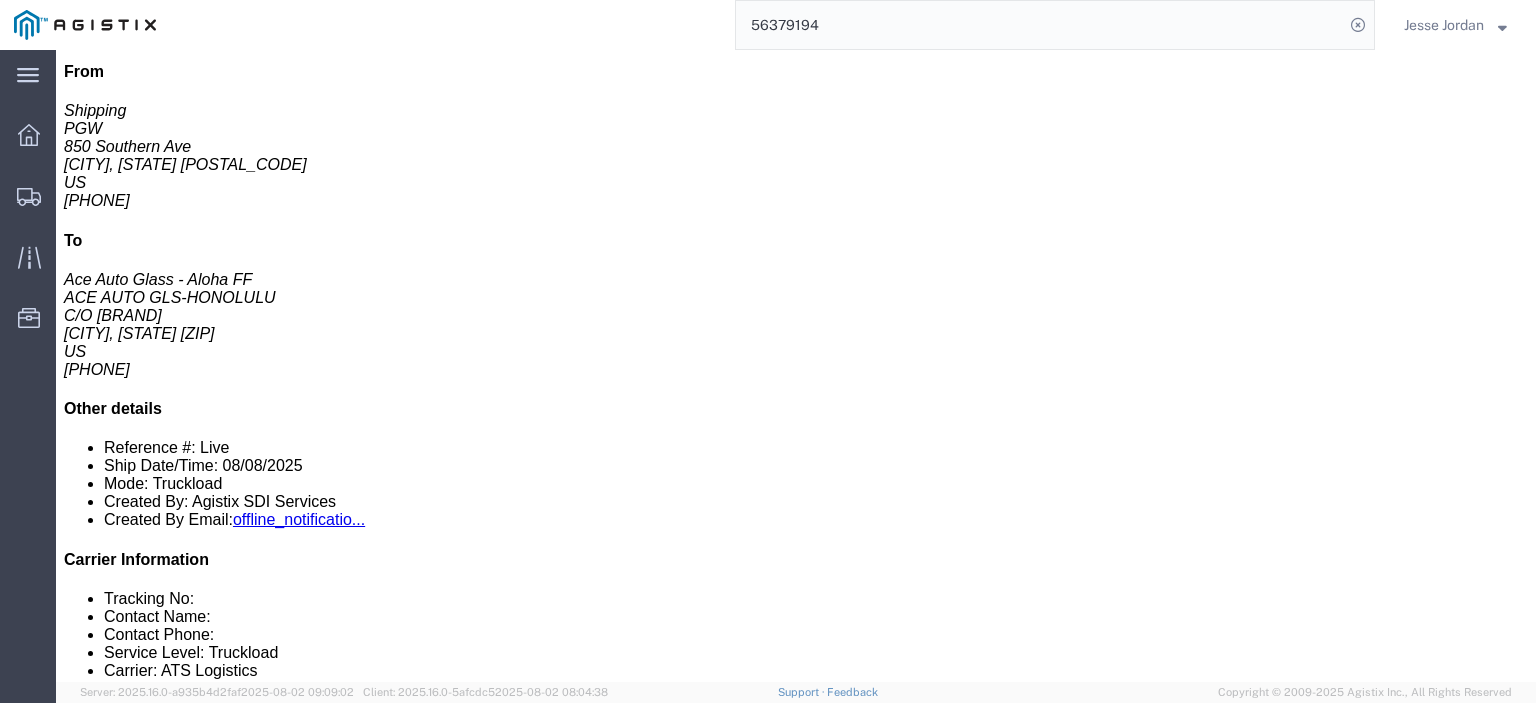 drag, startPoint x: 317, startPoint y: 329, endPoint x: 210, endPoint y: 340, distance: 107.563934 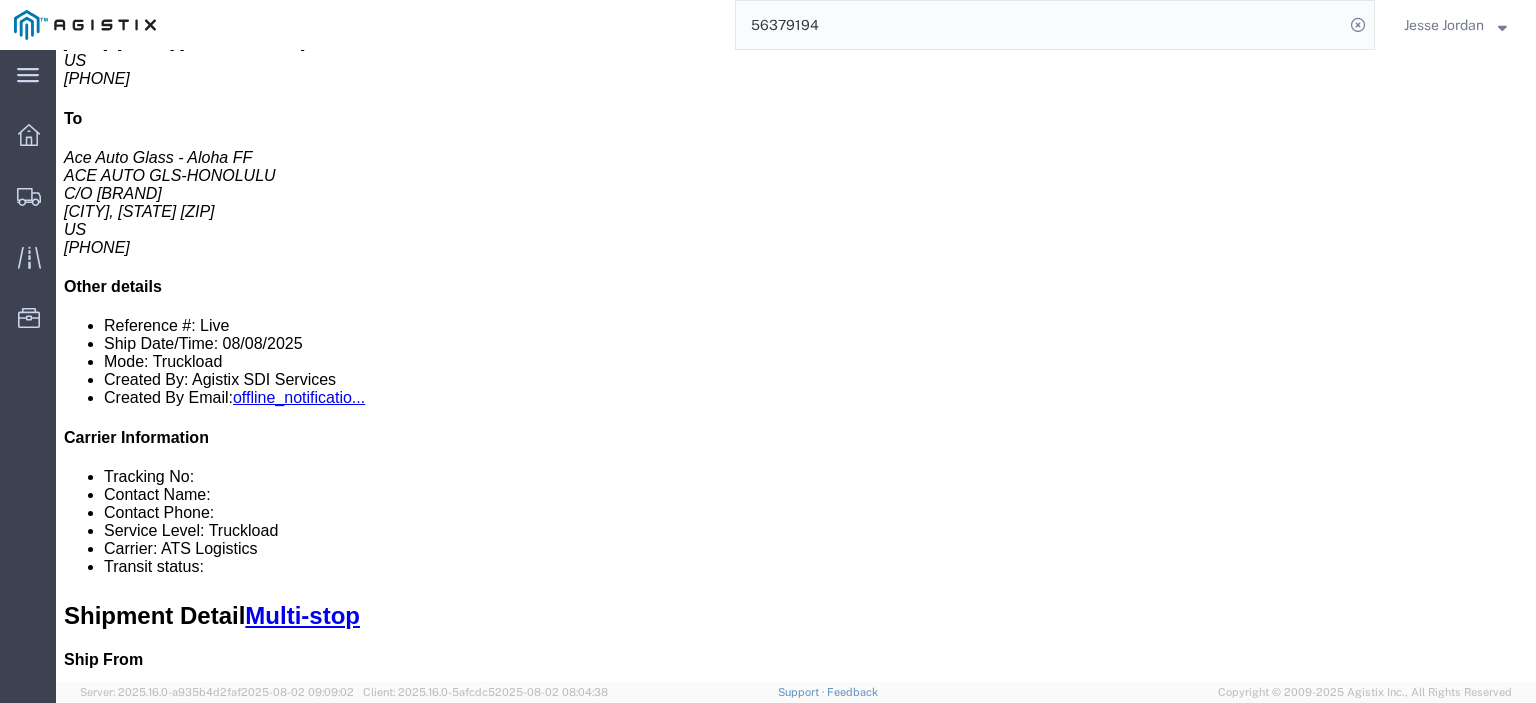 scroll, scrollTop: 200, scrollLeft: 0, axis: vertical 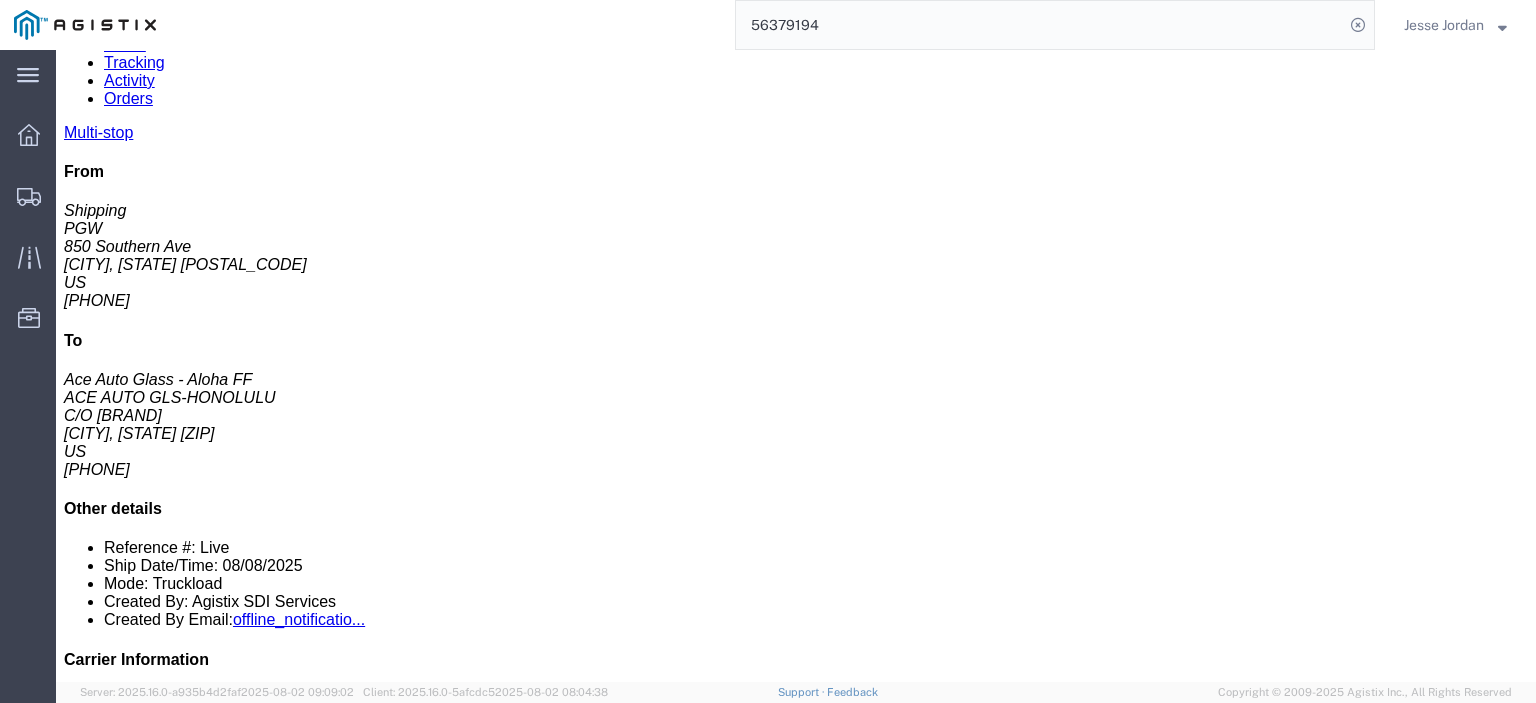 drag, startPoint x: 896, startPoint y: 431, endPoint x: 705, endPoint y: 437, distance: 191.09422 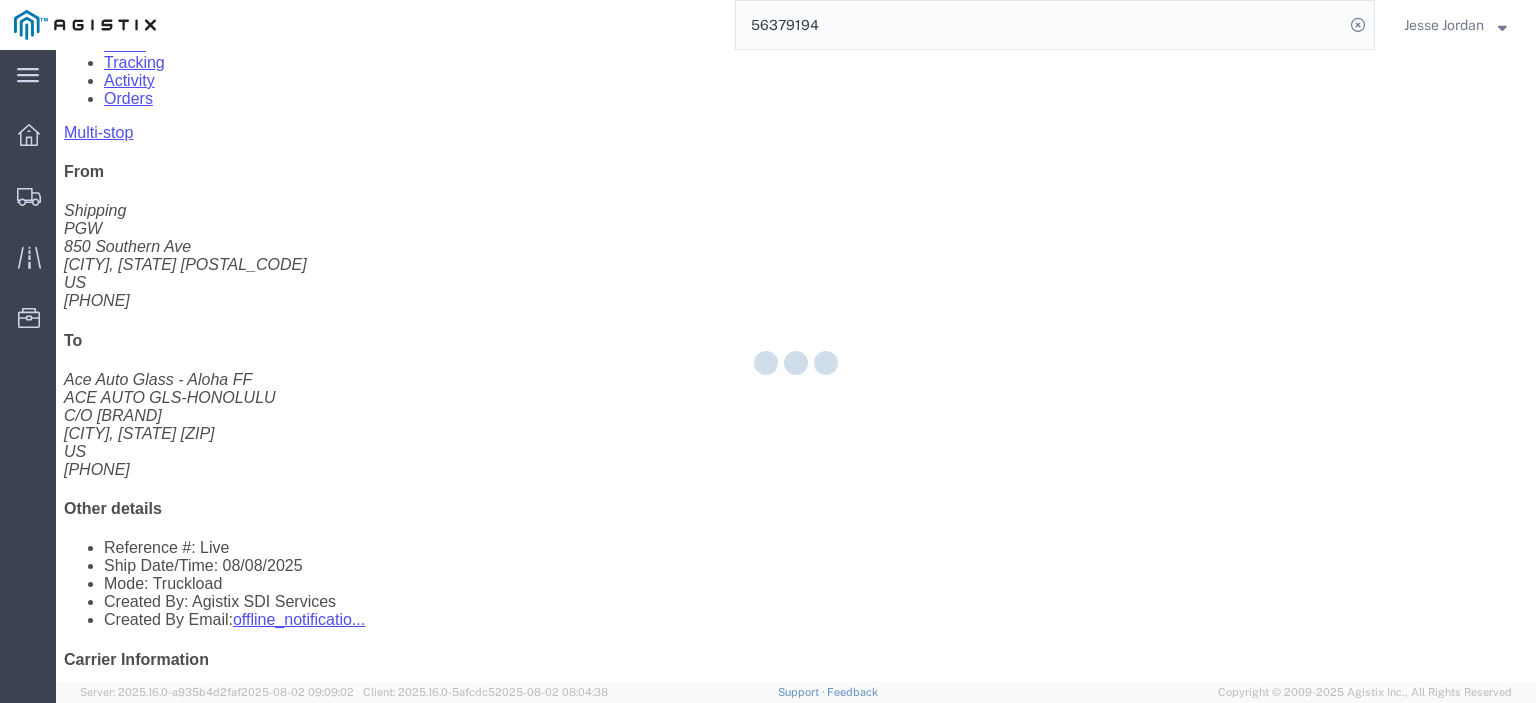 scroll, scrollTop: 0, scrollLeft: 0, axis: both 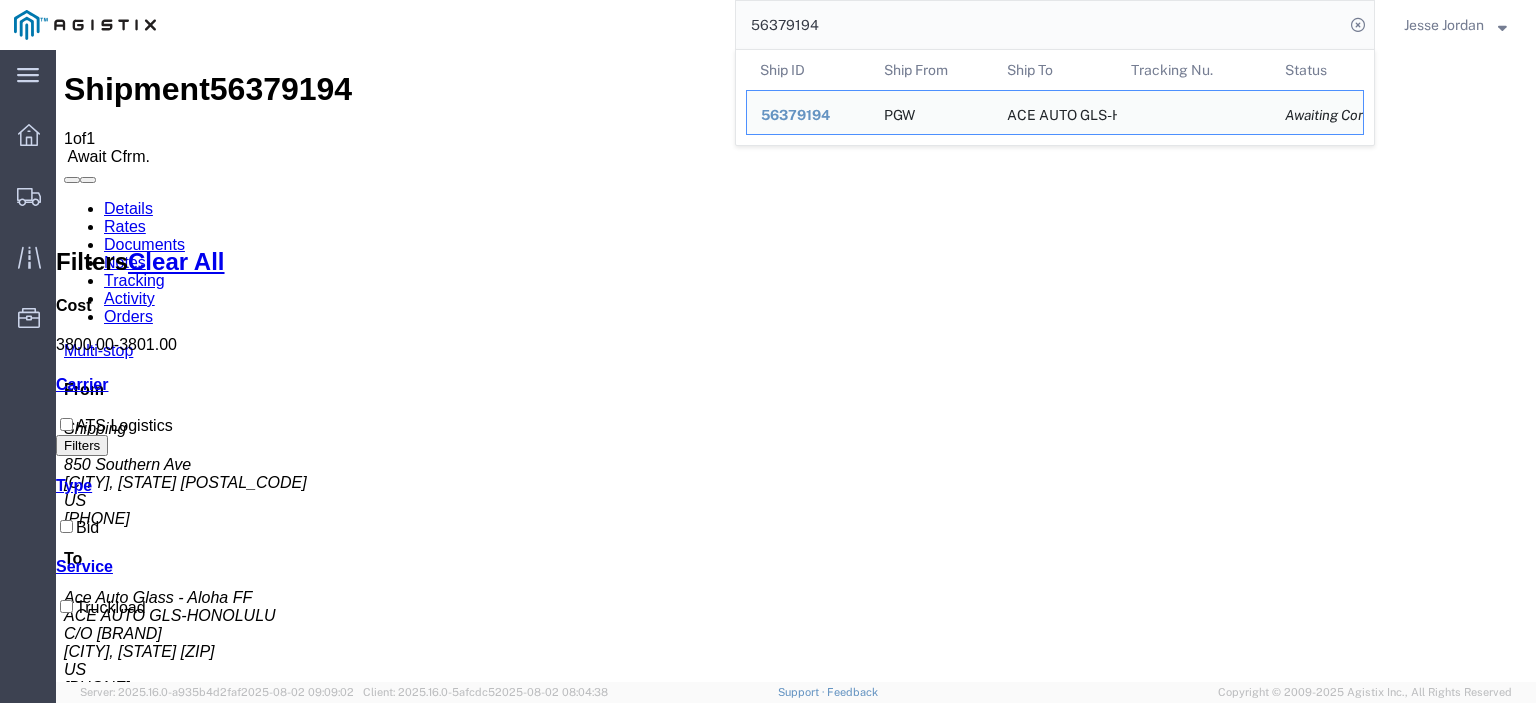 drag, startPoint x: 879, startPoint y: 28, endPoint x: 470, endPoint y: -24, distance: 412.29236 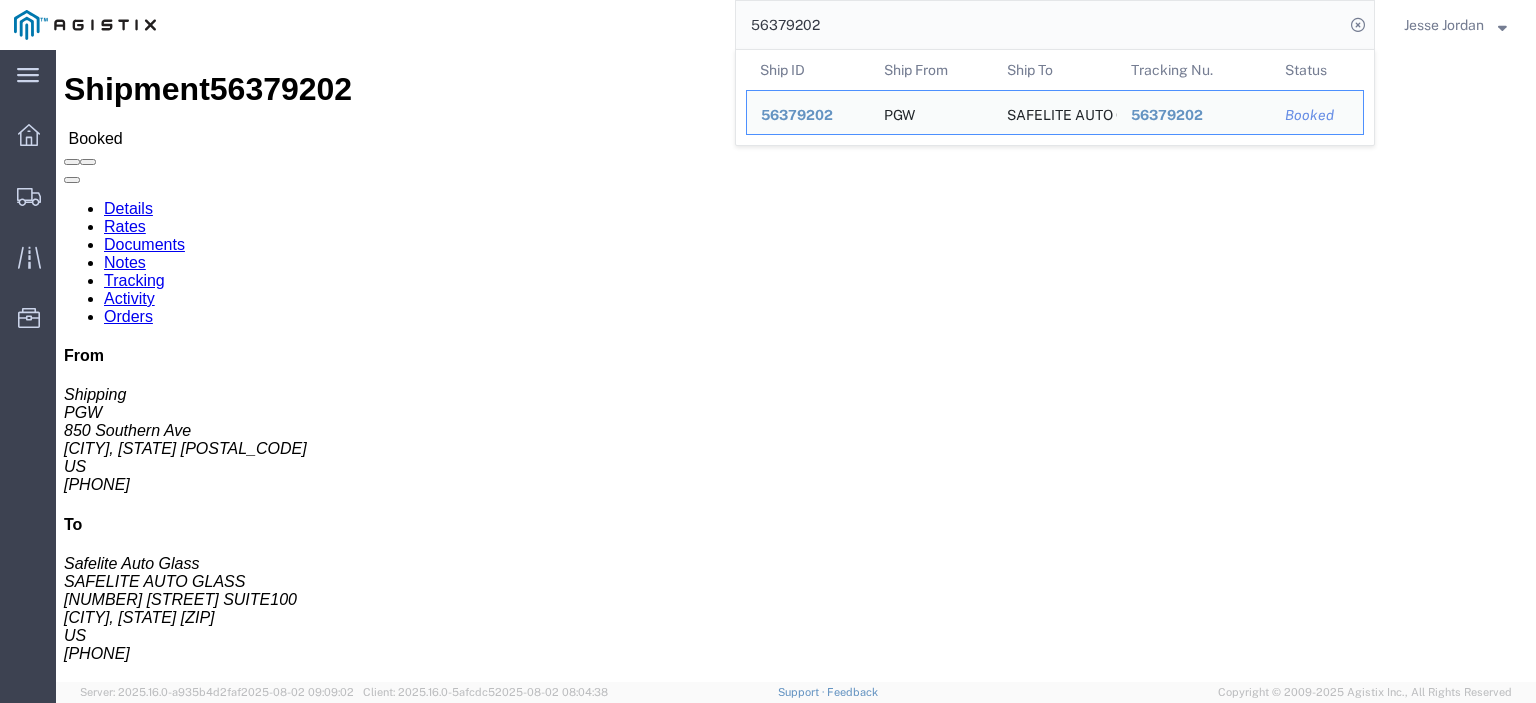 click on "Rates" 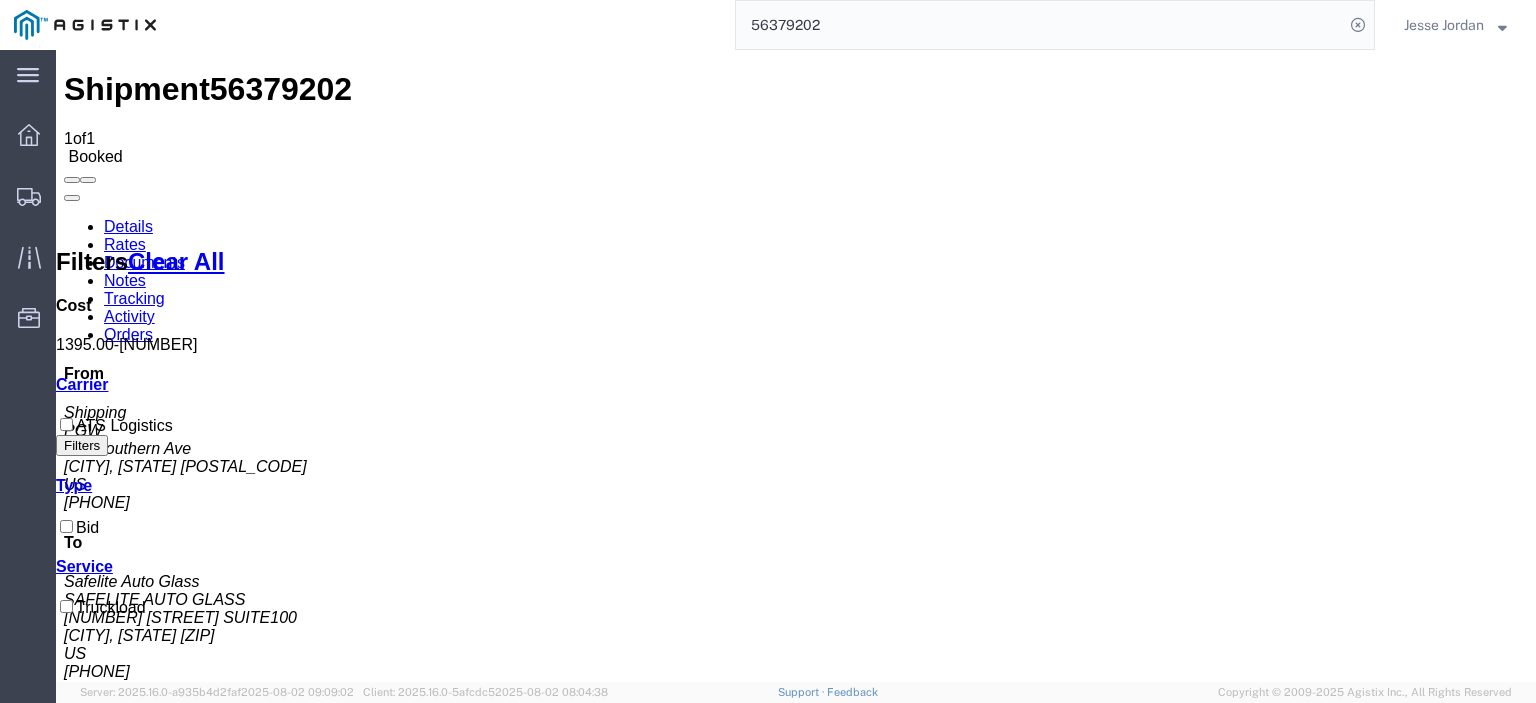 click on "Details" at bounding box center [128, 226] 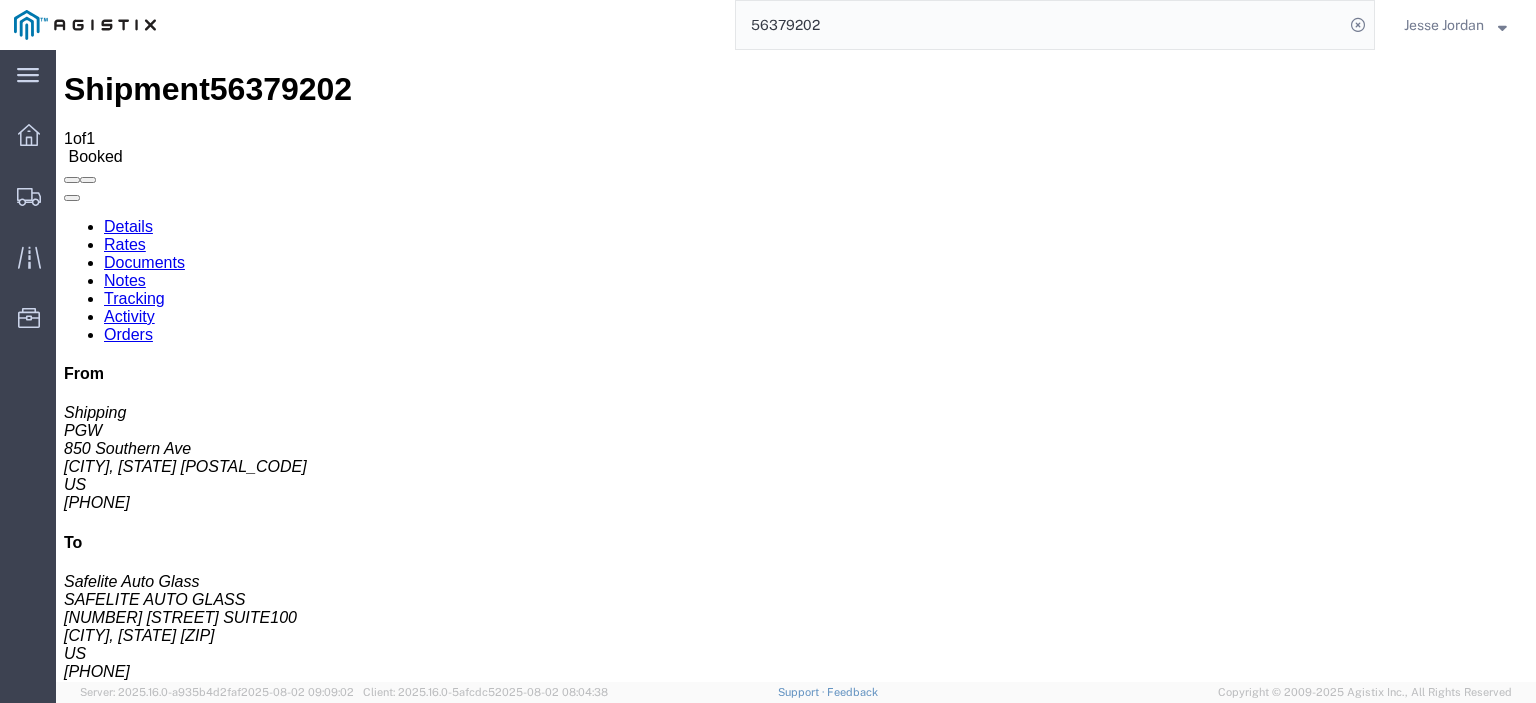 click on "Rates" 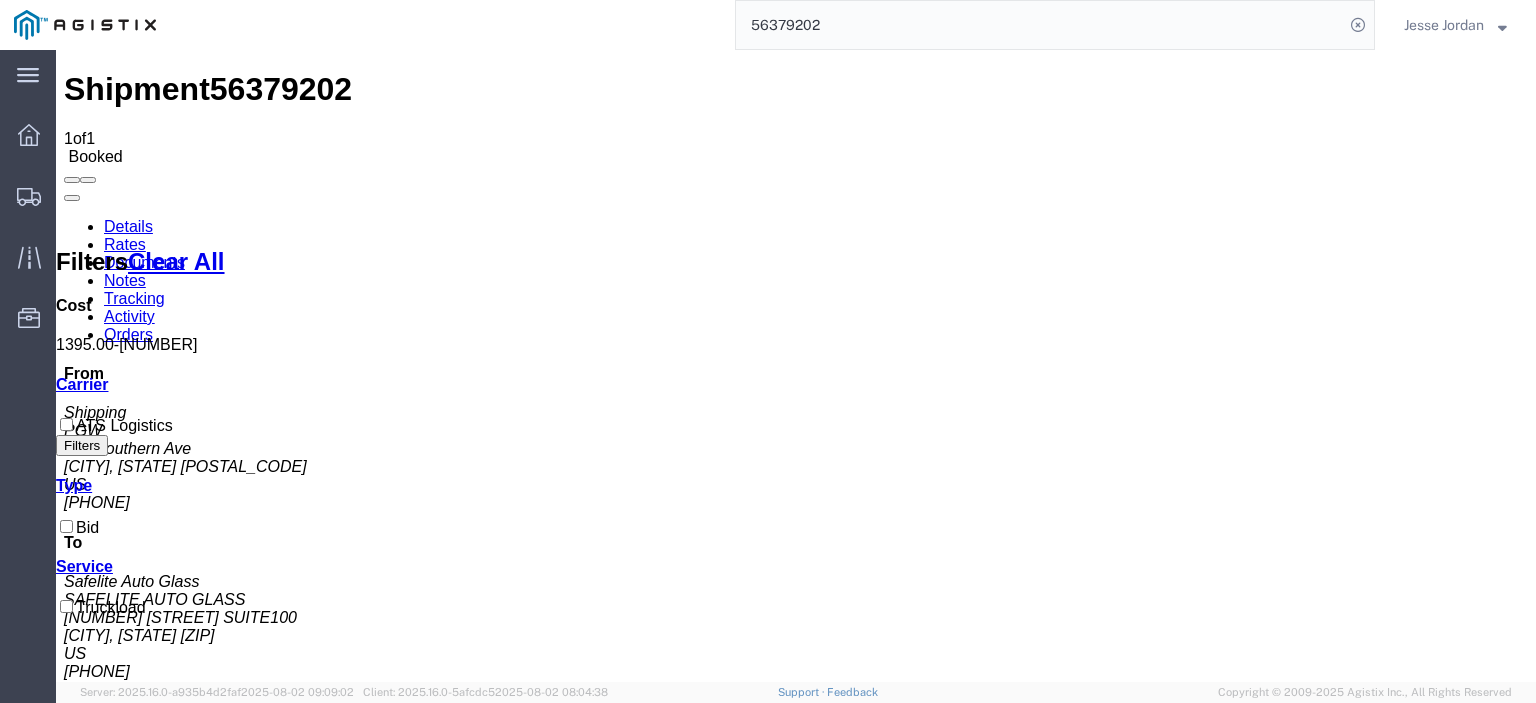 click on "Details" at bounding box center [128, 226] 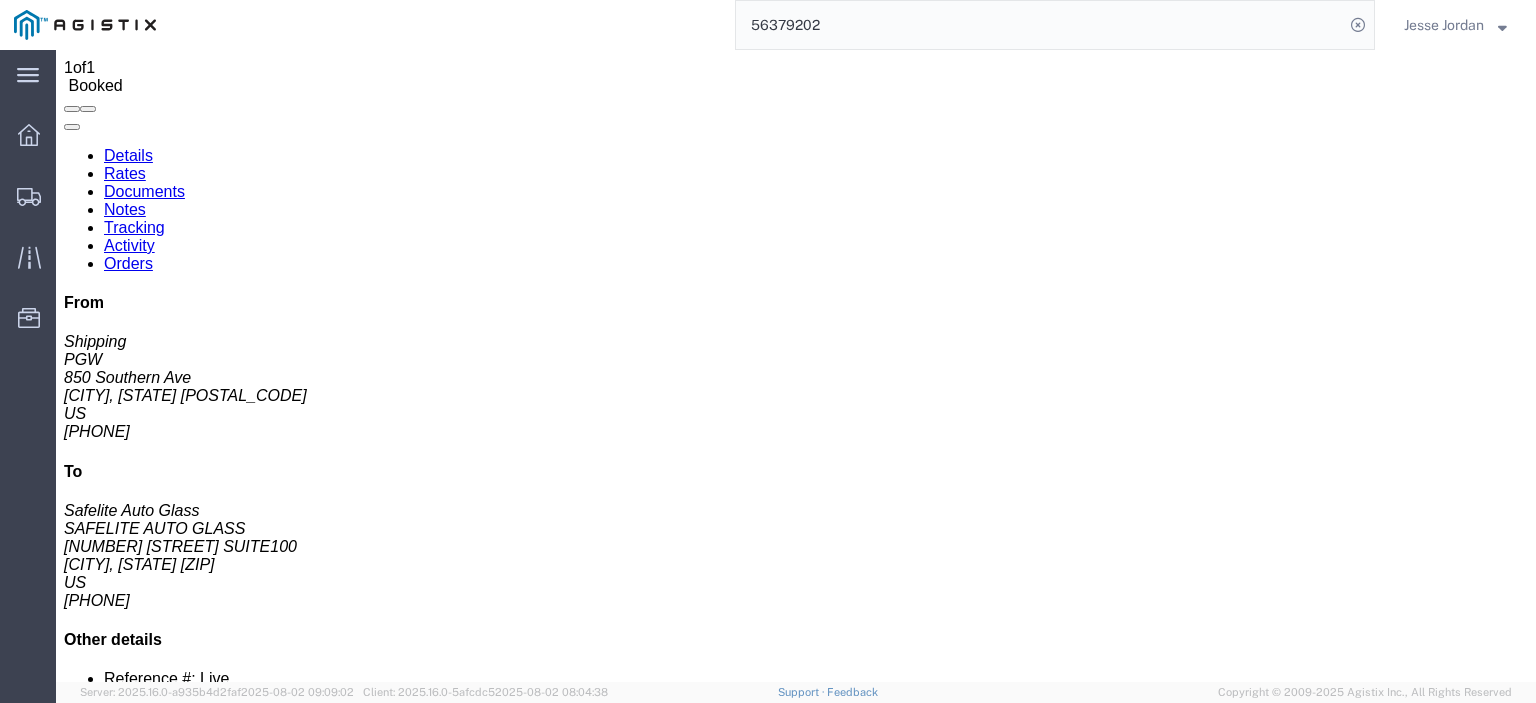 scroll, scrollTop: 0, scrollLeft: 0, axis: both 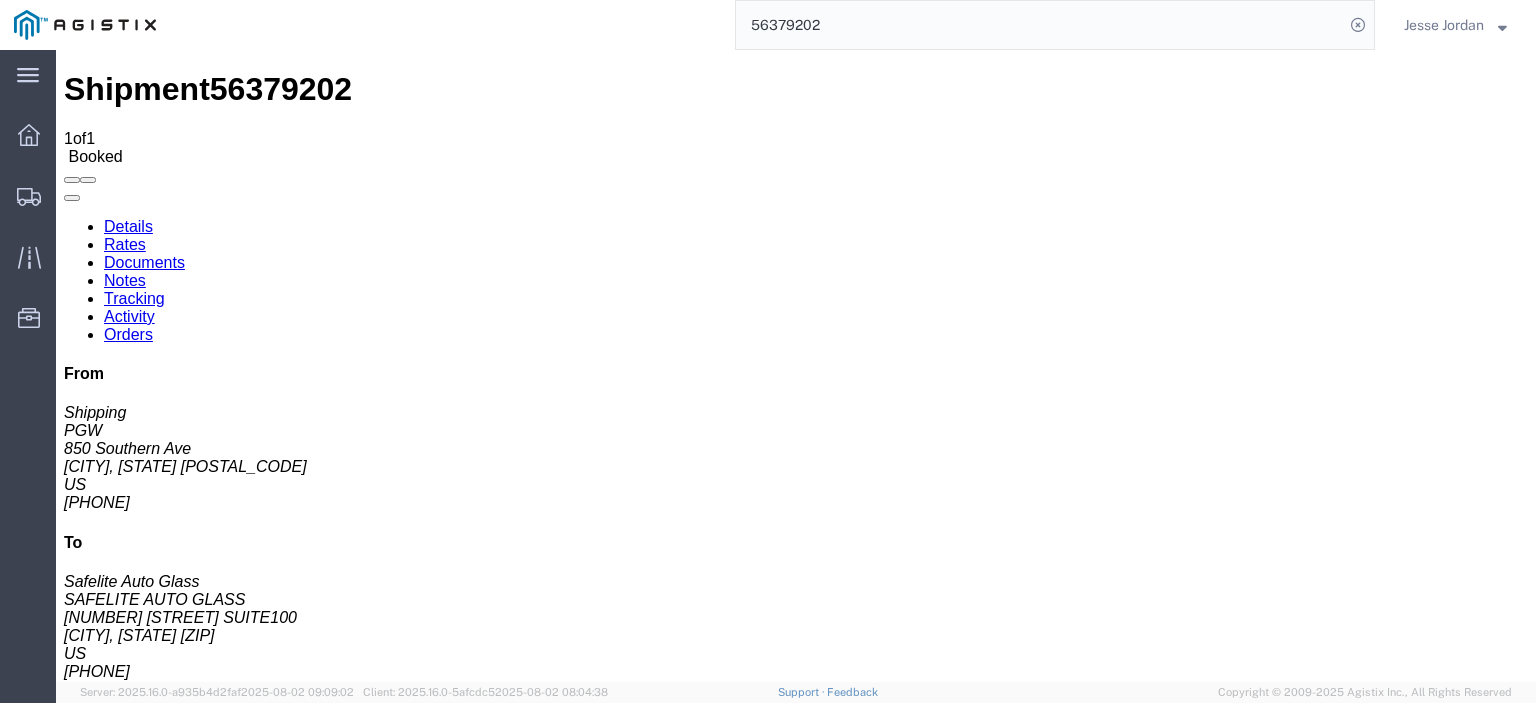 click on "Documents" 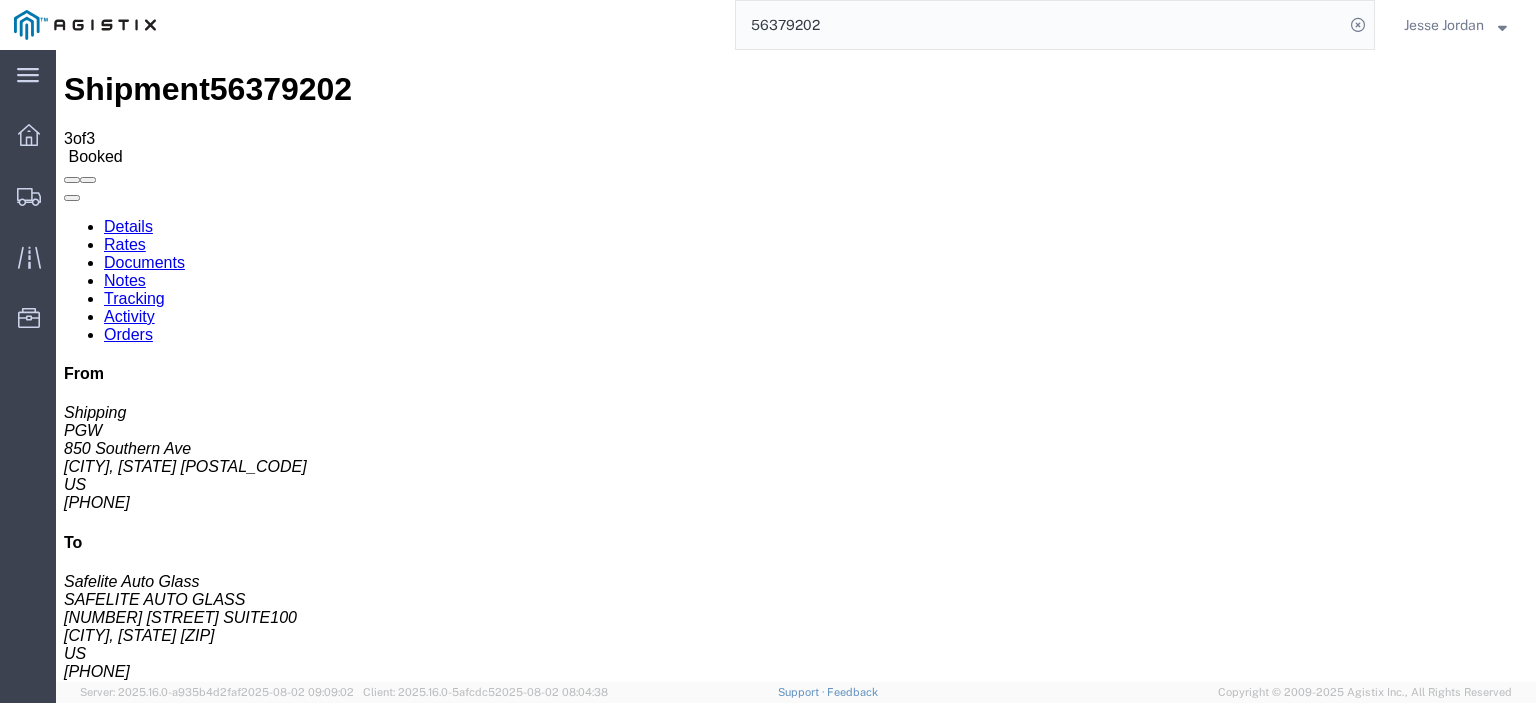 click on "PGW Multistop Bill Of Lading" at bounding box center (213, 1683) 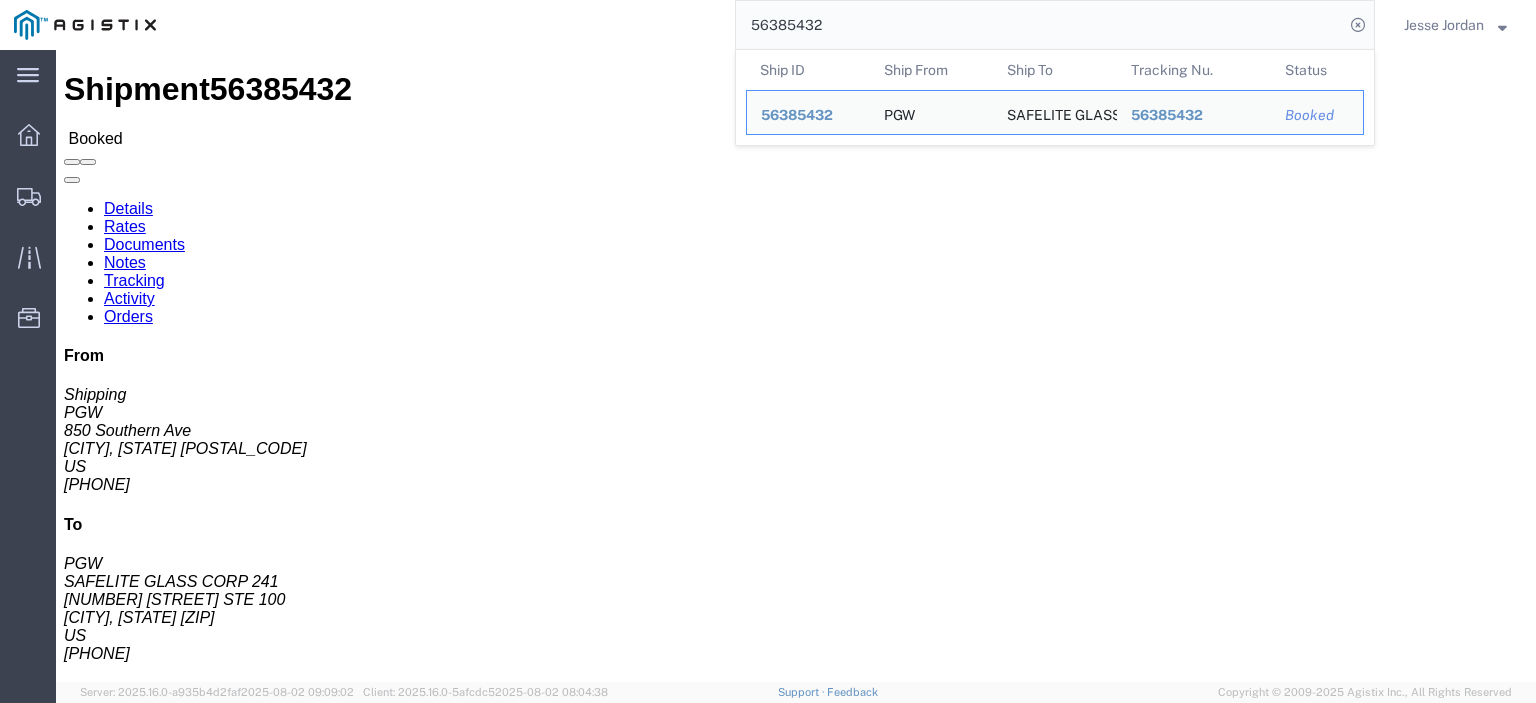 click on "56385432" 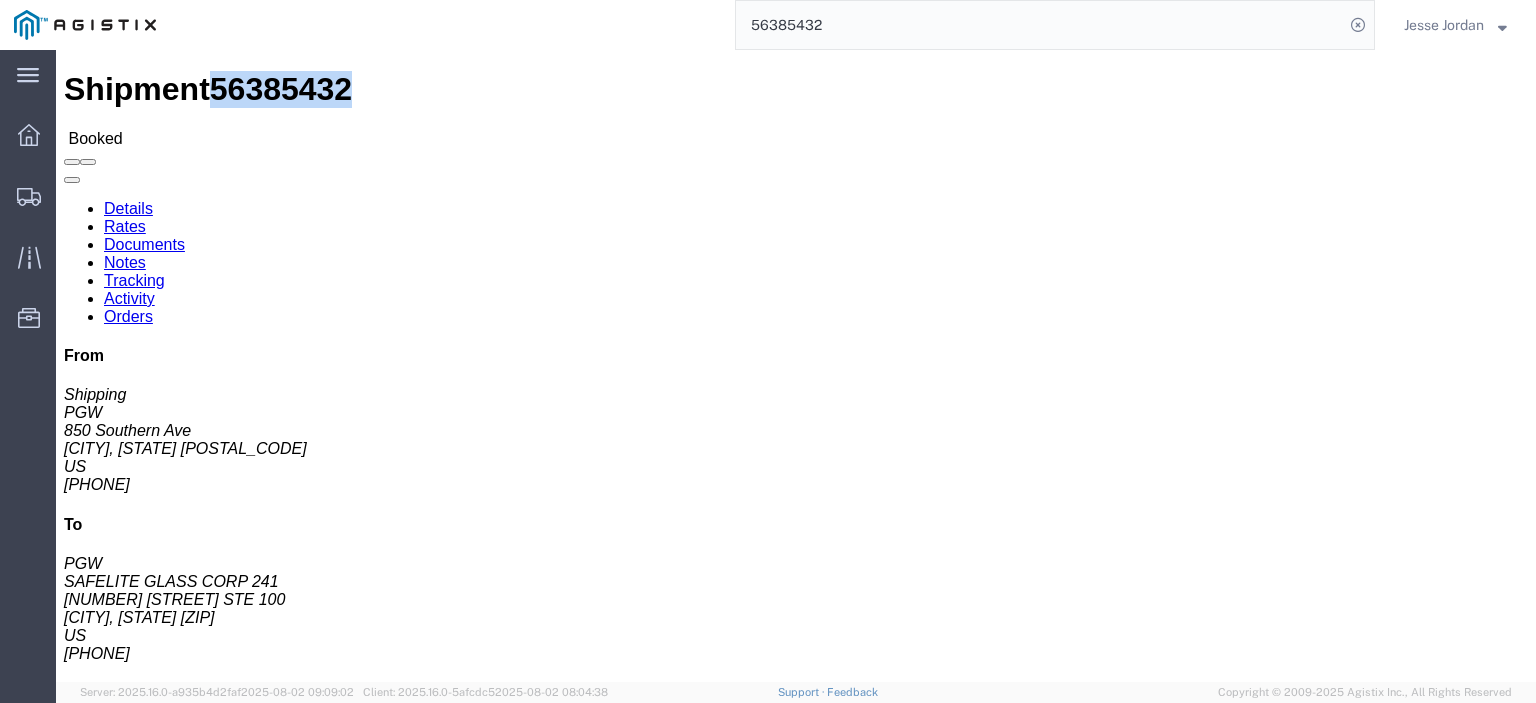 click on "56385432" 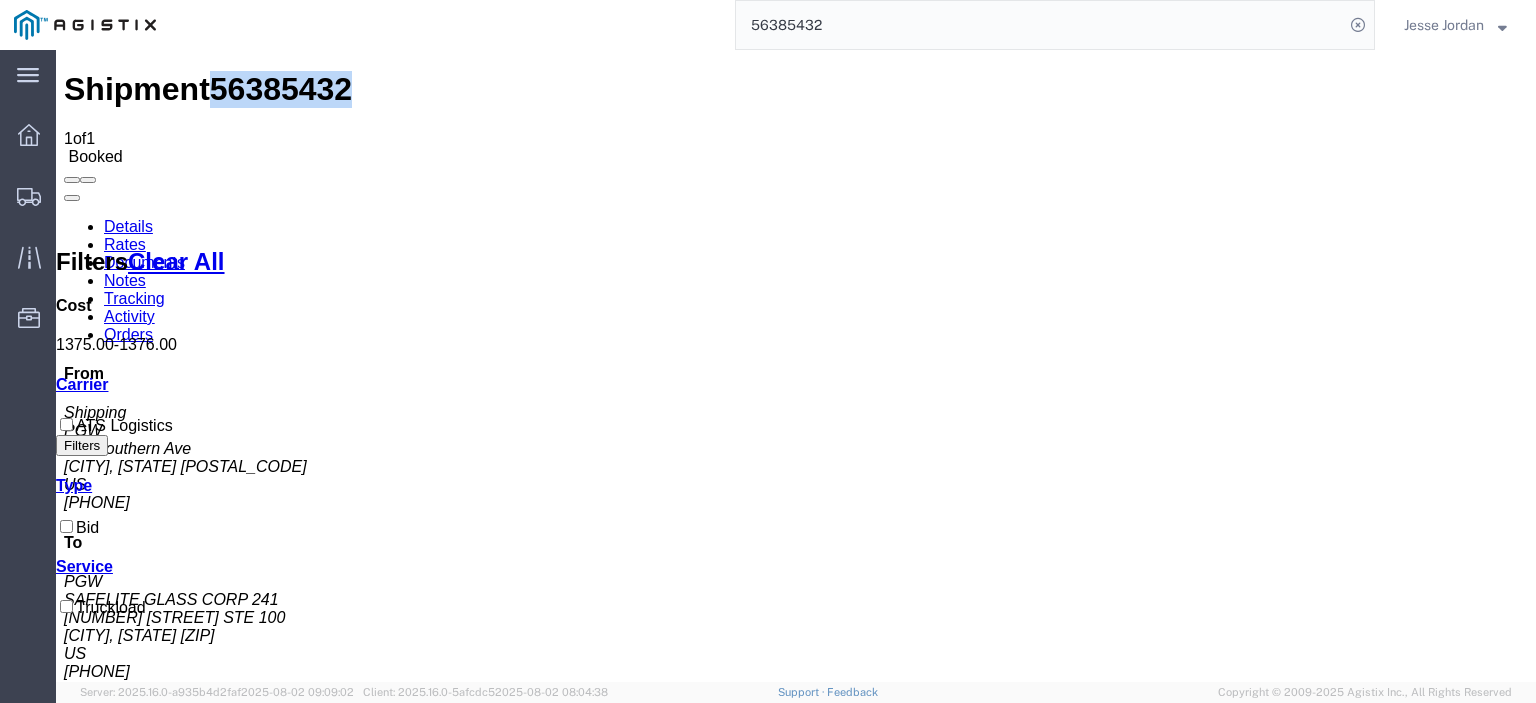 click on "Details" at bounding box center (128, 226) 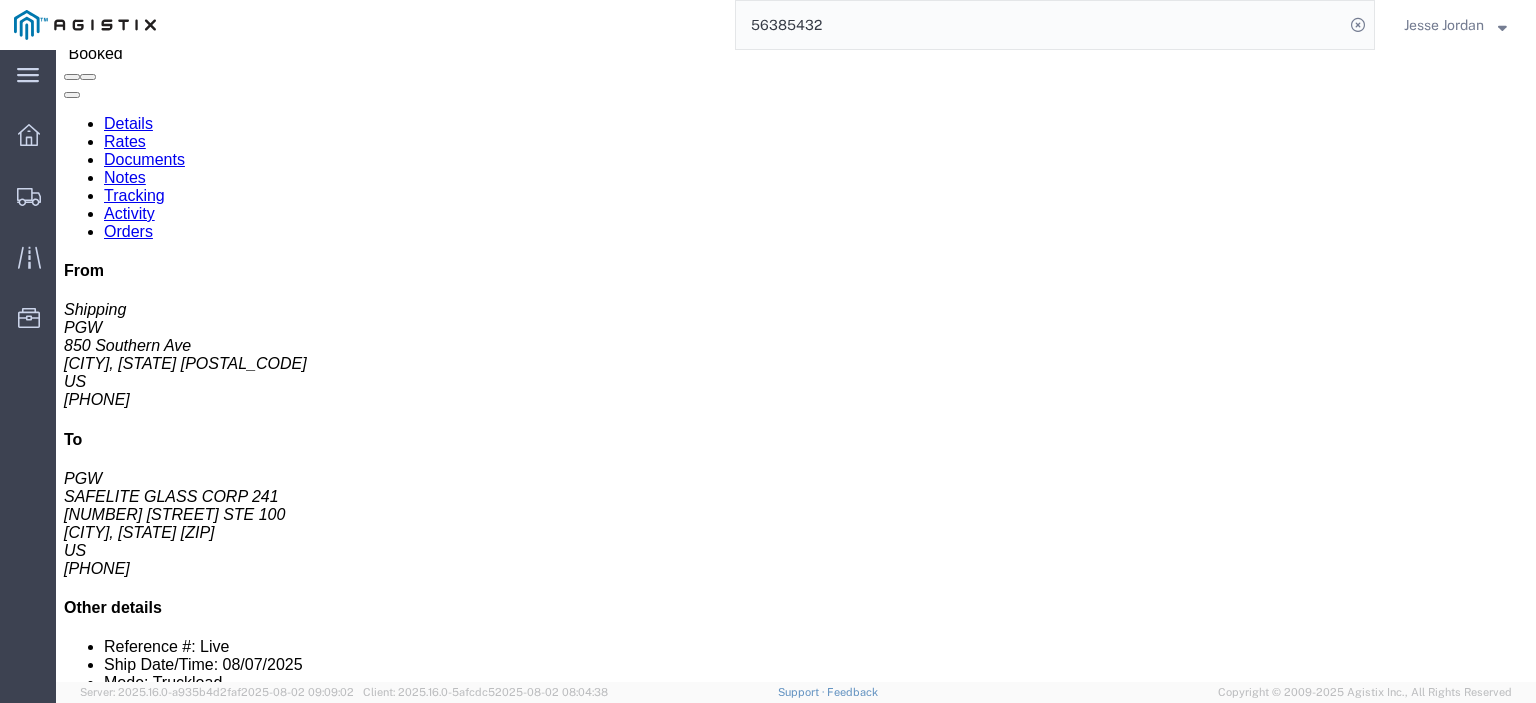 scroll, scrollTop: 0, scrollLeft: 0, axis: both 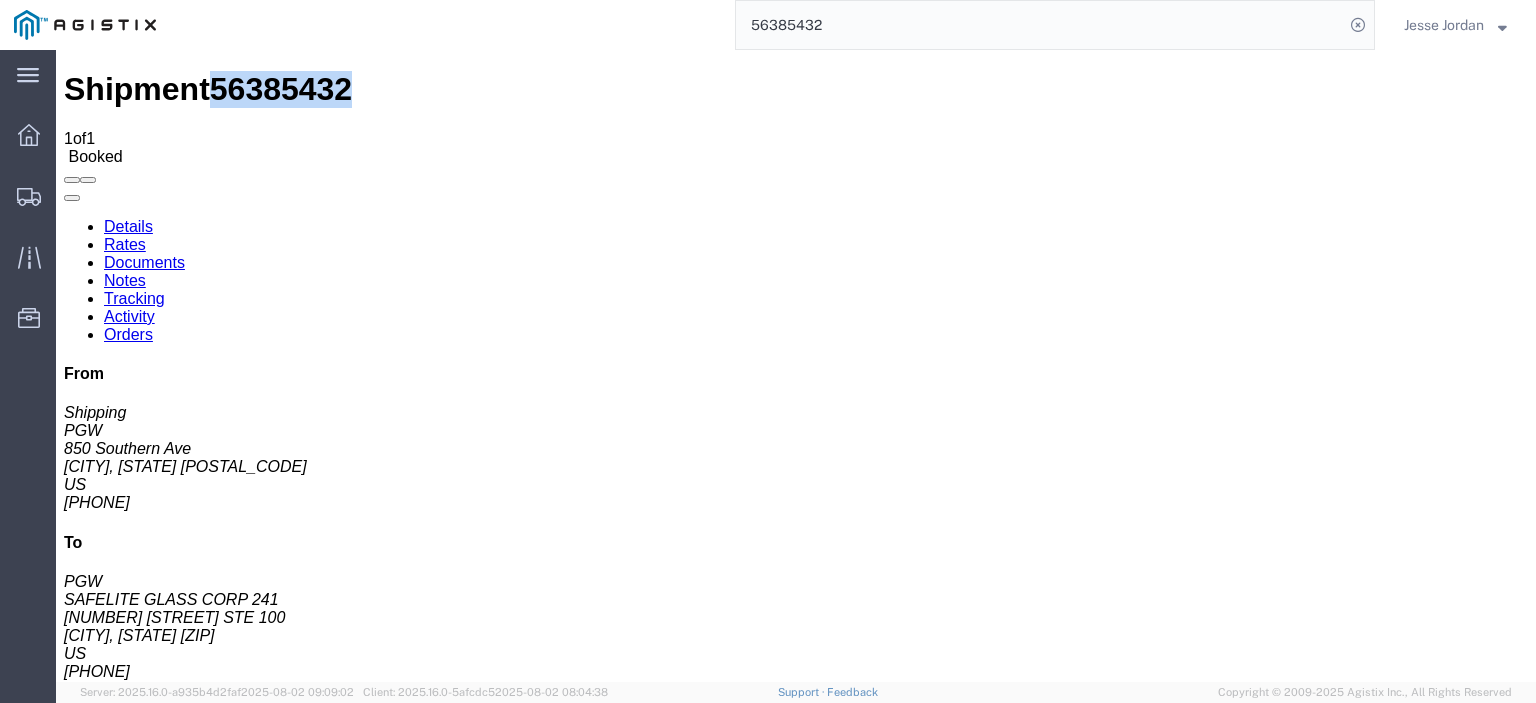 click on "Documents" 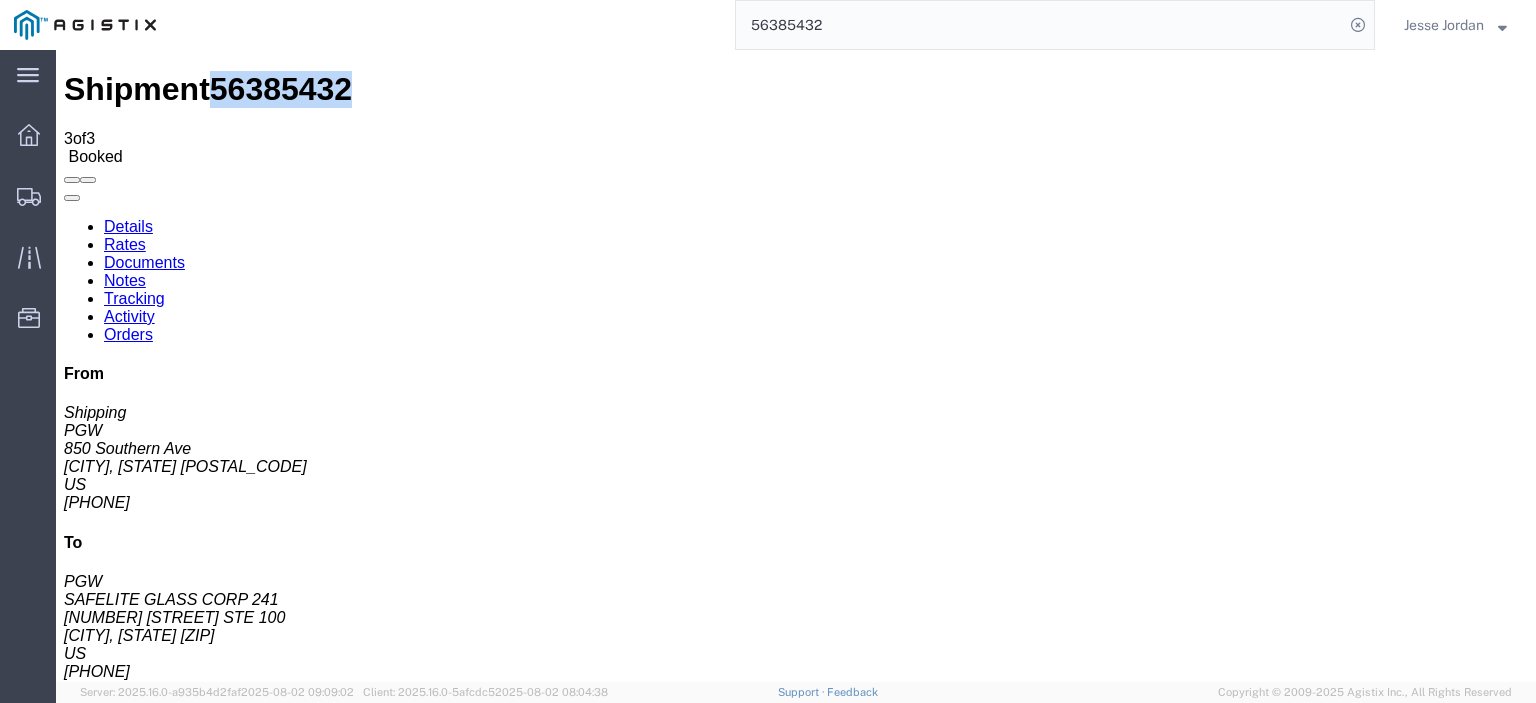 click on "PGW Multistop Bill Of Lading" at bounding box center (213, 1683) 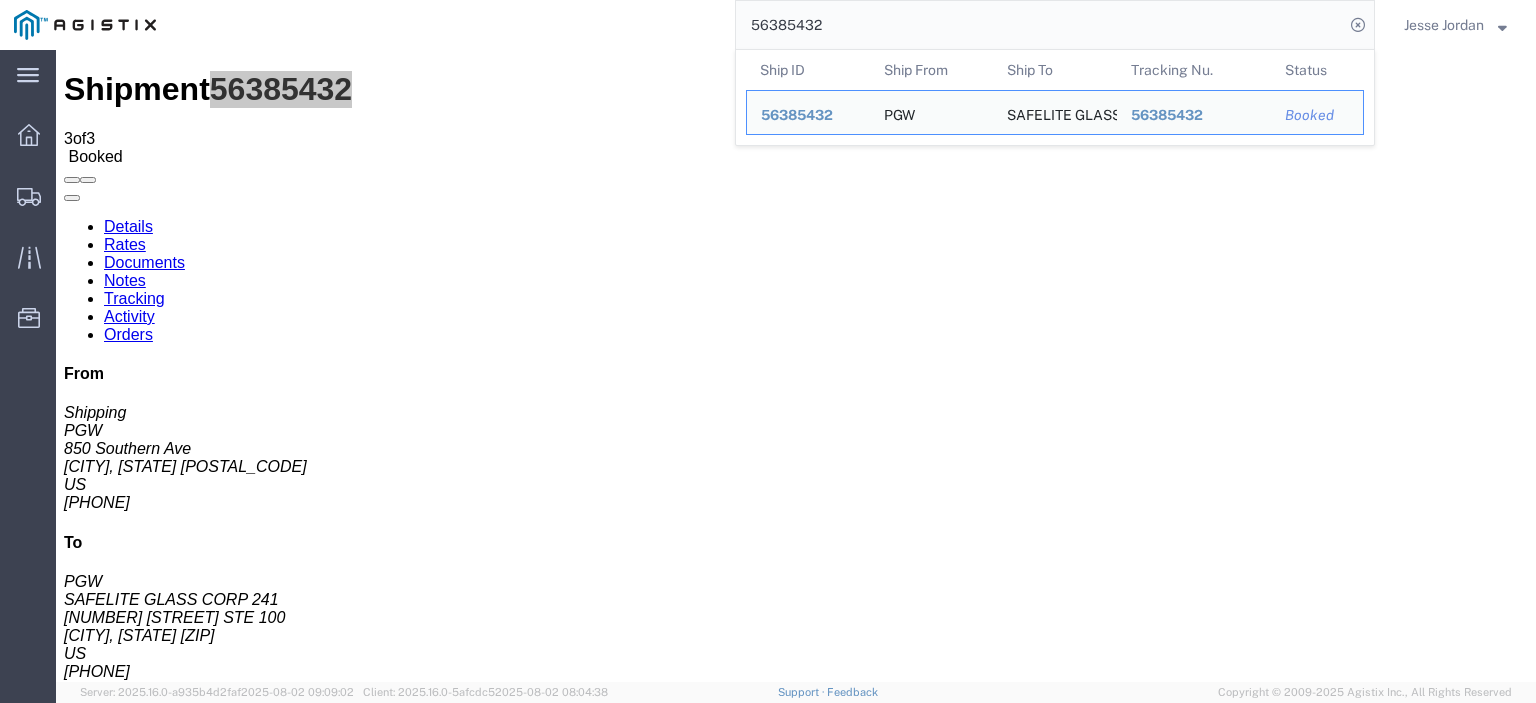 drag, startPoint x: 847, startPoint y: 32, endPoint x: 726, endPoint y: 31, distance: 121.004135 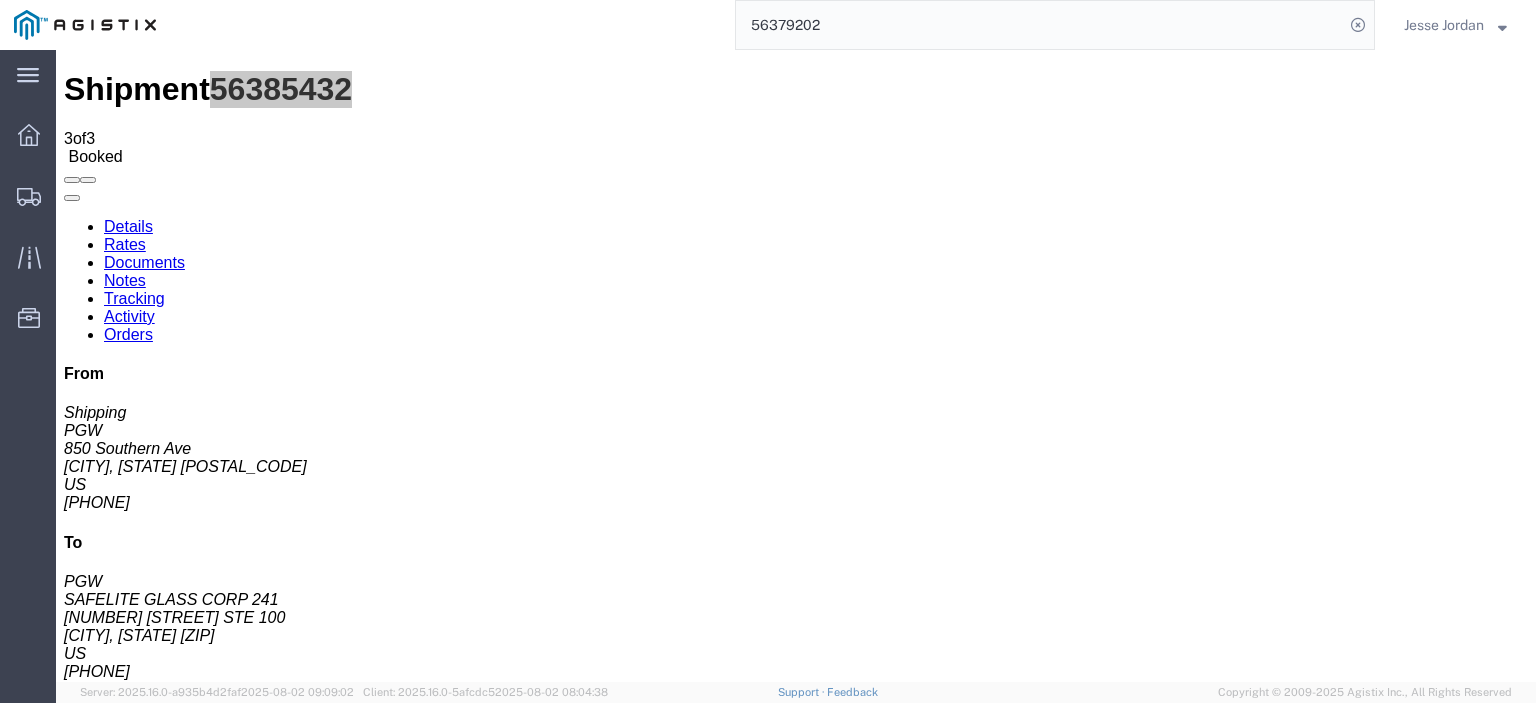type on "56379202" 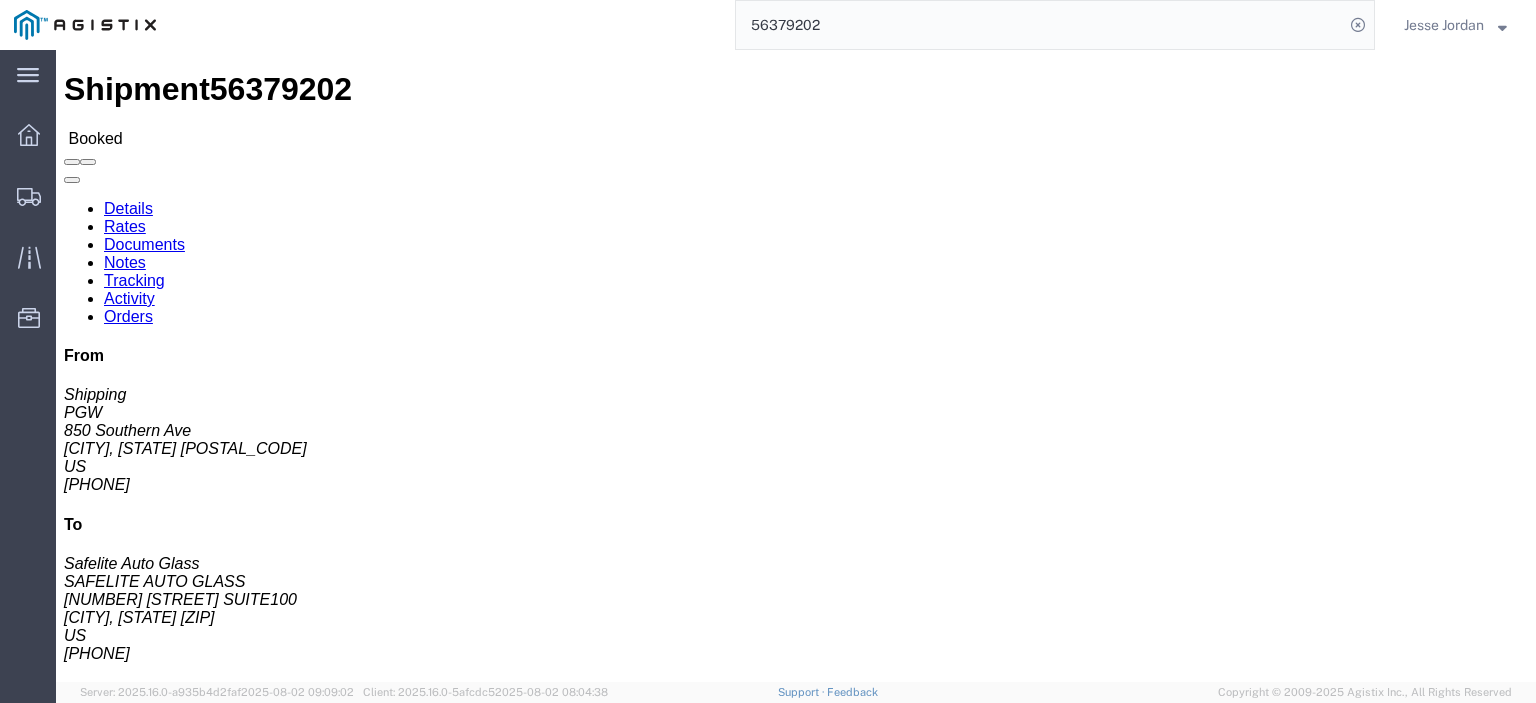 click on "Rates" 